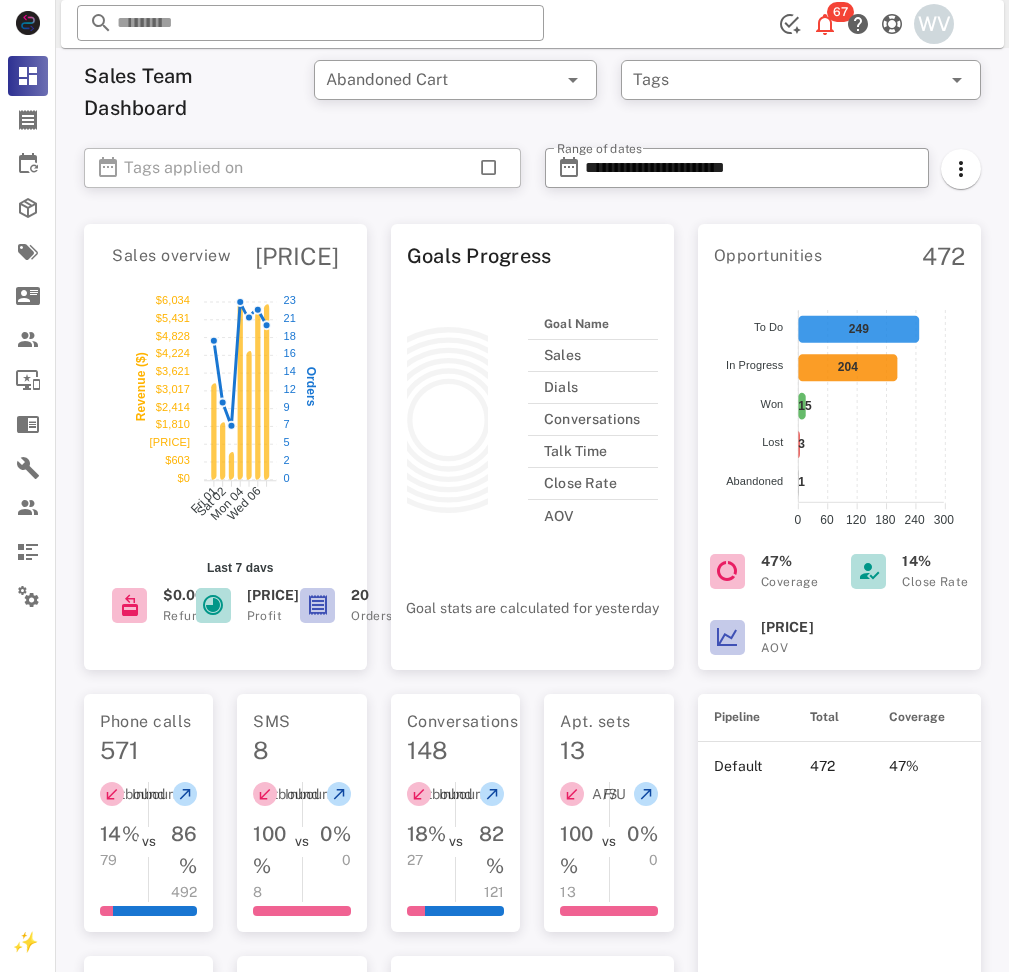 scroll, scrollTop: 1104, scrollLeft: 0, axis: vertical 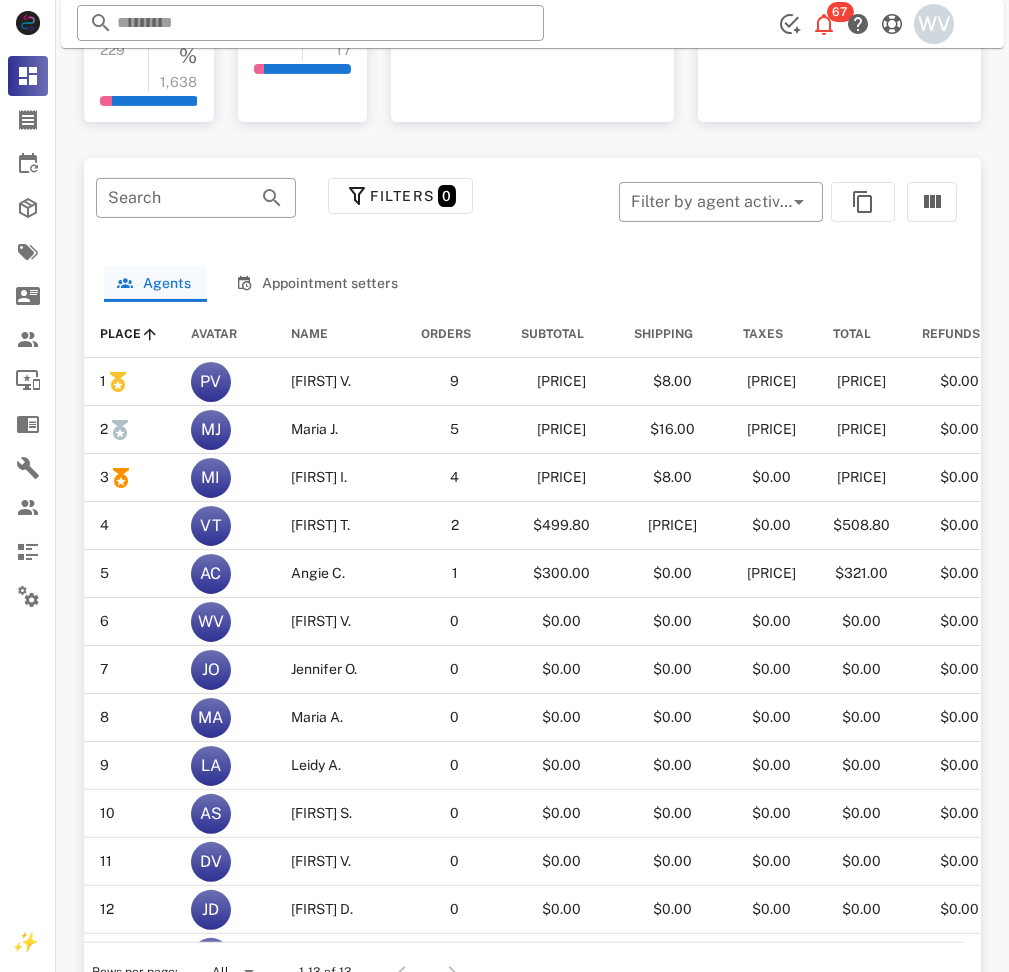 click at bounding box center (570, 212) 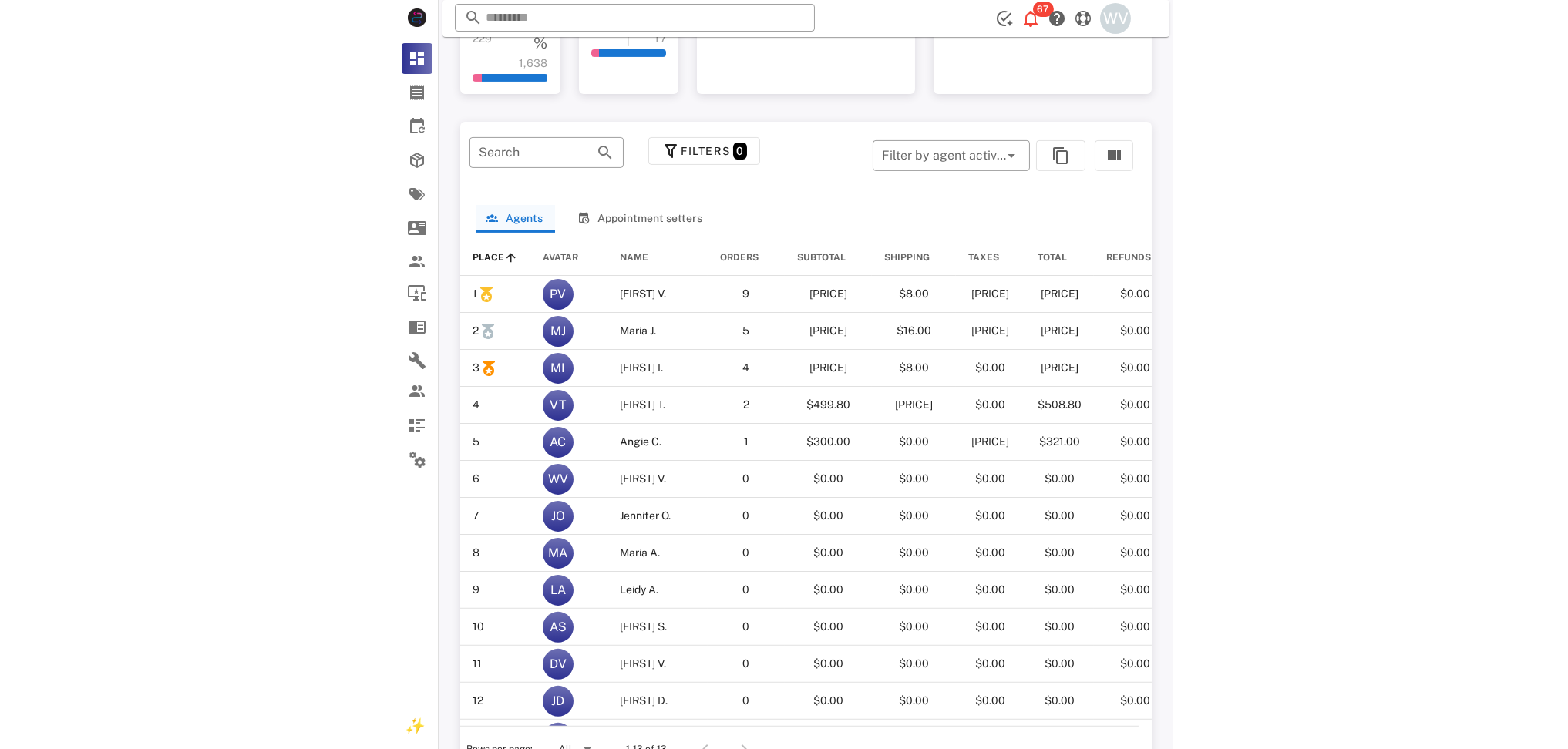 scroll, scrollTop: 745, scrollLeft: 0, axis: vertical 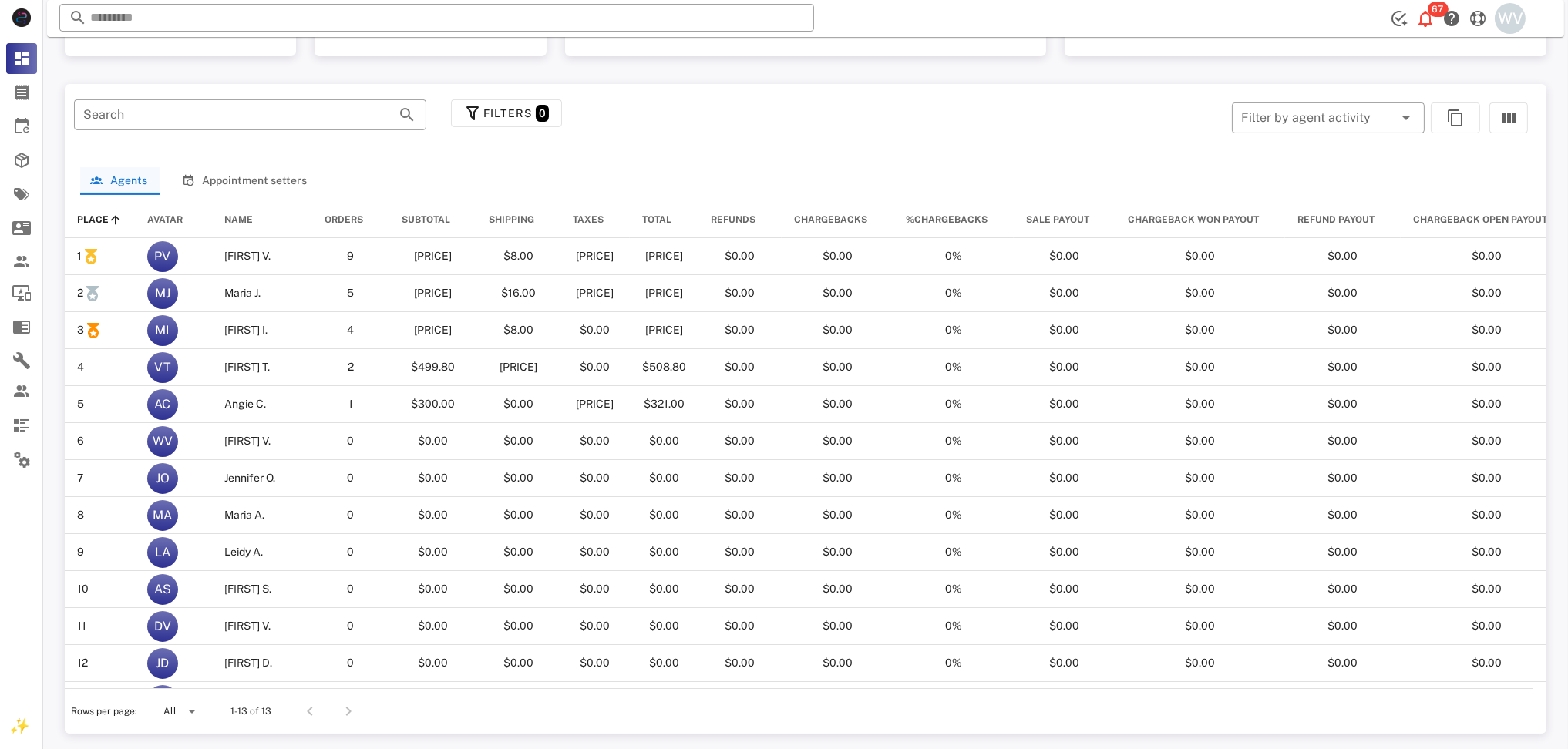 click at bounding box center [867, 126] 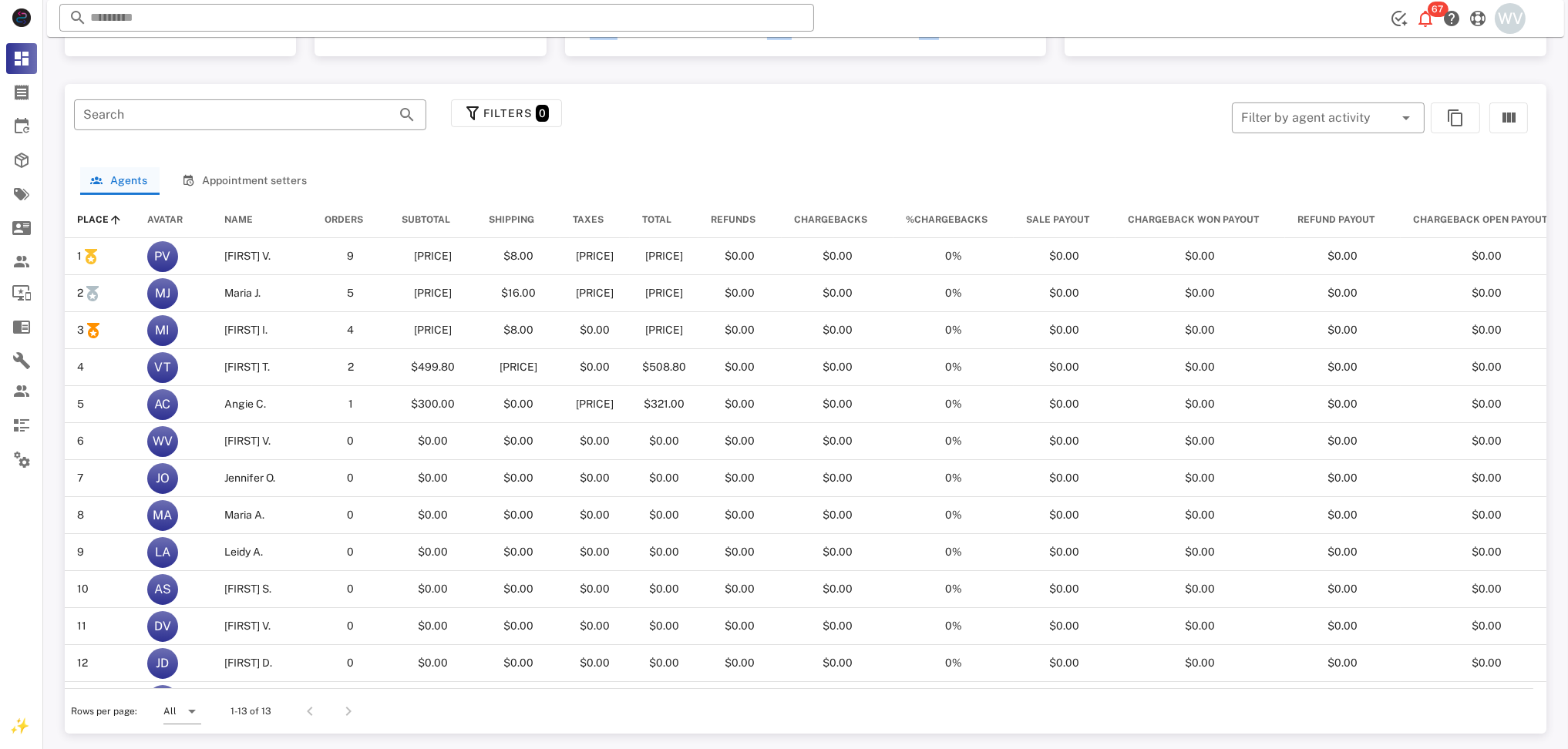 click on "Touchpoints  Contacts   Orders  Messages 0.00 0.00 Calls 2.34 7.74 Emails 0.00 0.00 Total 2.34 7.74" at bounding box center (806, -29) 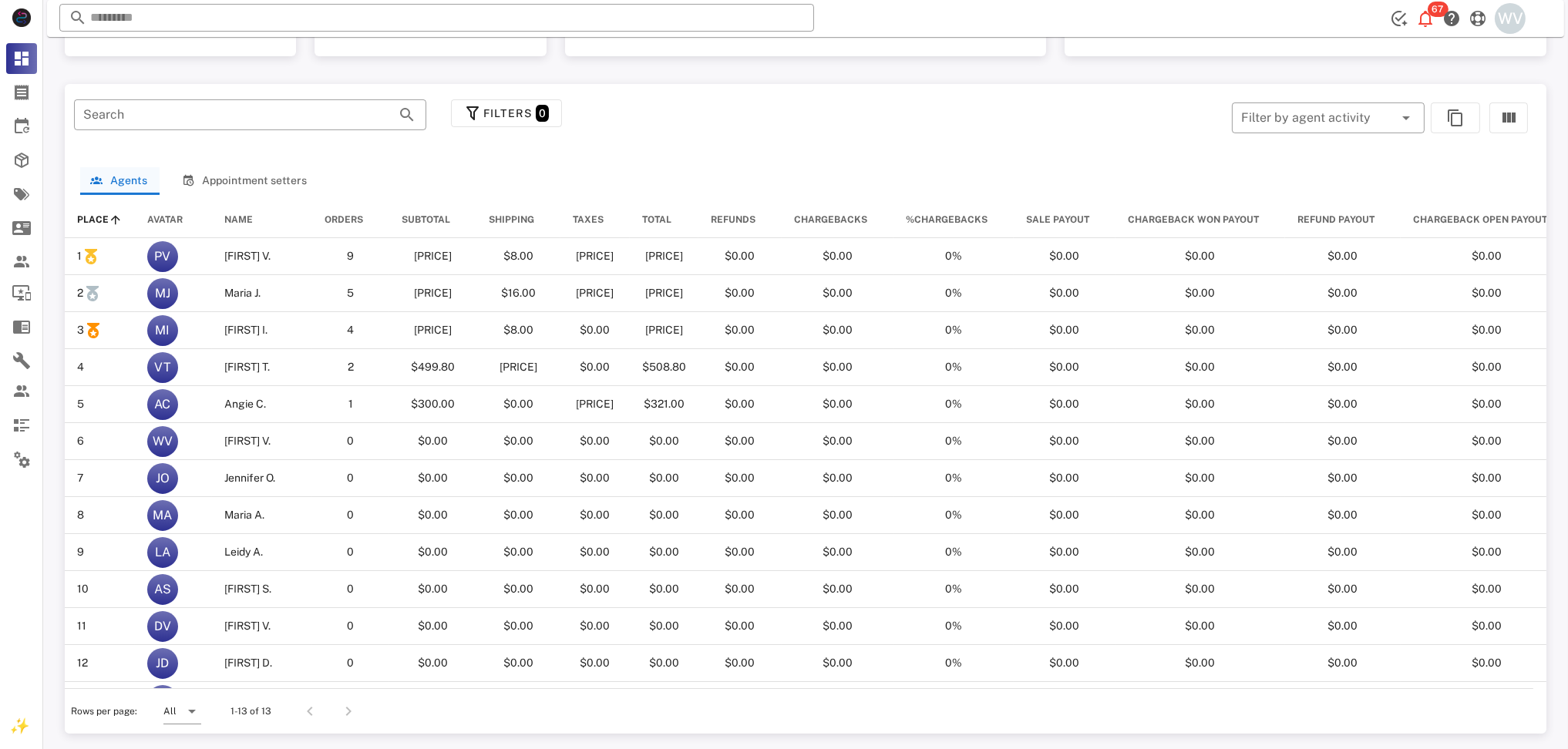 click on "Rows per page: All 1-13 of 13" at bounding box center [799, 710] 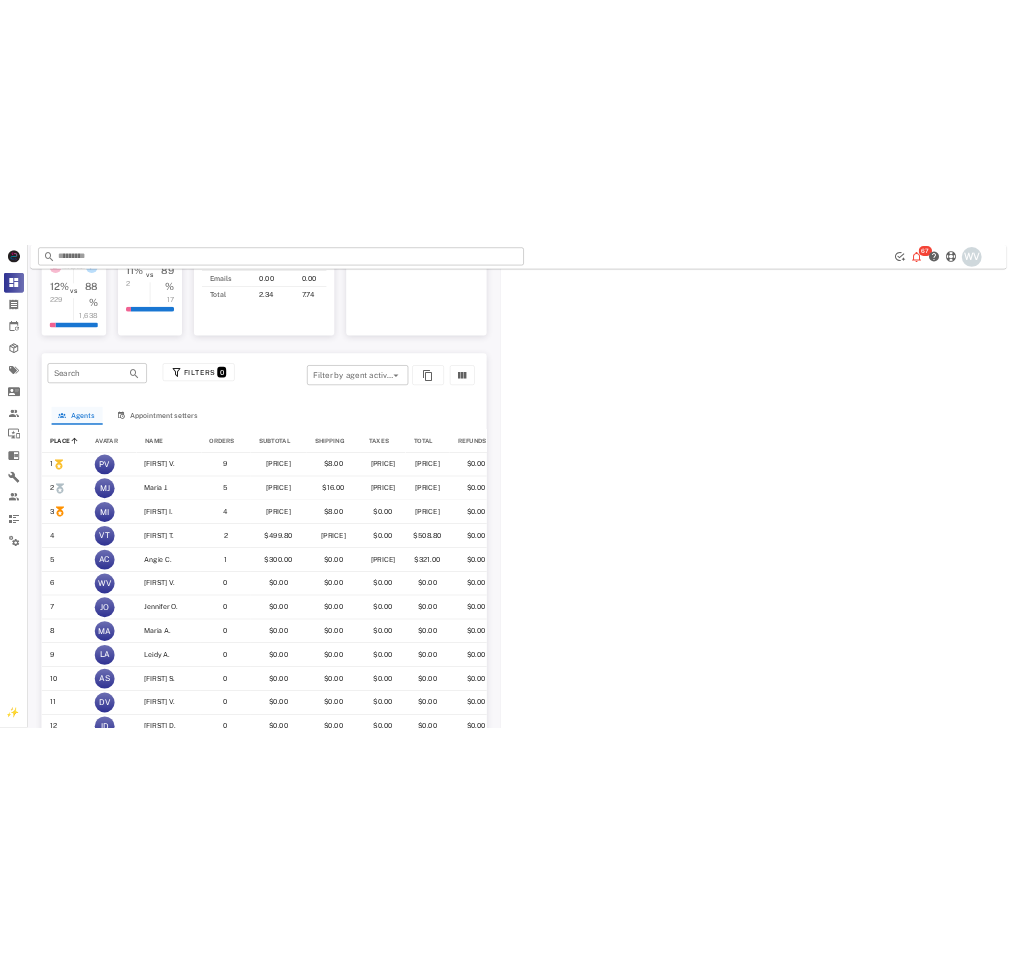 scroll, scrollTop: 1104, scrollLeft: 0, axis: vertical 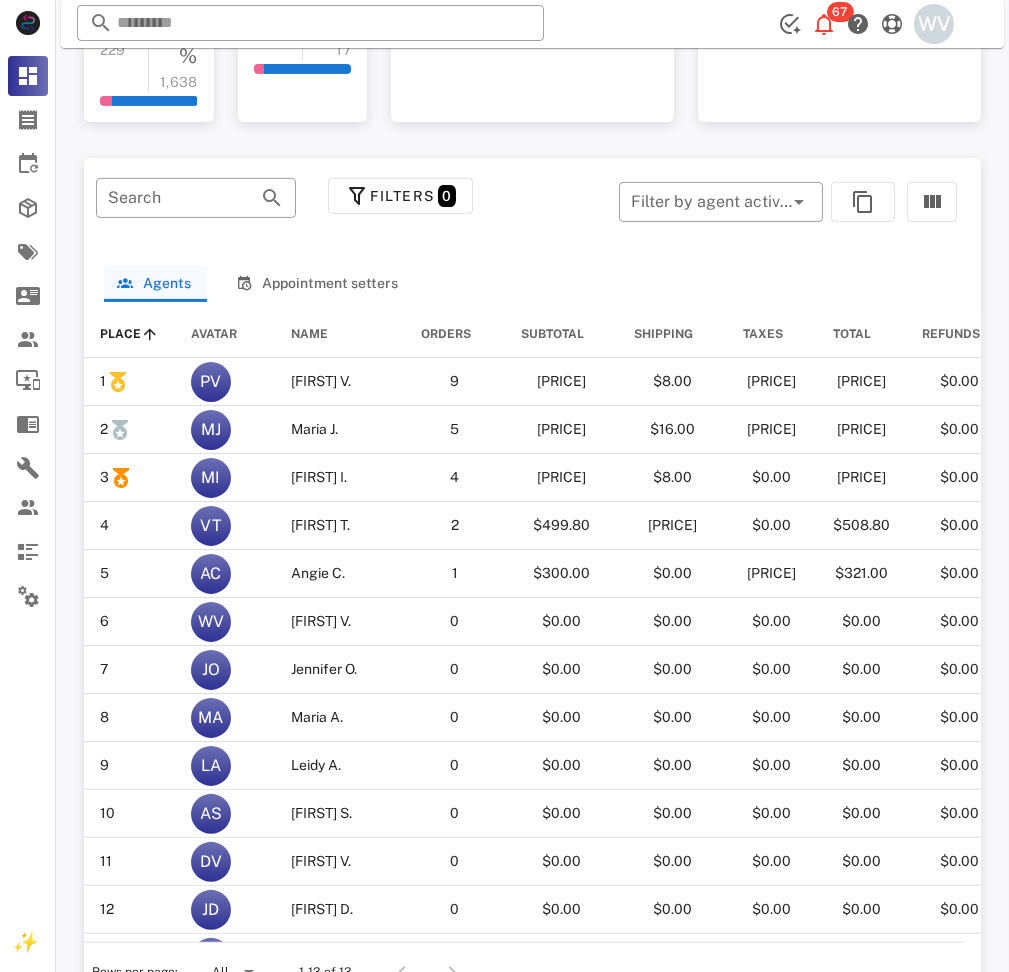 click on "Phone calls  571 Inbound 14%  79   VS  Outbound 86% 492  SMS  8 Inbound 100%  8   VS  Outbound 0% 0  Conversations  148 Inbound 18%  27   VS  Outbound 82% 121  Apt. sets  13 A/S 100%  13   VS  F/U 0% 0  Talk time  1,867 Inbound 12%  229   VS  Outbound 88% 1,638  Orders  19 Inbound 11%  2   VS  Outbound 89% 17  Touchpoints  Contacts   Orders  Messages 0.00 0.00 Calls 2.34 7.74 Emails 0.00 0.00 Total 2.34 7.74" at bounding box center [379, -144] 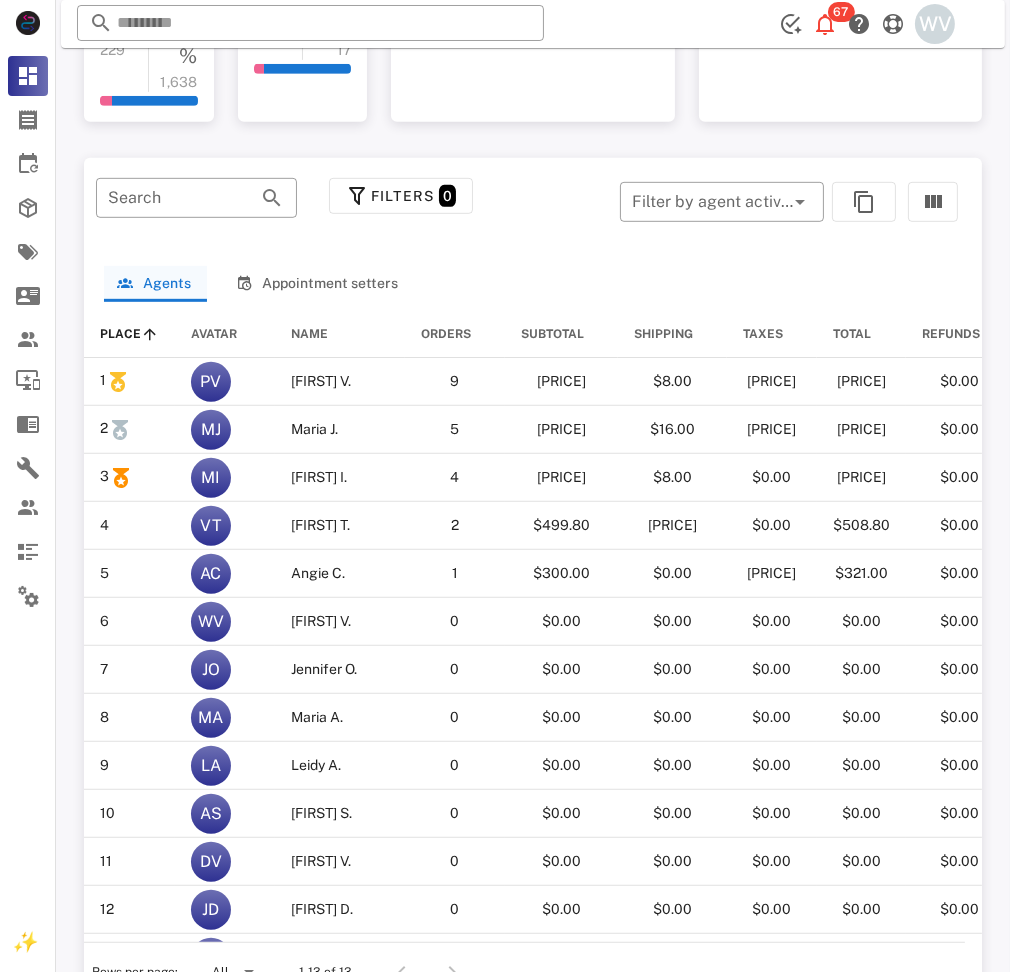 click at bounding box center (570, 212) 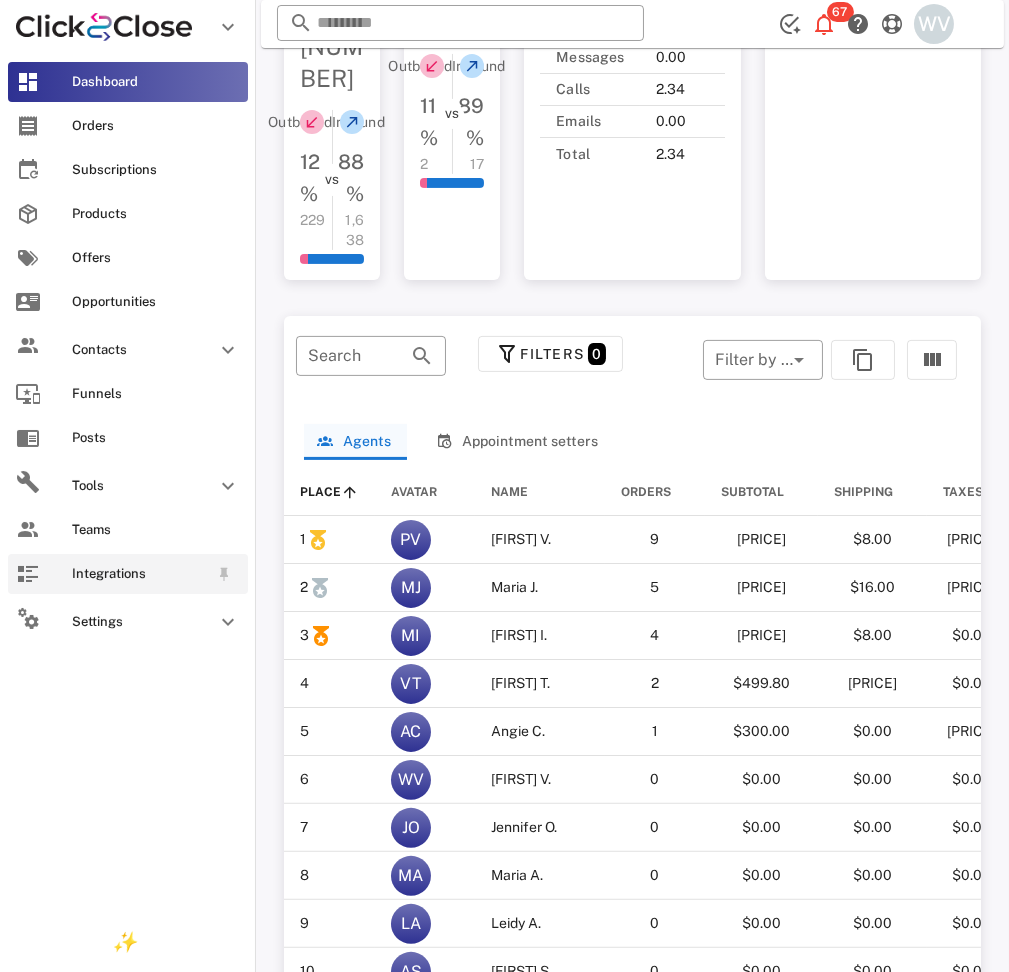 scroll, scrollTop: 1095, scrollLeft: 0, axis: vertical 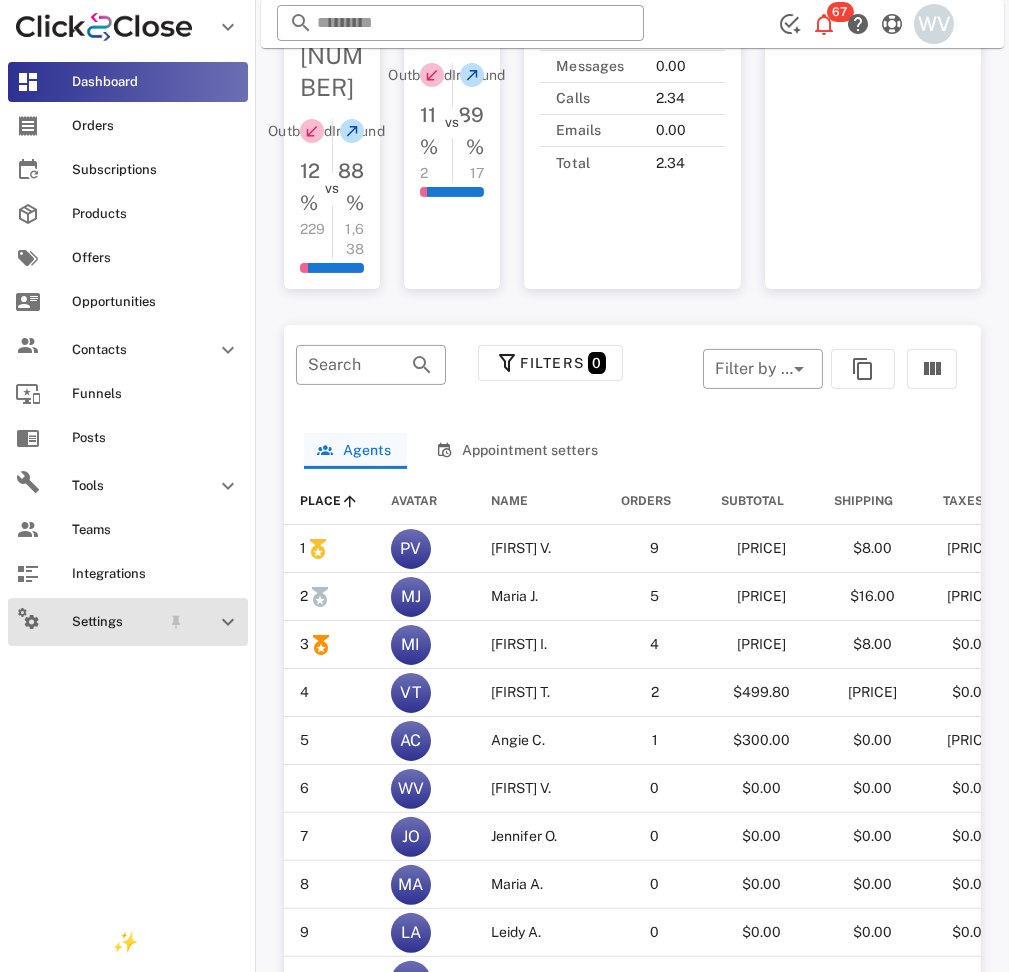 click on "Settings" at bounding box center (116, 622) 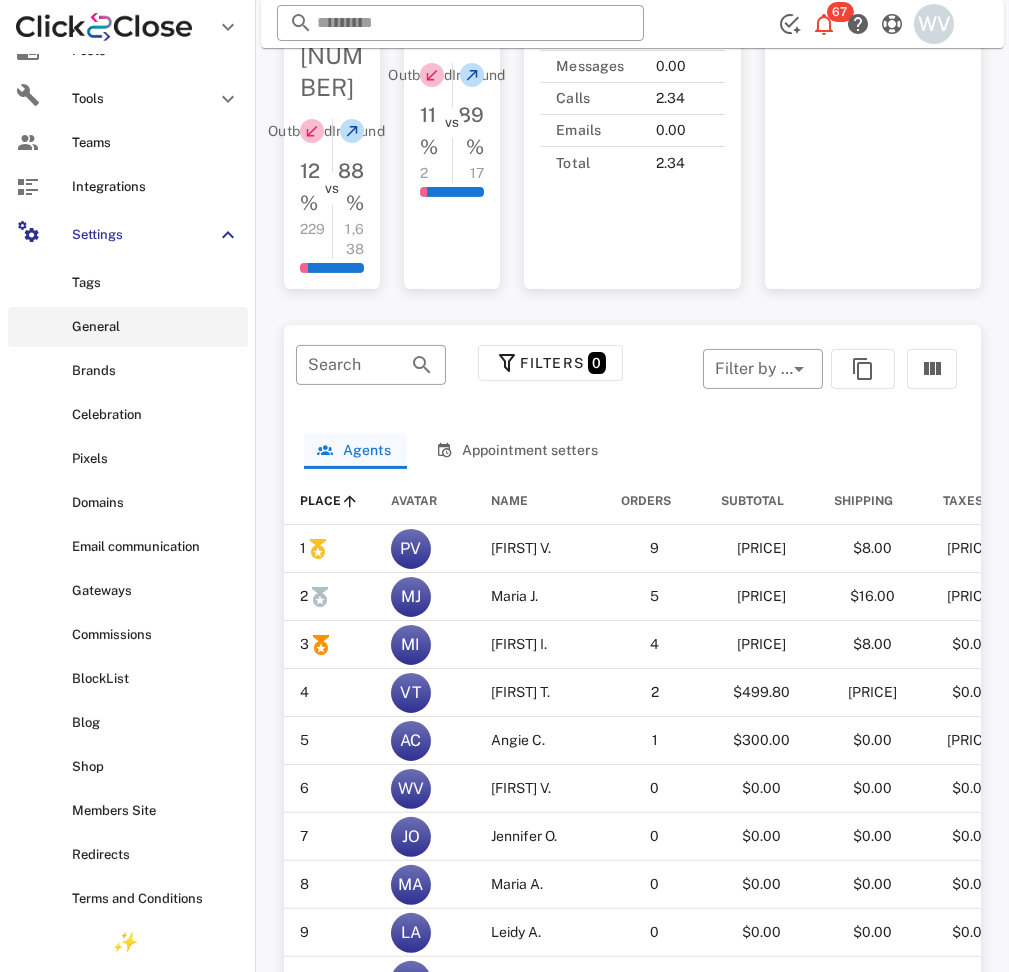 scroll, scrollTop: 621, scrollLeft: 0, axis: vertical 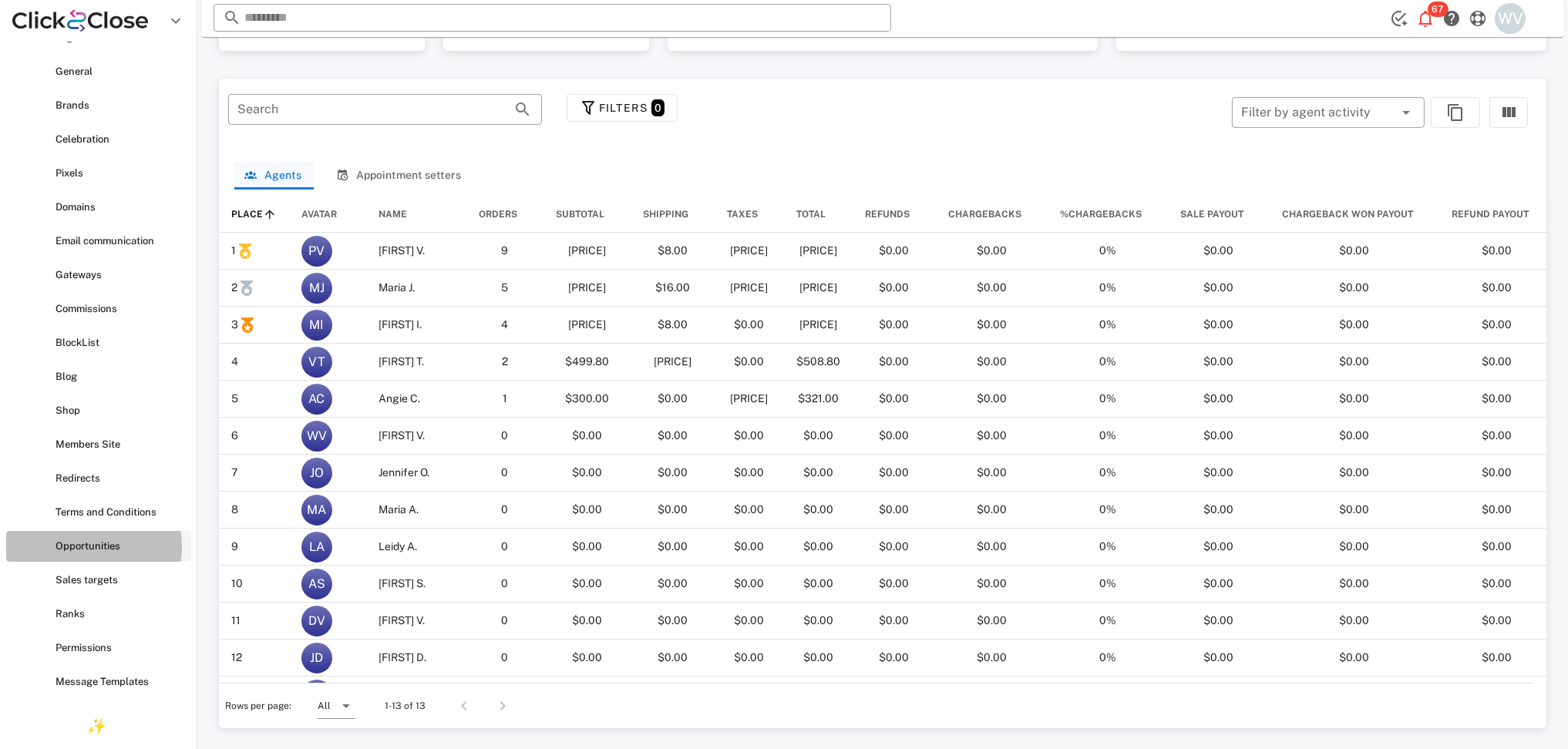 click on "Opportunities" at bounding box center (99, 546) 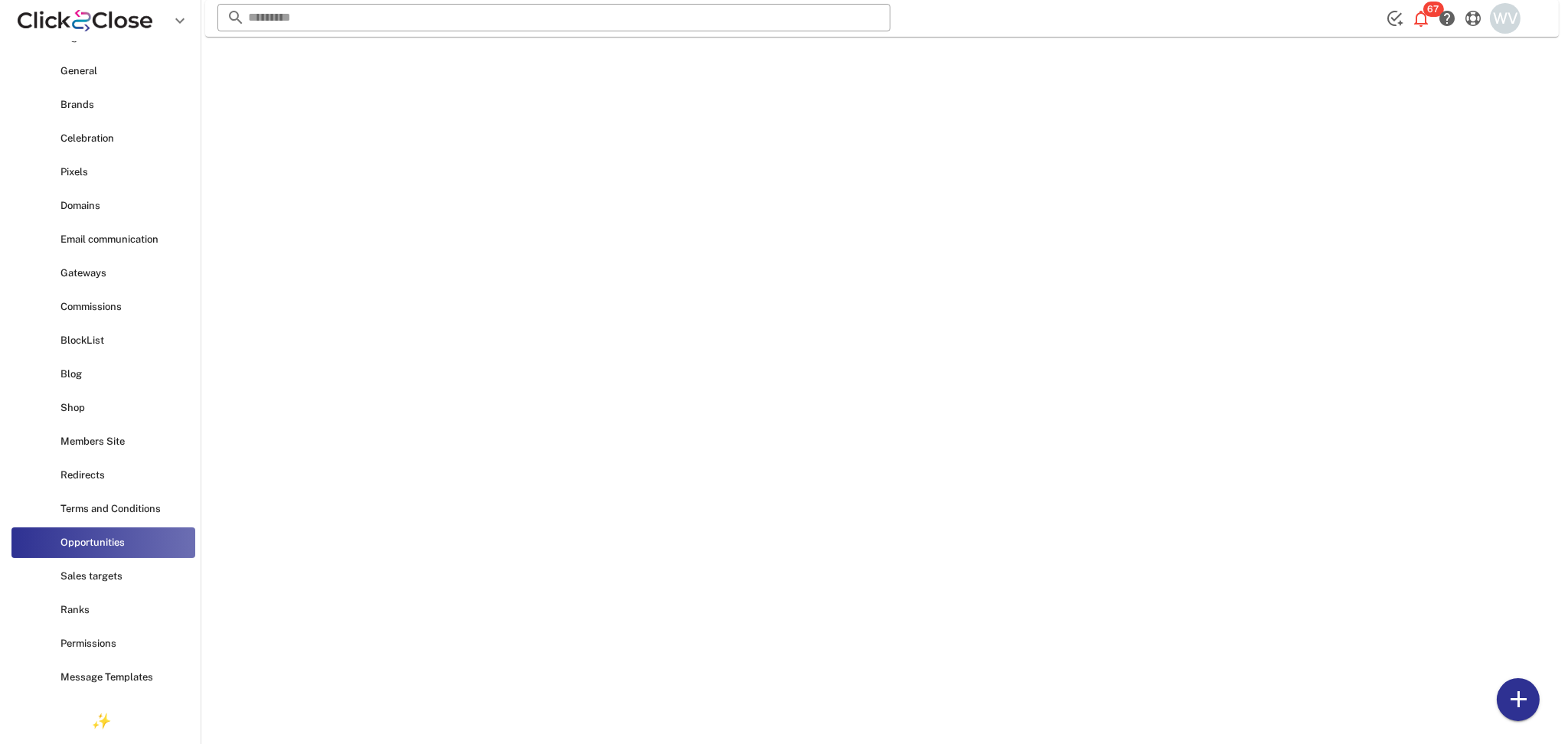 scroll, scrollTop: 0, scrollLeft: 0, axis: both 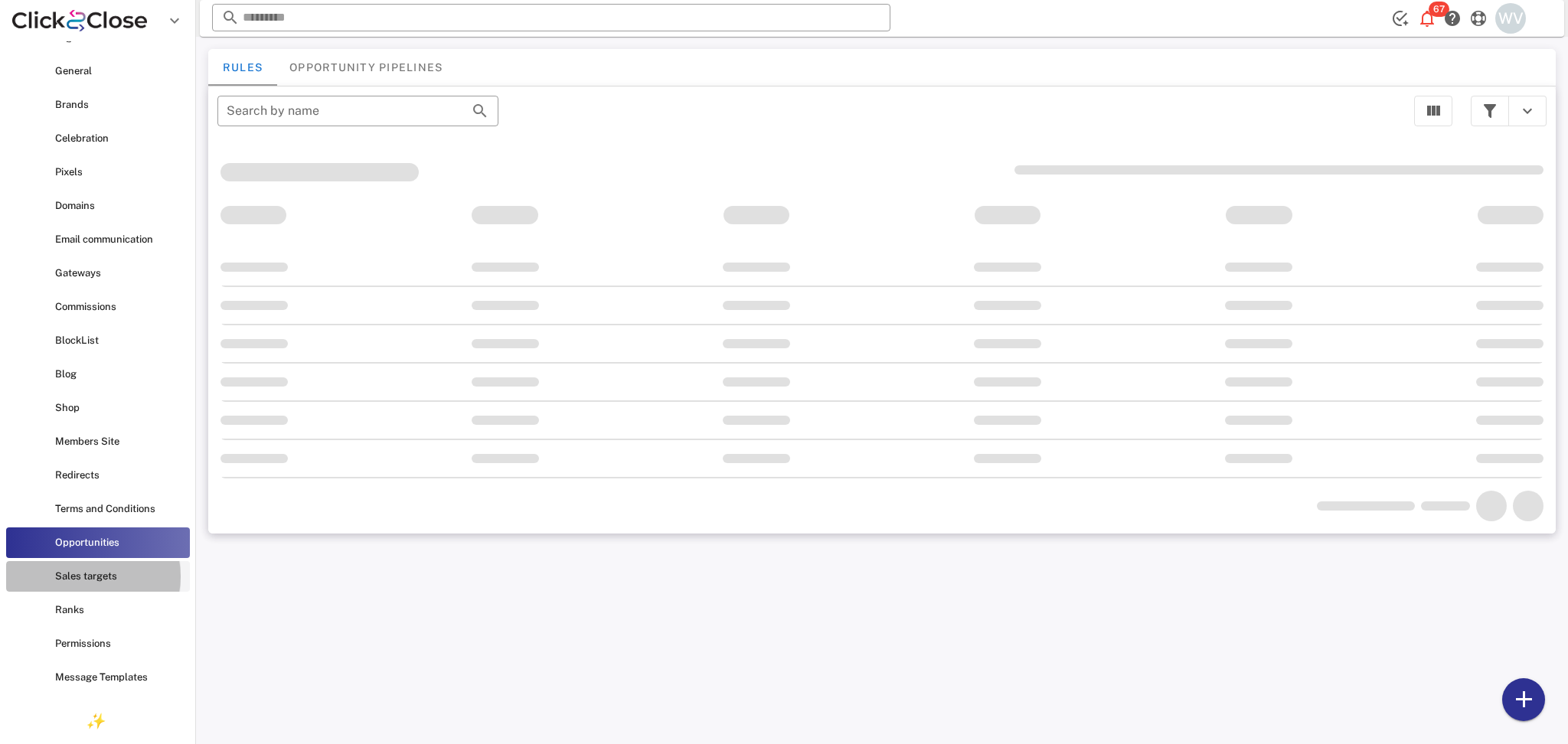 click on "Sales targets" at bounding box center [119, 576] 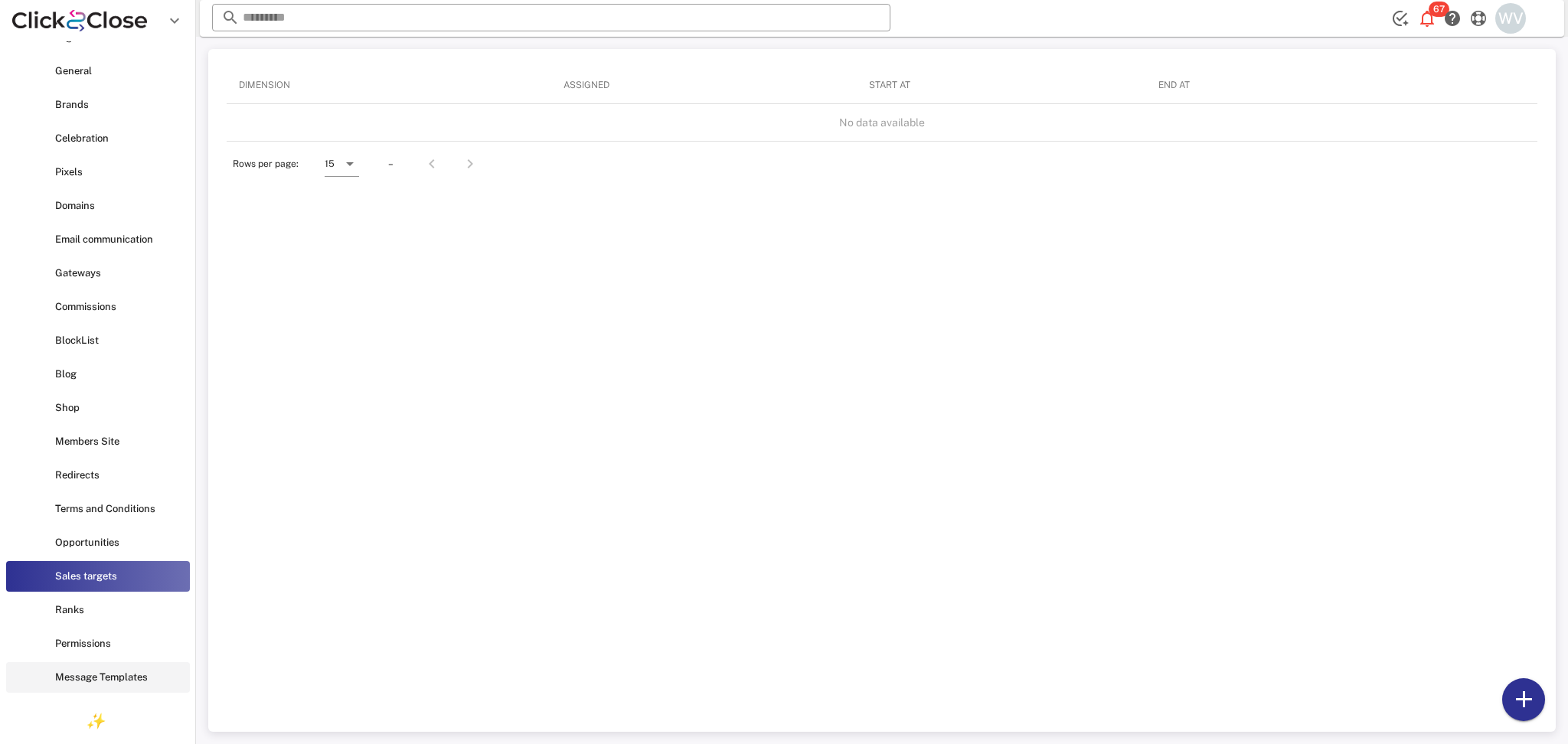 click on "Message Templates" at bounding box center [119, 677] 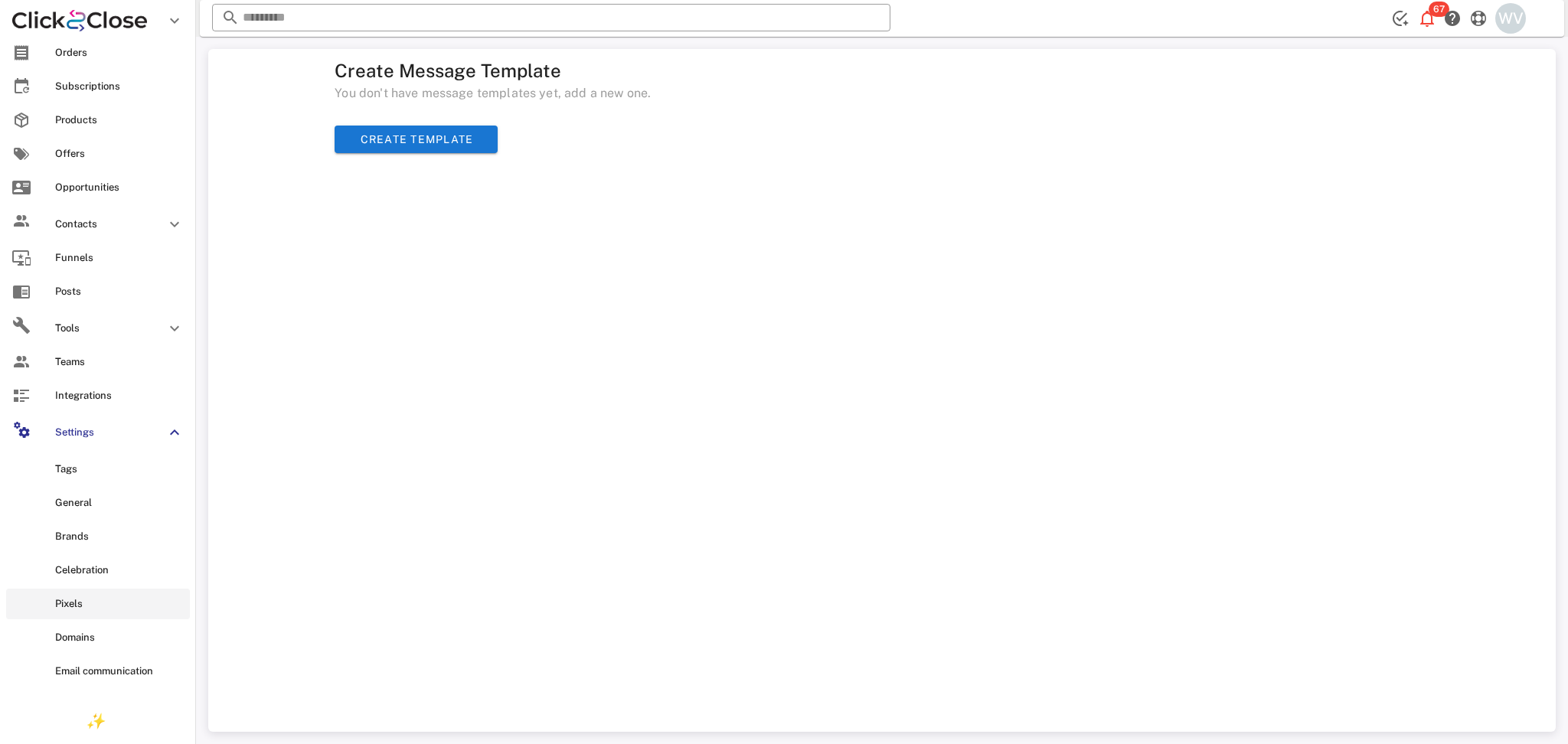 scroll, scrollTop: 0, scrollLeft: 0, axis: both 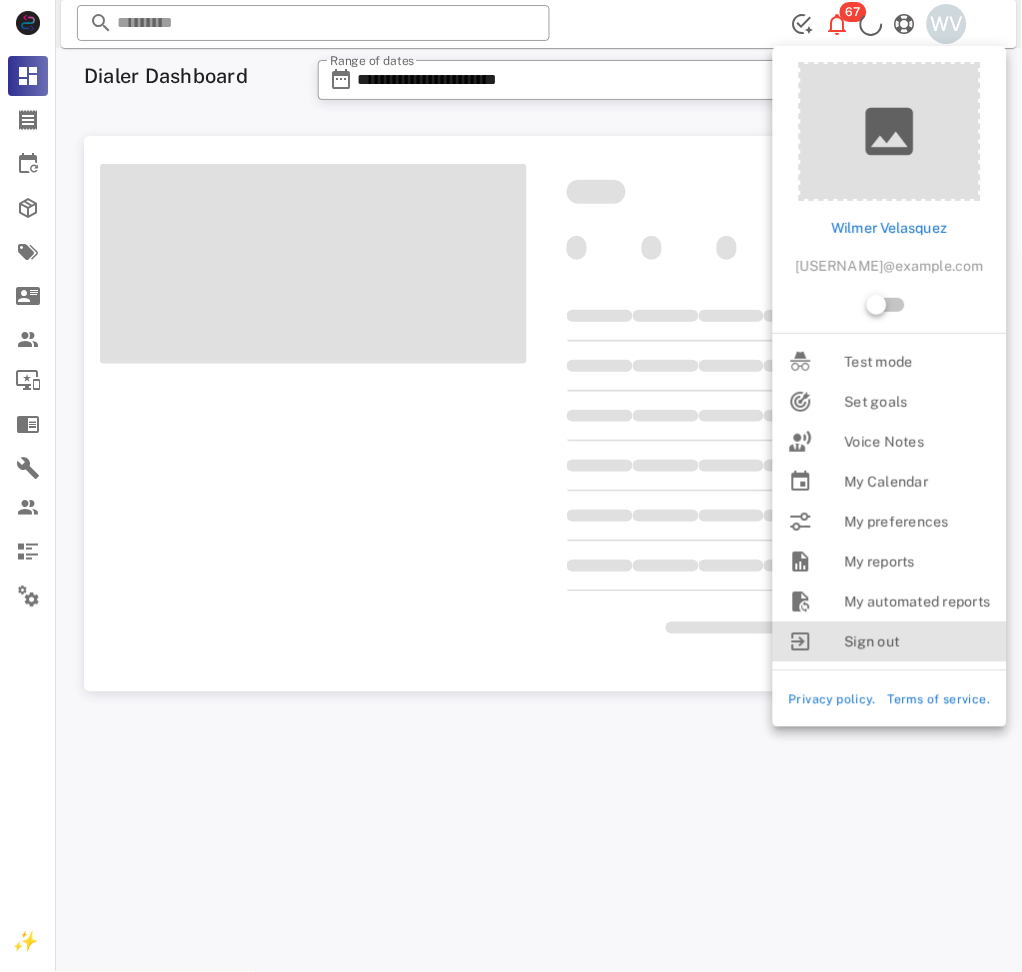 click on "Sign out" at bounding box center [918, 642] 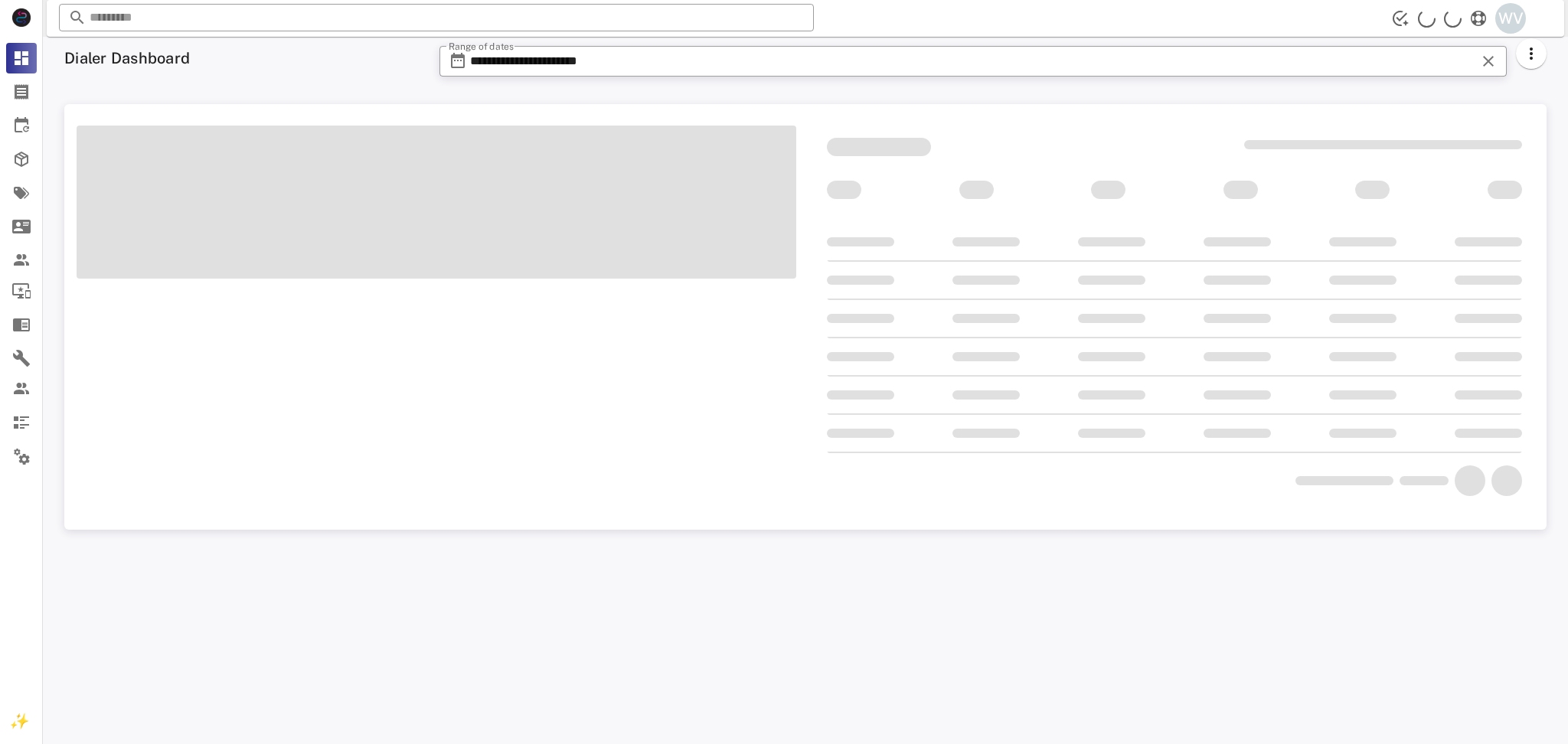 scroll, scrollTop: 0, scrollLeft: 0, axis: both 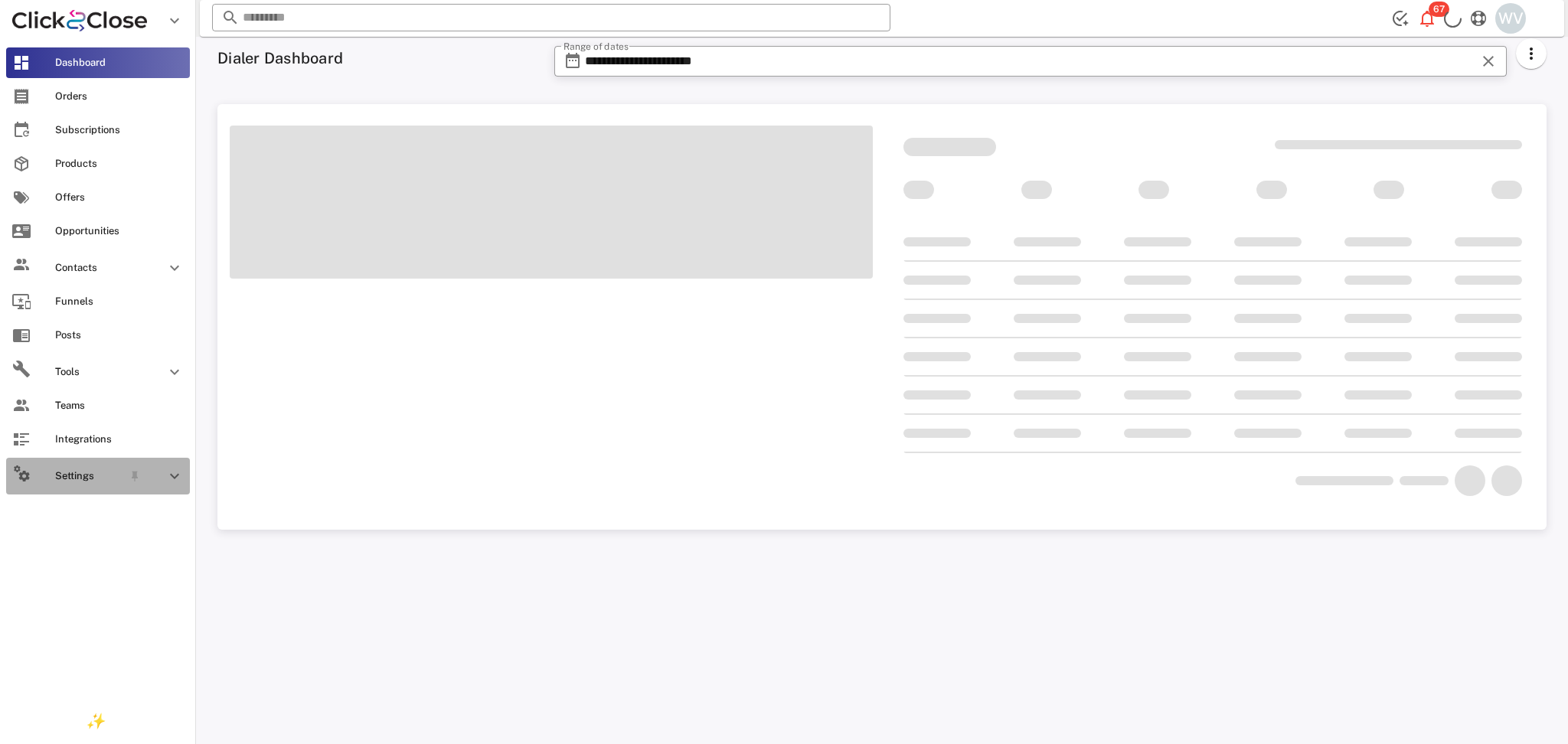 click on "Settings" at bounding box center [98, 476] 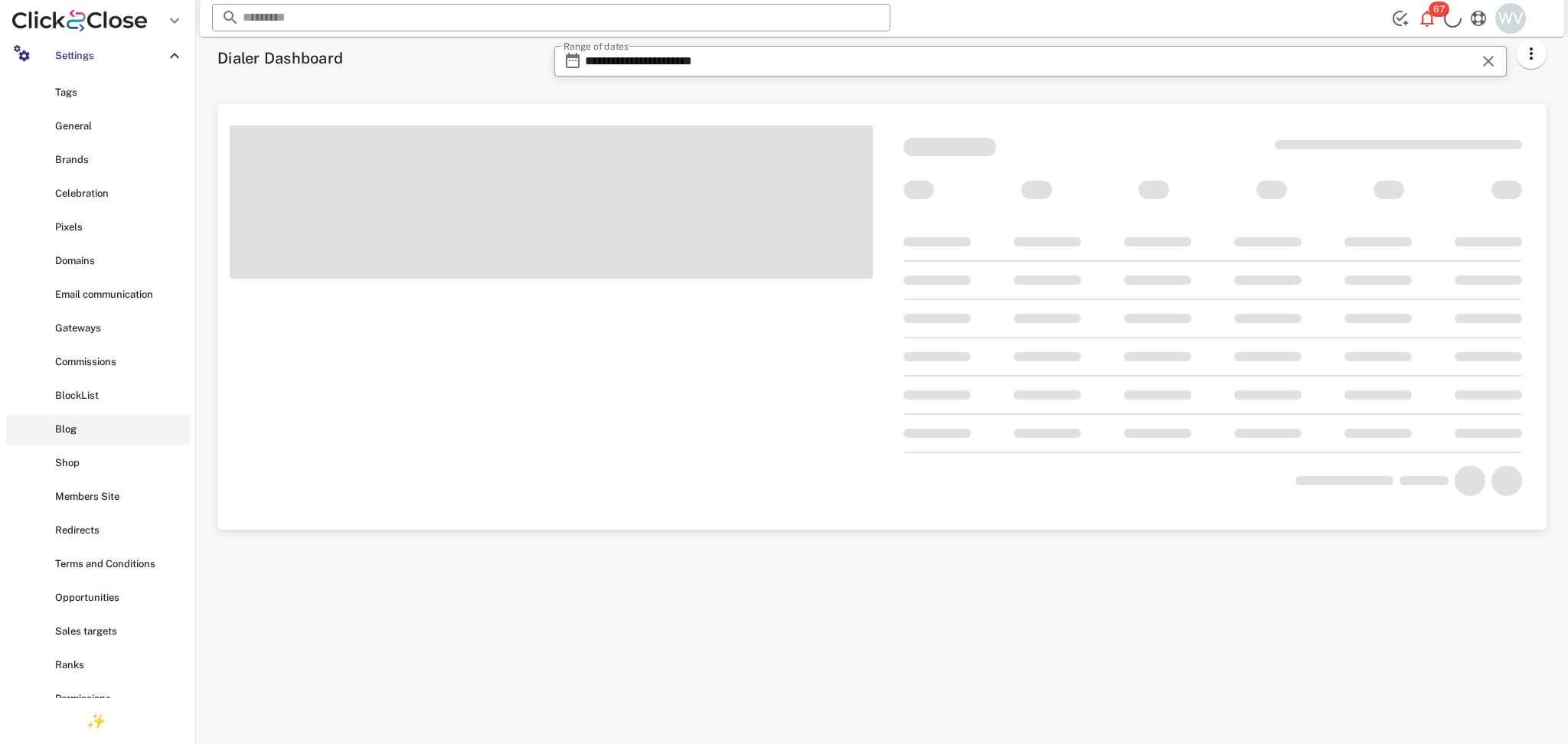 scroll, scrollTop: 475, scrollLeft: 0, axis: vertical 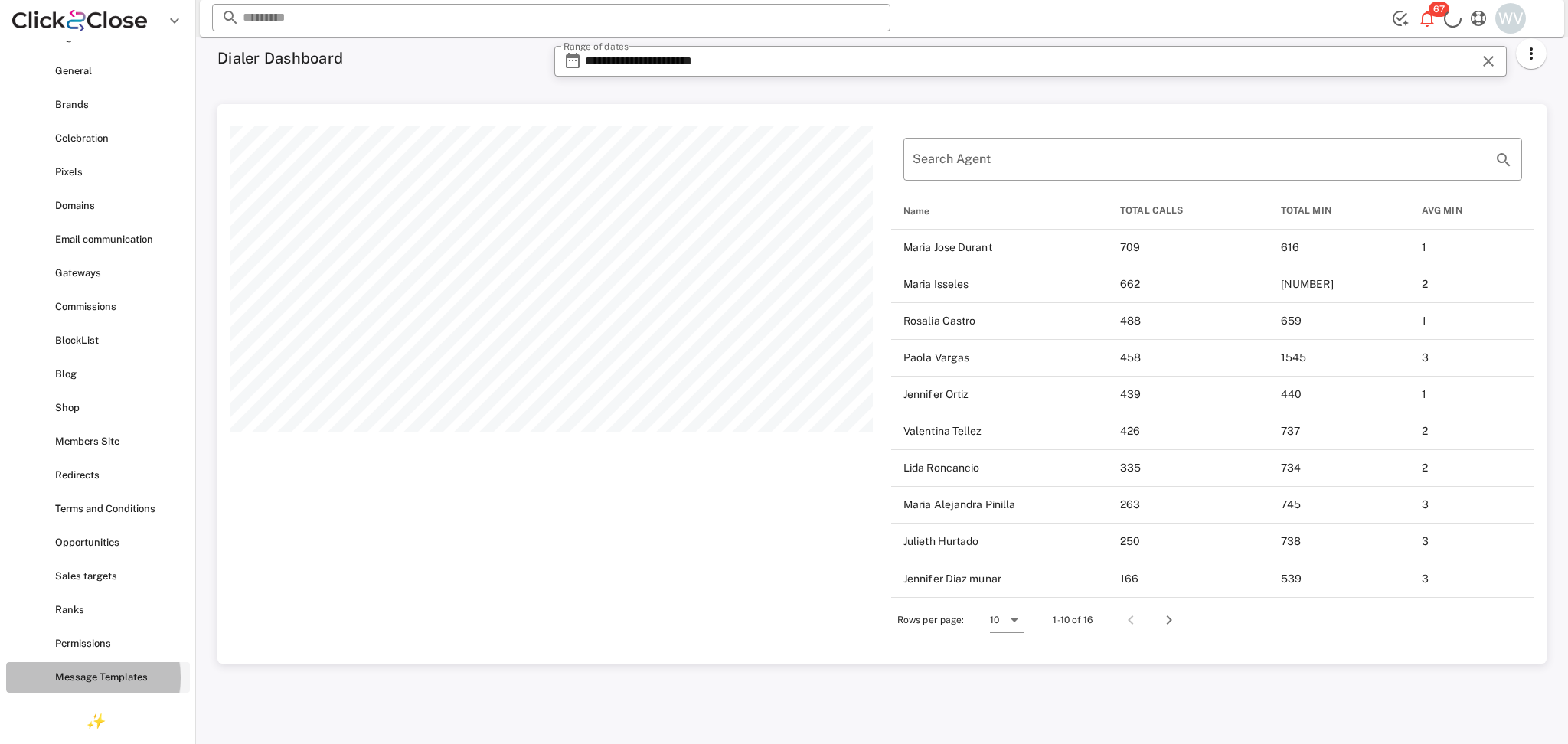 click on "Message Templates" at bounding box center [98, 677] 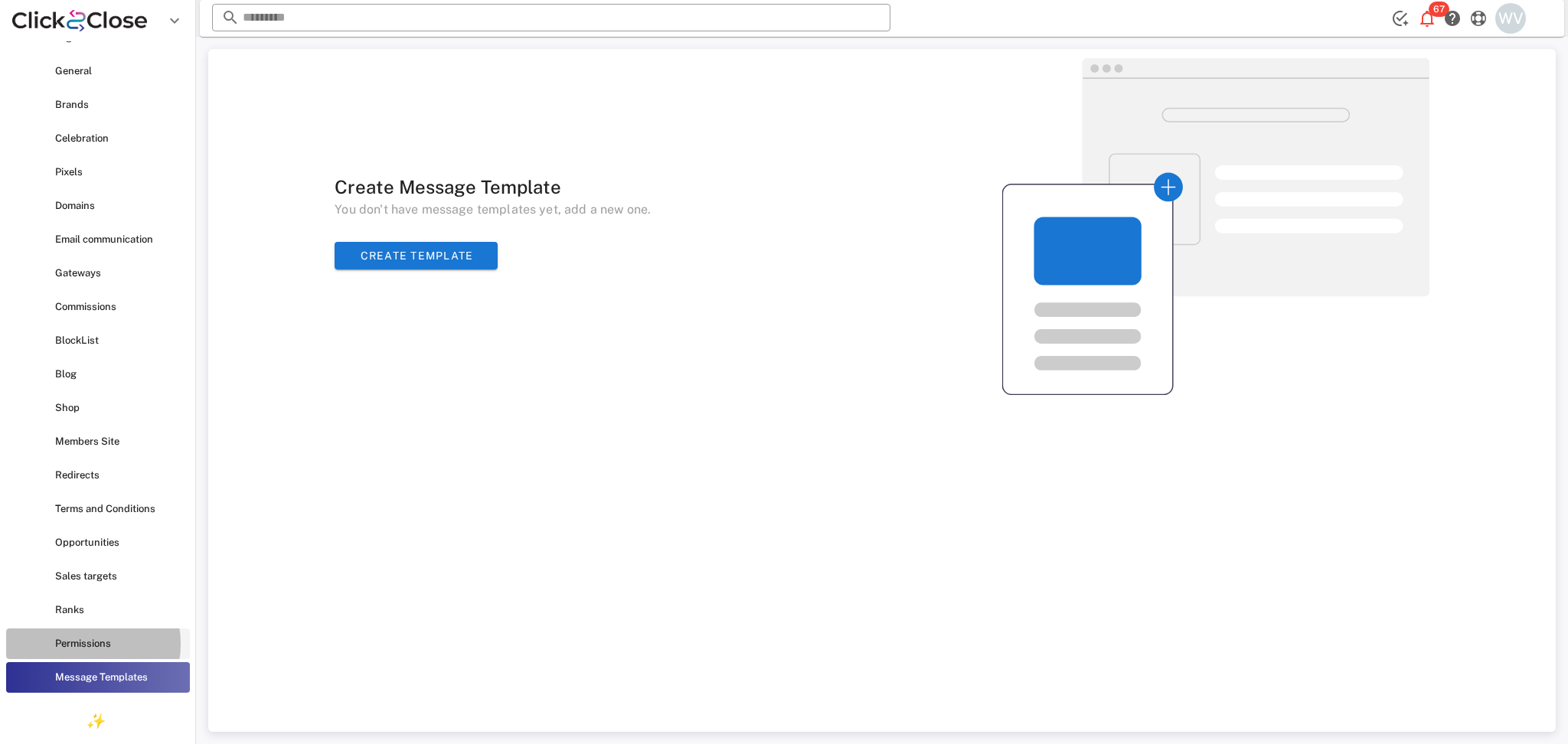click on "Permissions" at bounding box center (119, 644) 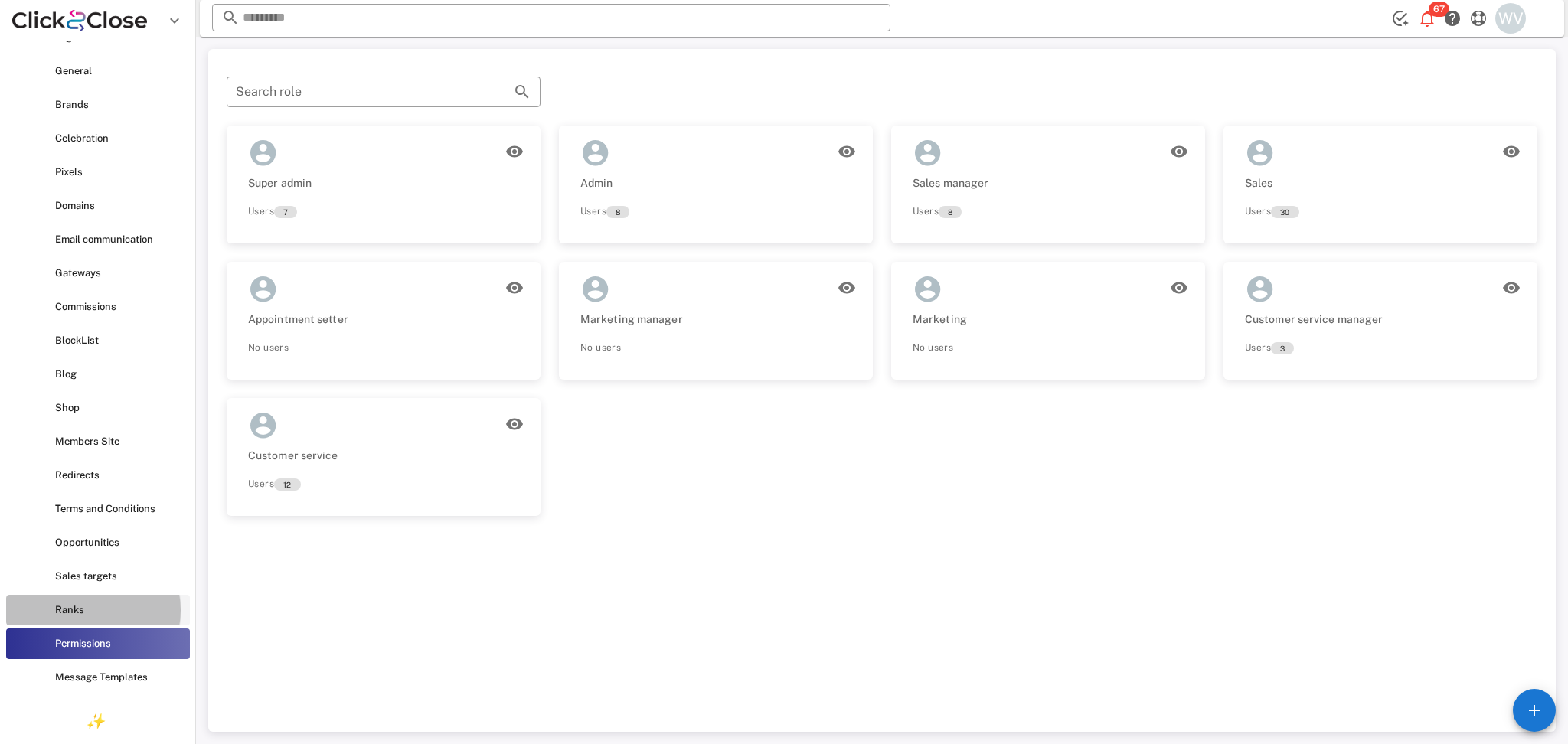click on "Ranks" at bounding box center (119, 610) 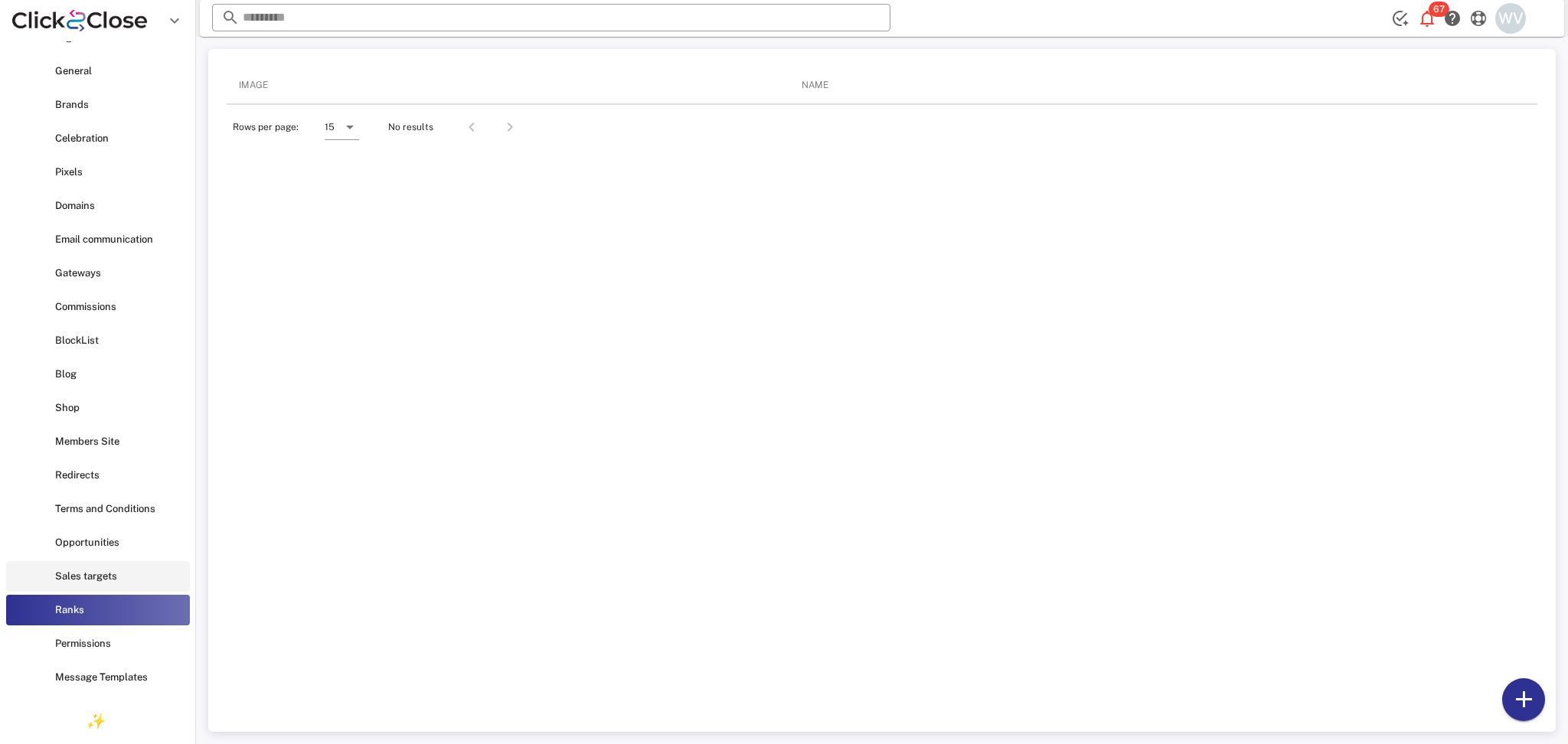 click on "Sales targets" at bounding box center (98, 576) 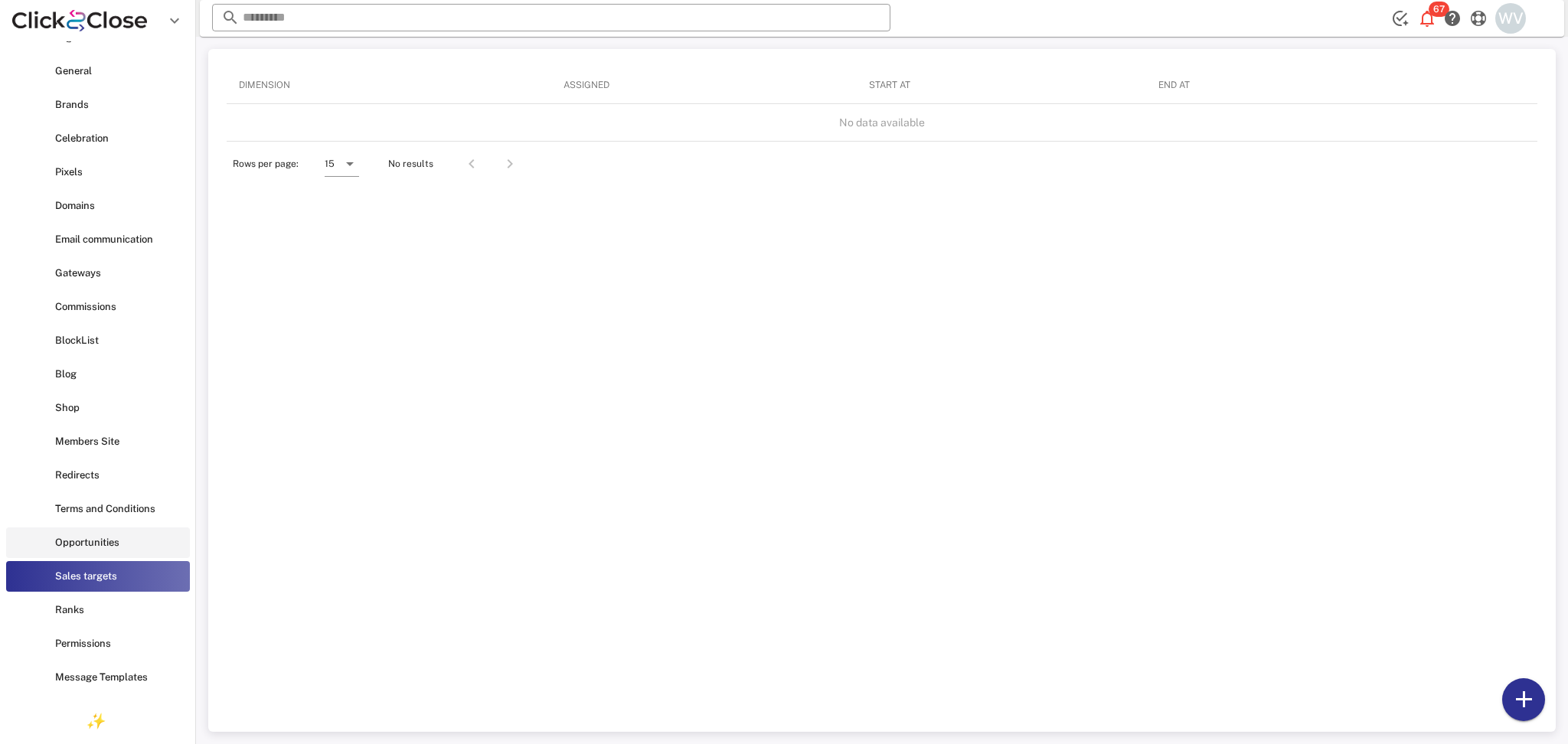 click on "Opportunities" at bounding box center [119, 543] 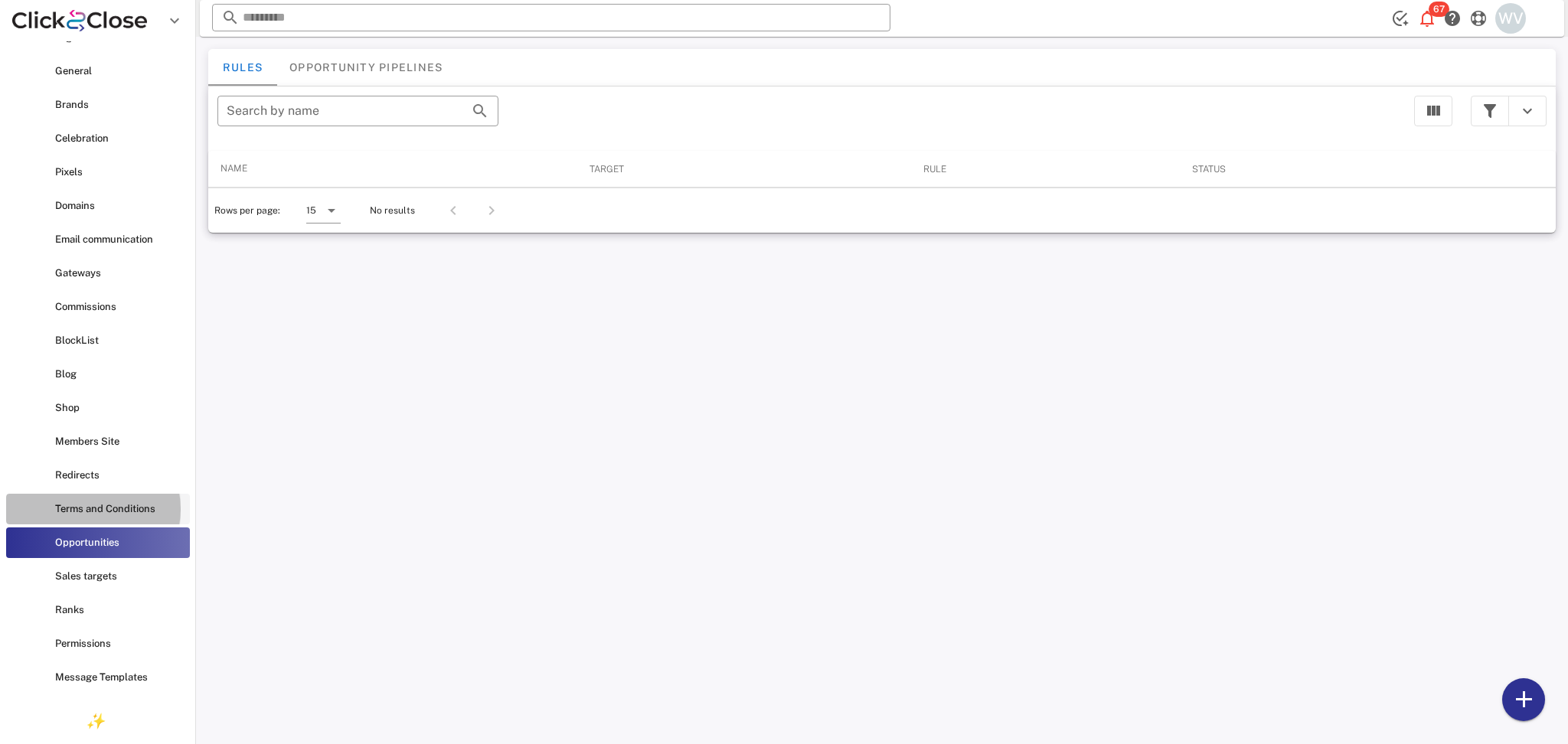 click on "Terms and Conditions" at bounding box center [98, 509] 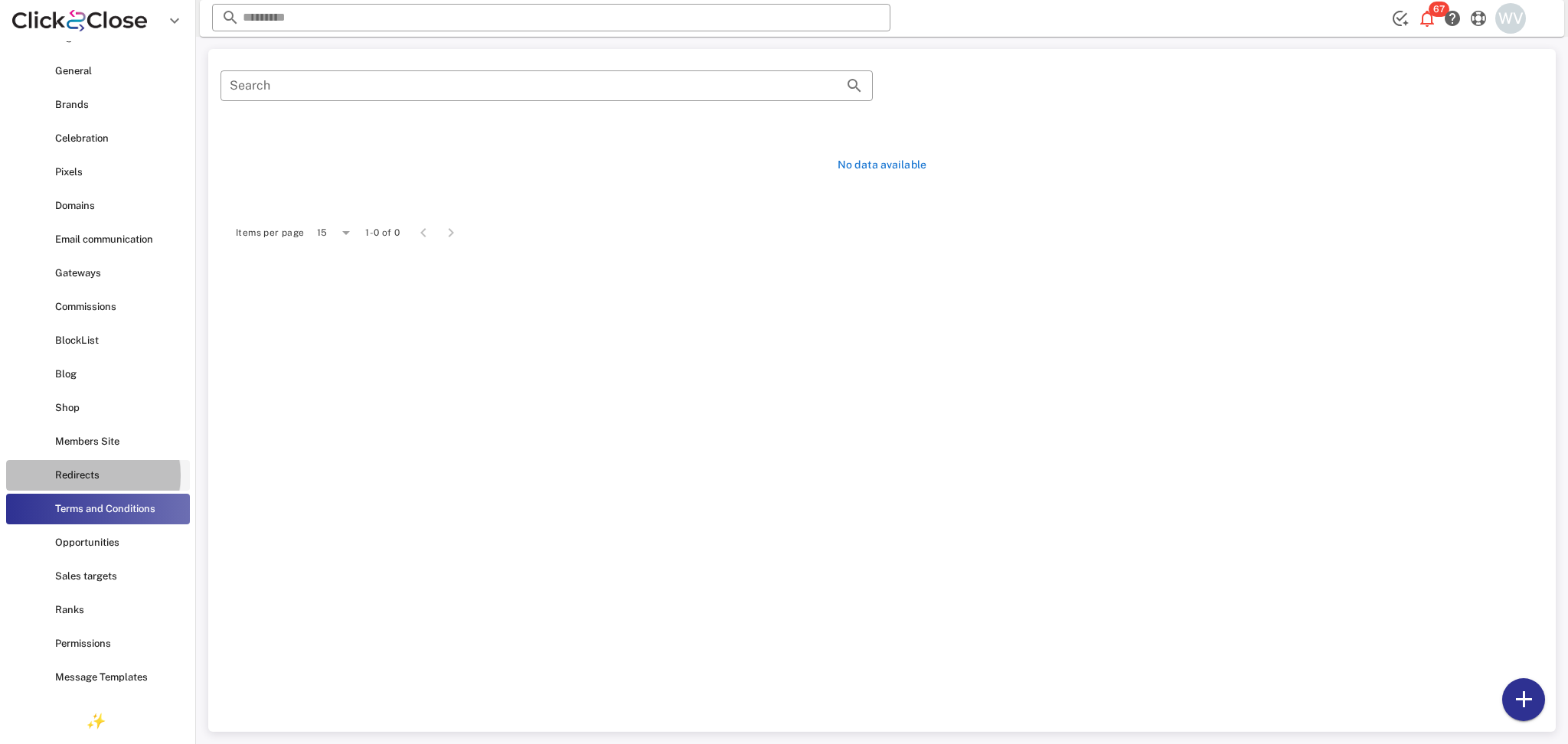 click on "Redirects" at bounding box center [98, 475] 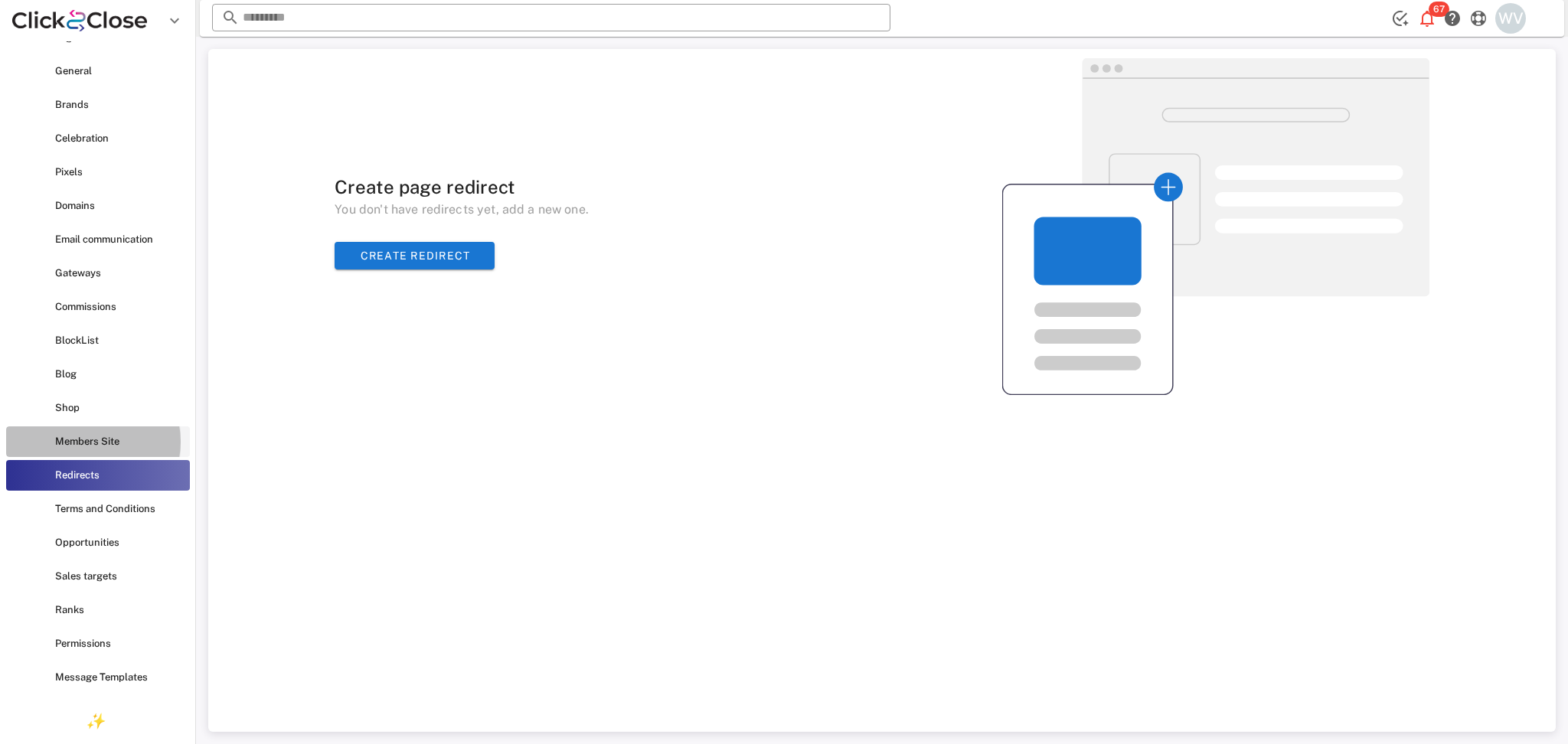 click on "Members Site" at bounding box center [98, 442] 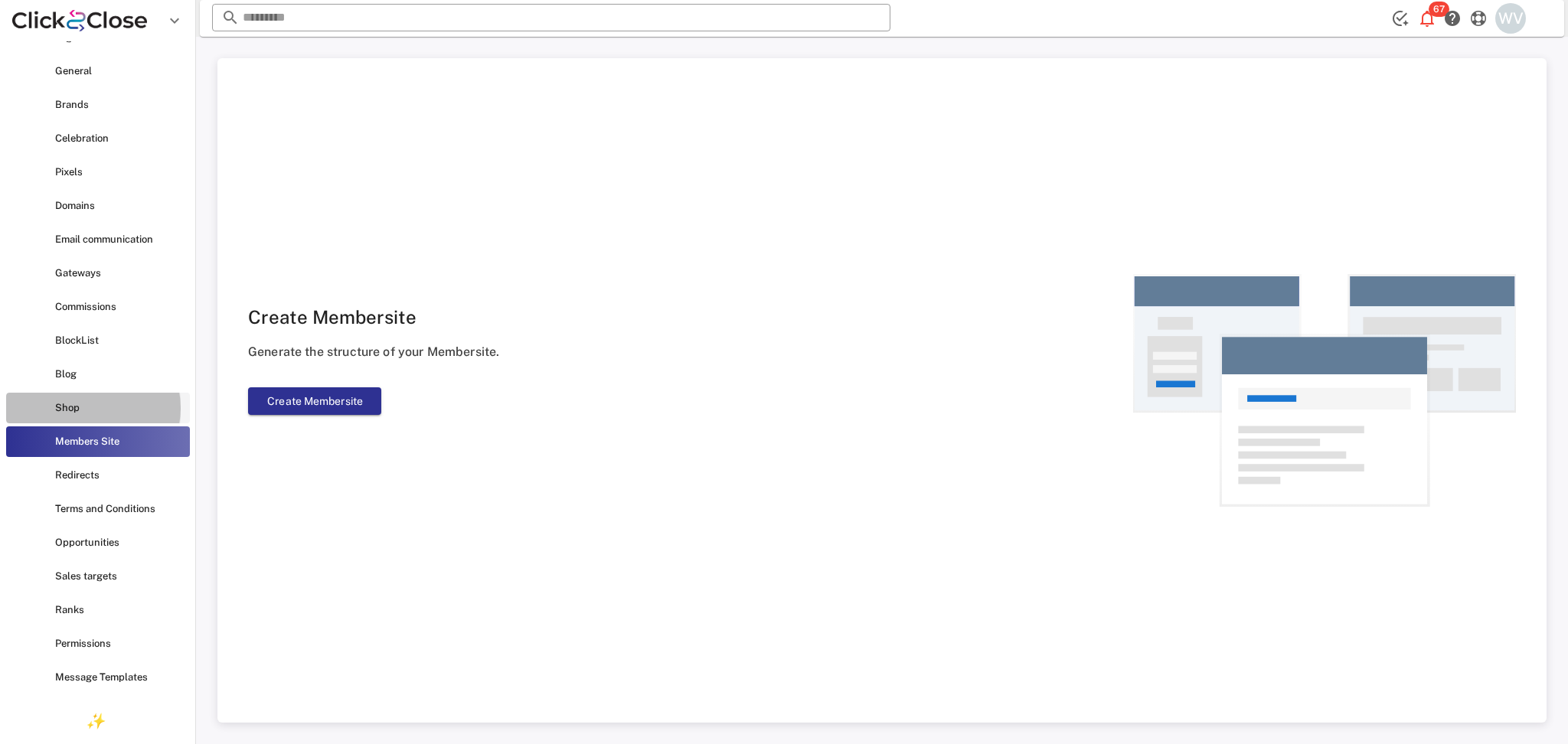 click on "Shop" at bounding box center (119, 408) 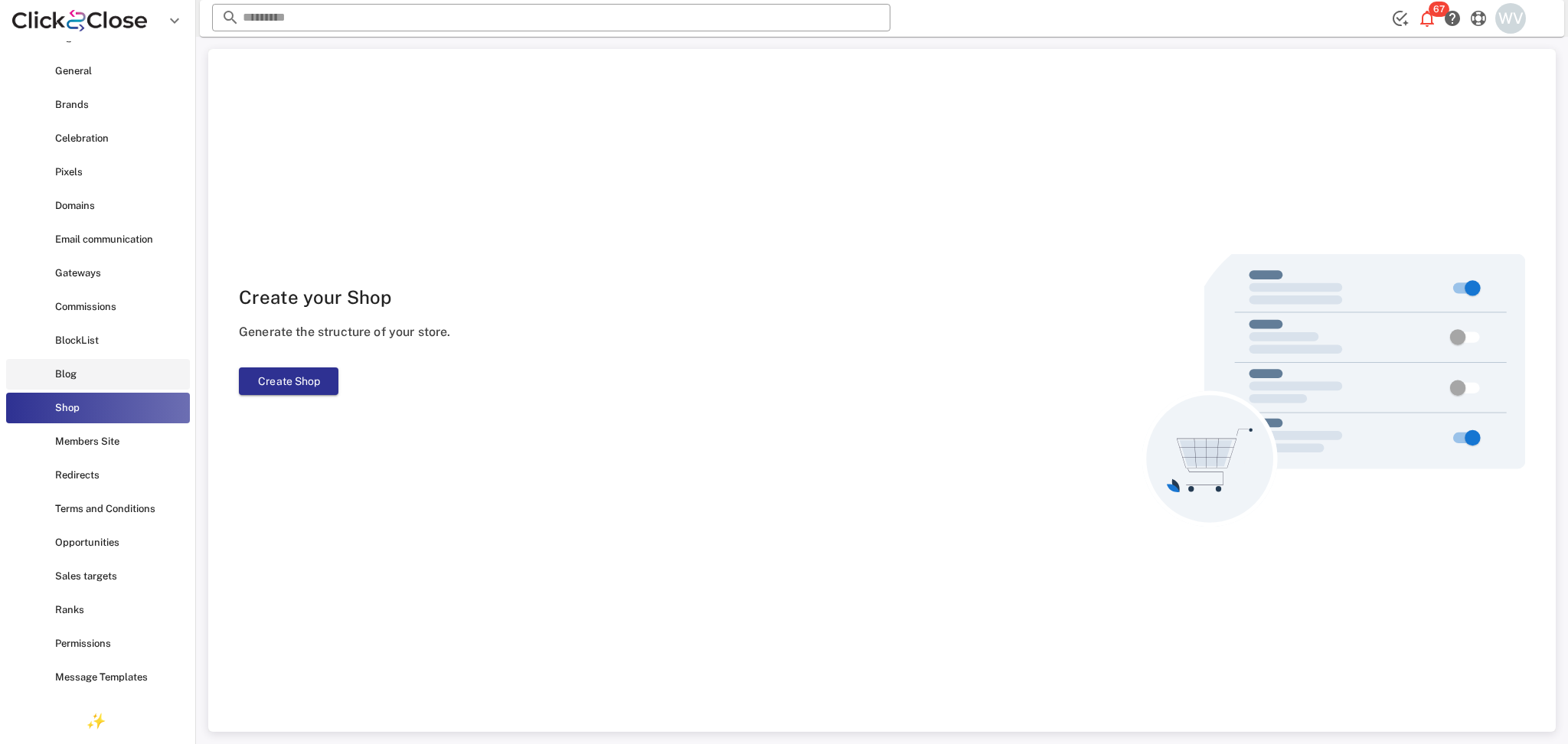 click on "Blog" at bounding box center (98, 374) 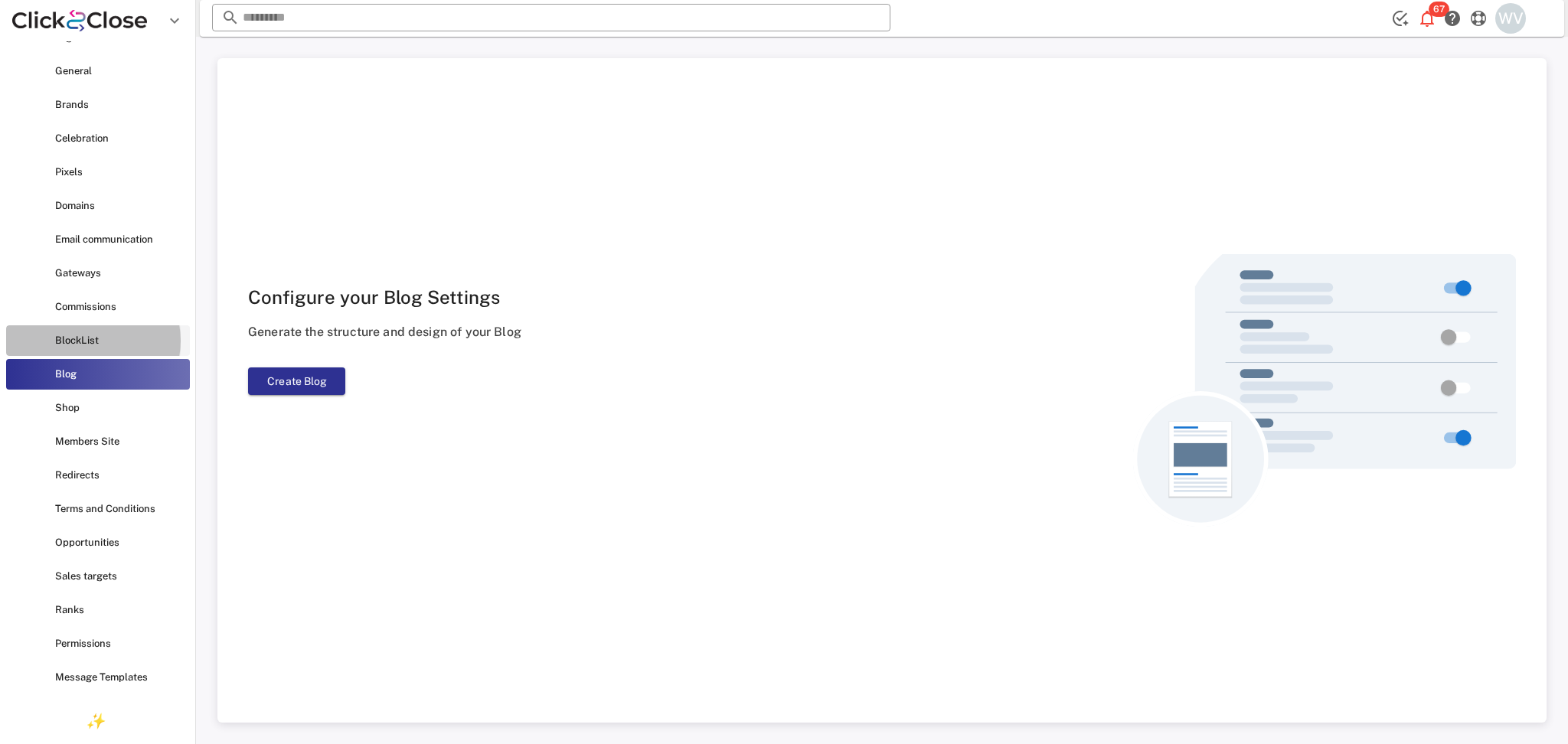 click on "BlockList" at bounding box center (119, 341) 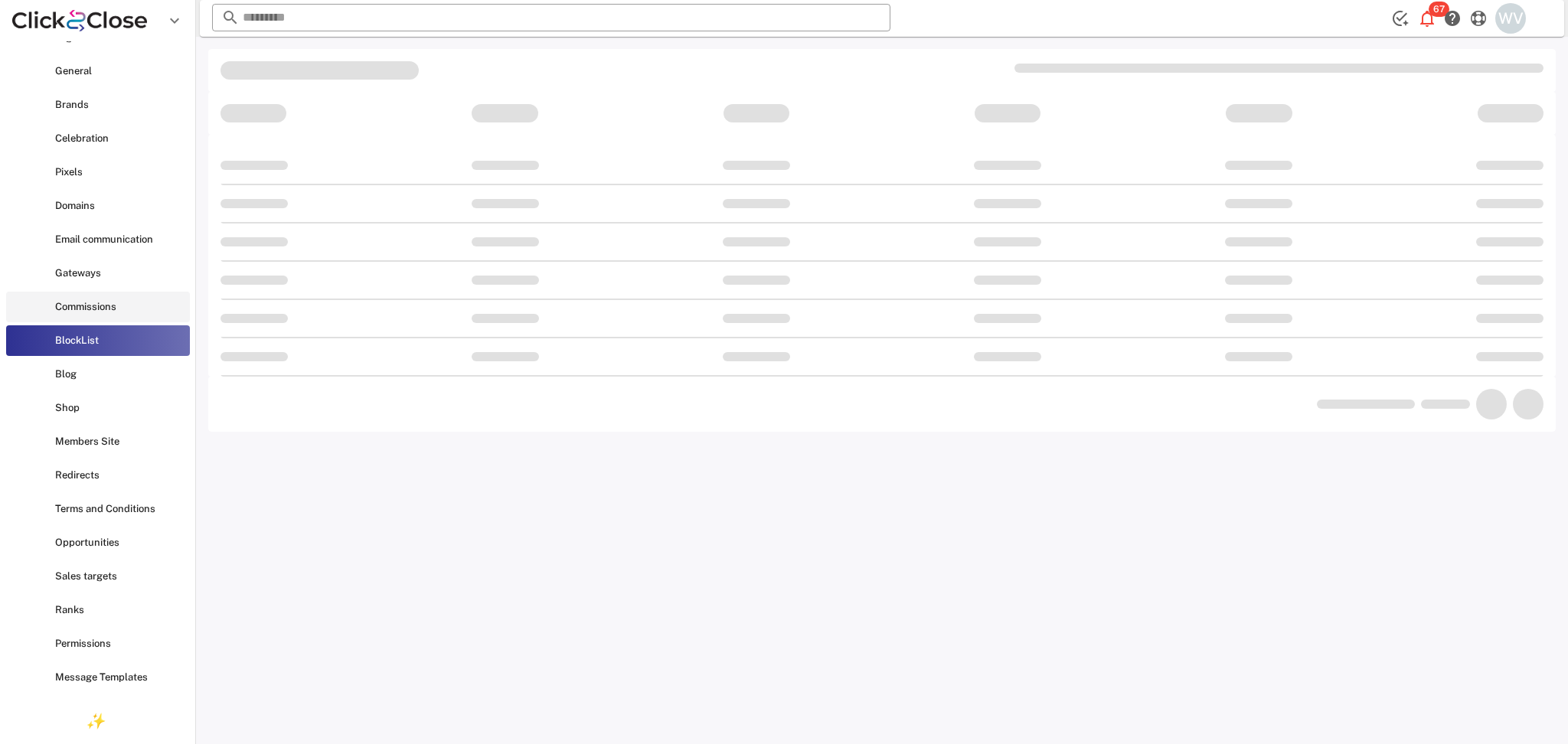 click on "Commissions" at bounding box center [98, 307] 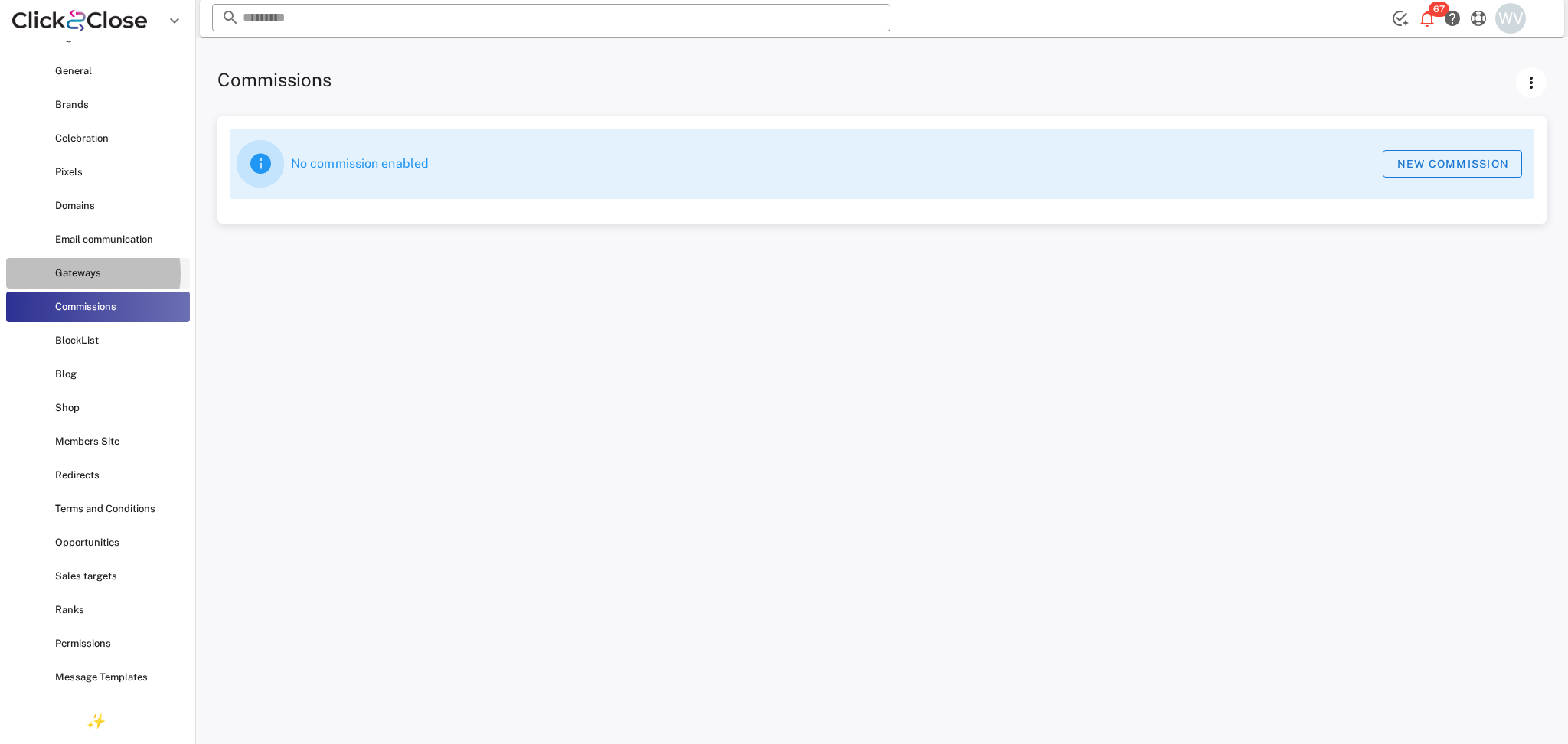 click on "Gateways" at bounding box center (119, 273) 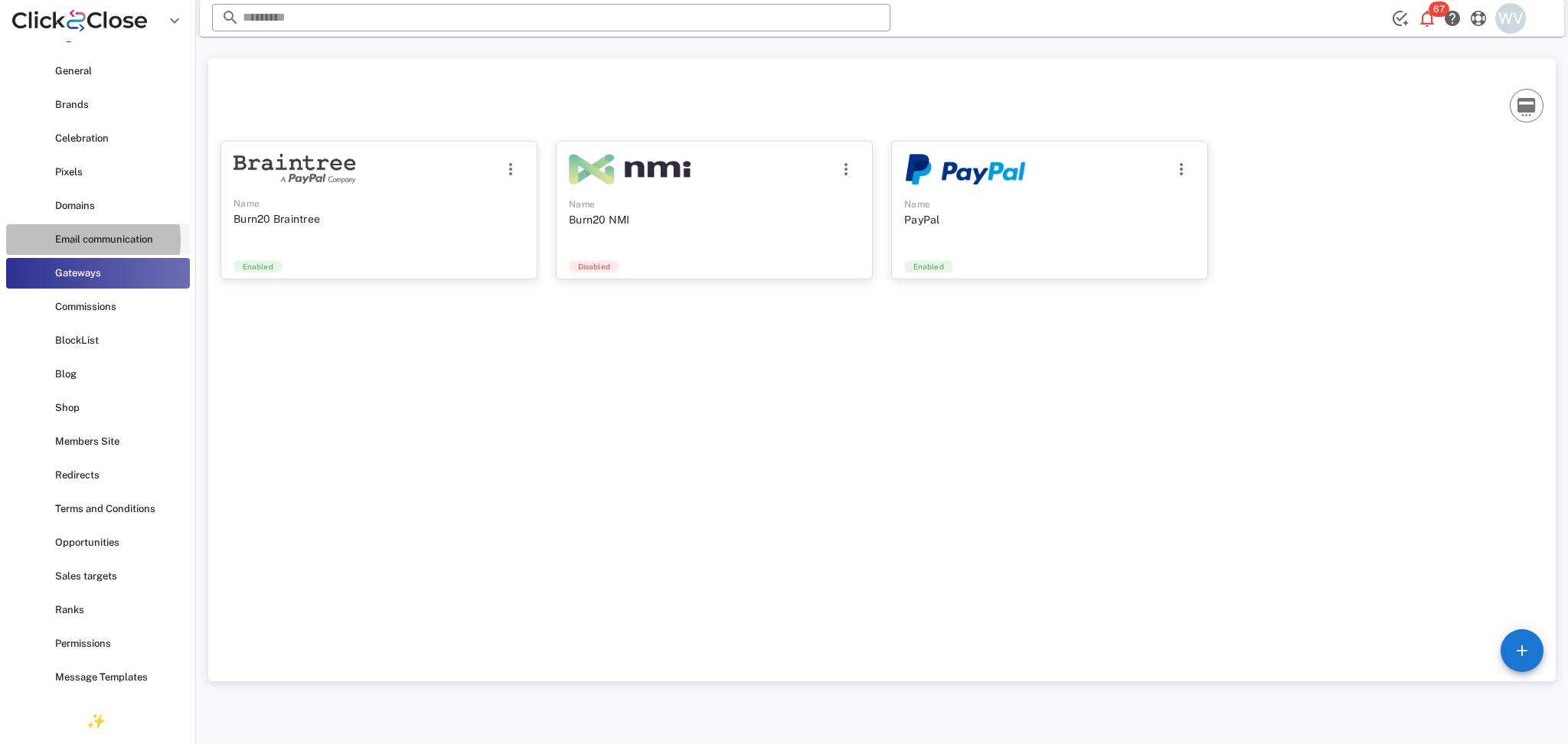 click on "Email communication" at bounding box center (119, 240) 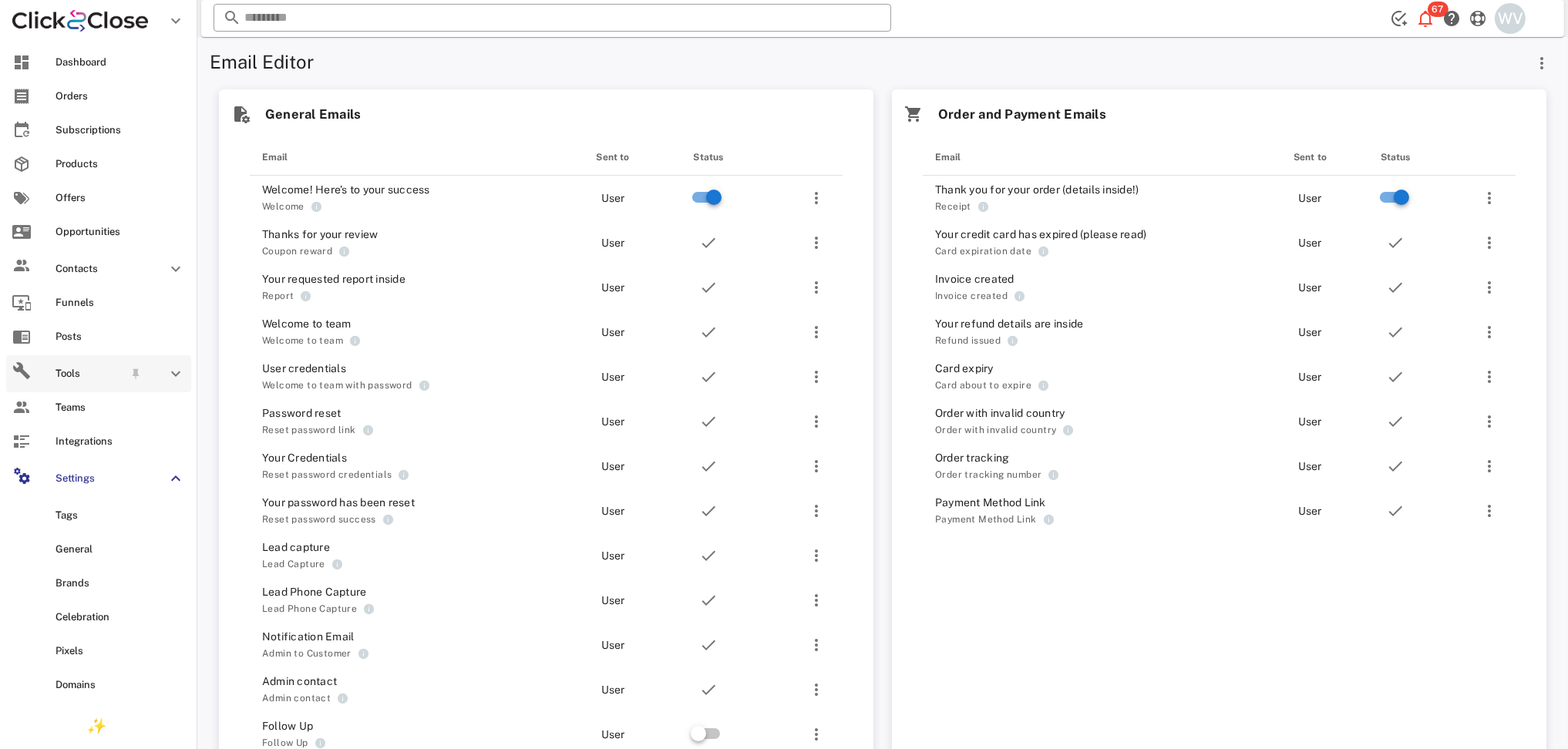 scroll, scrollTop: 0, scrollLeft: 0, axis: both 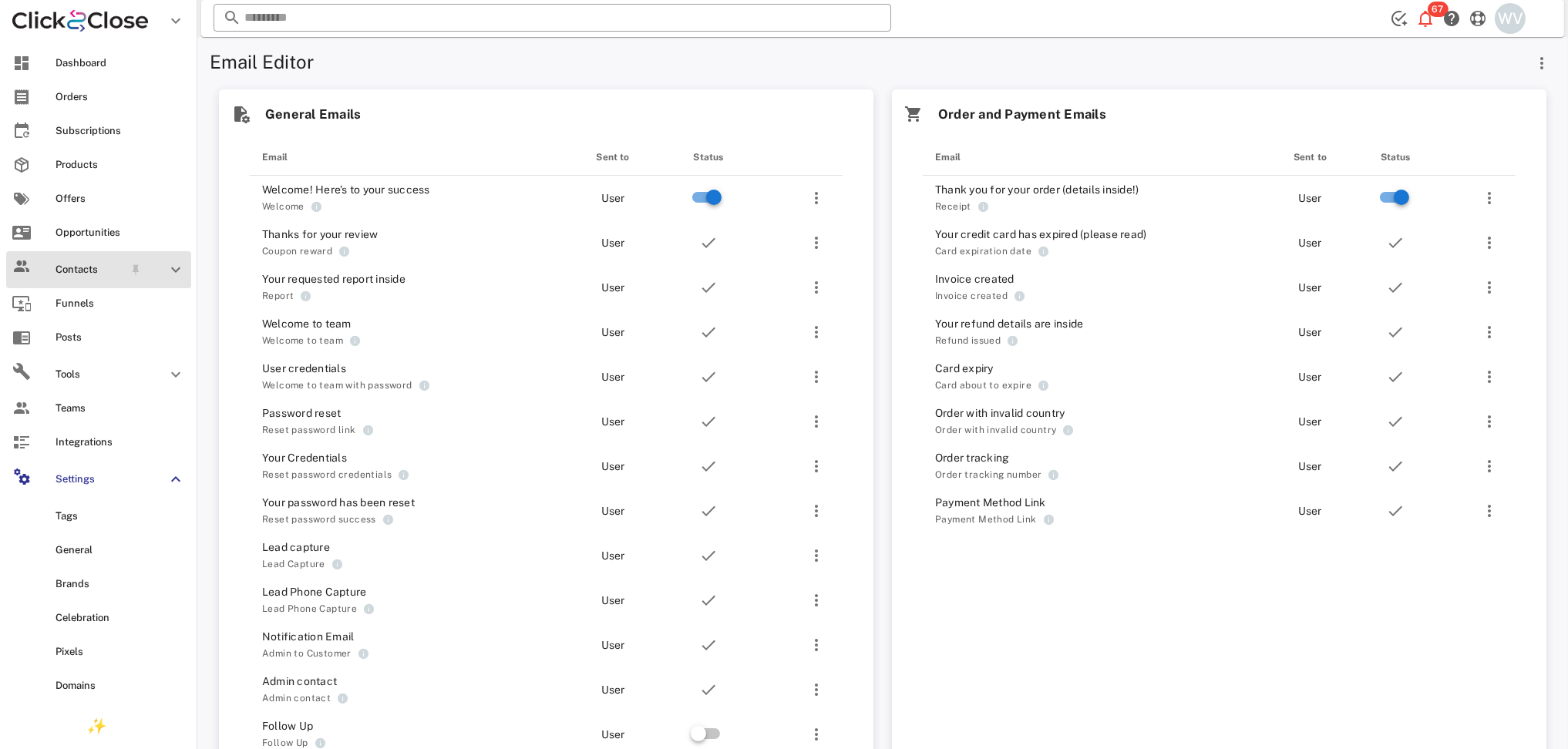 click on "Contacts" at bounding box center [89, 270] 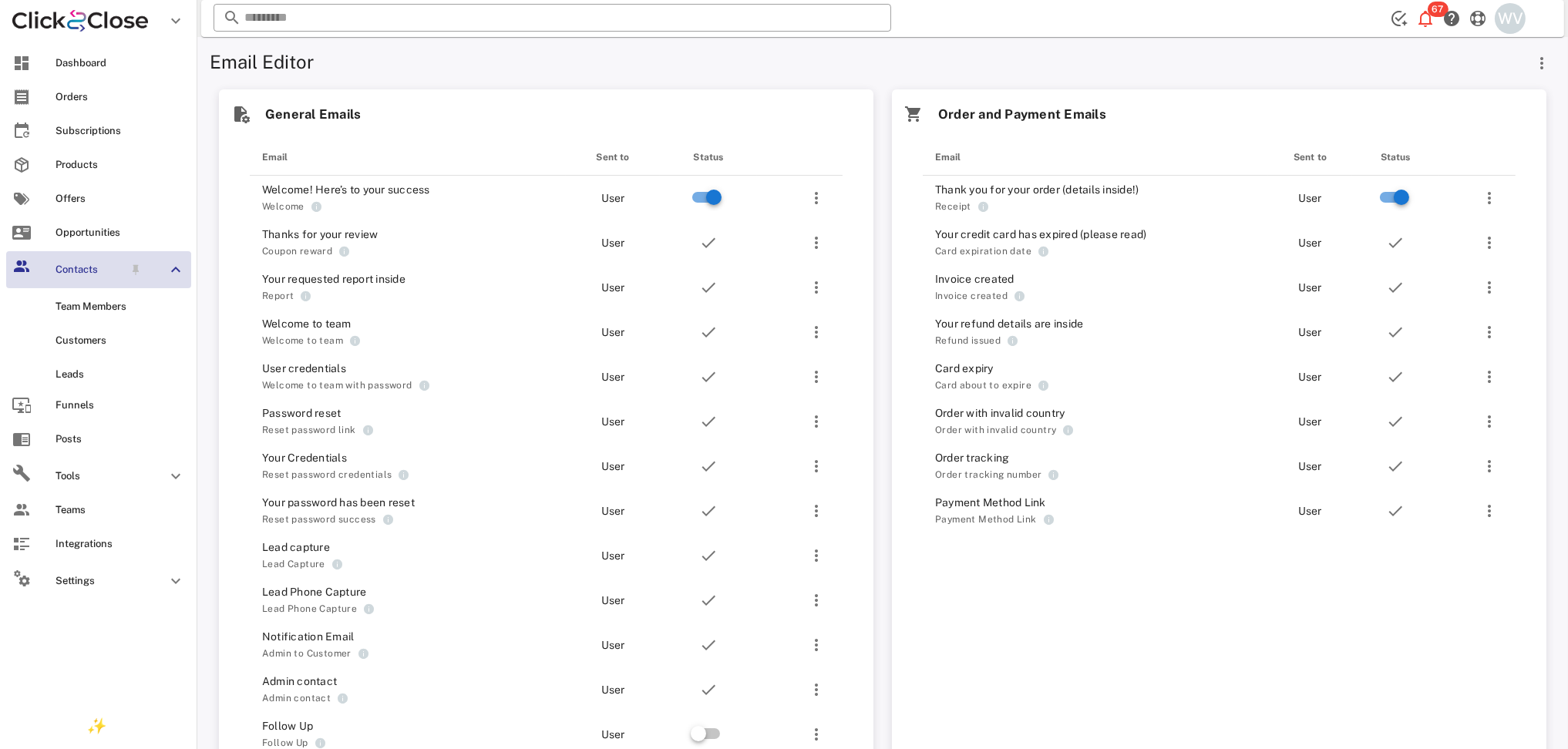 click on "Contacts" at bounding box center (89, 270) 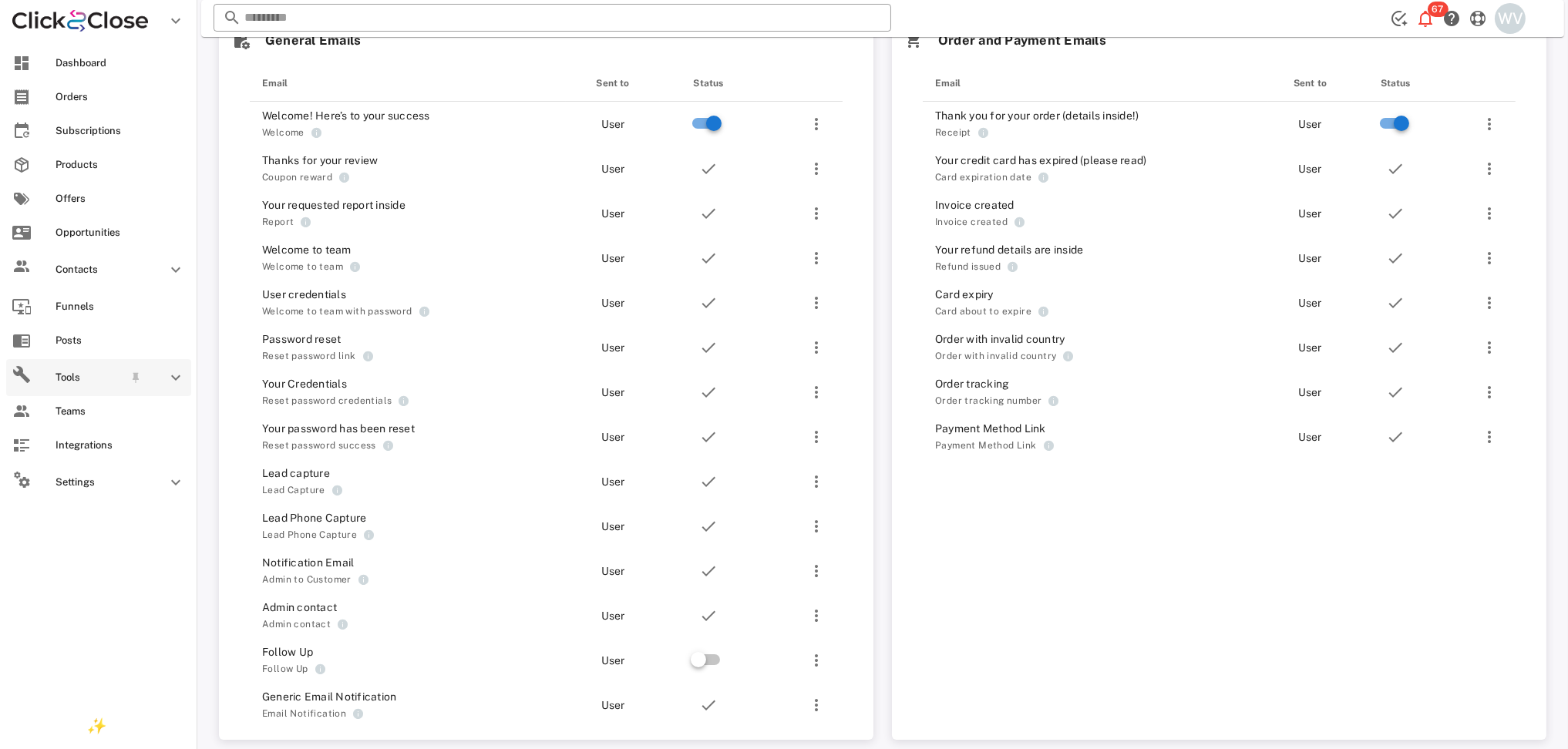 scroll, scrollTop: 513, scrollLeft: 0, axis: vertical 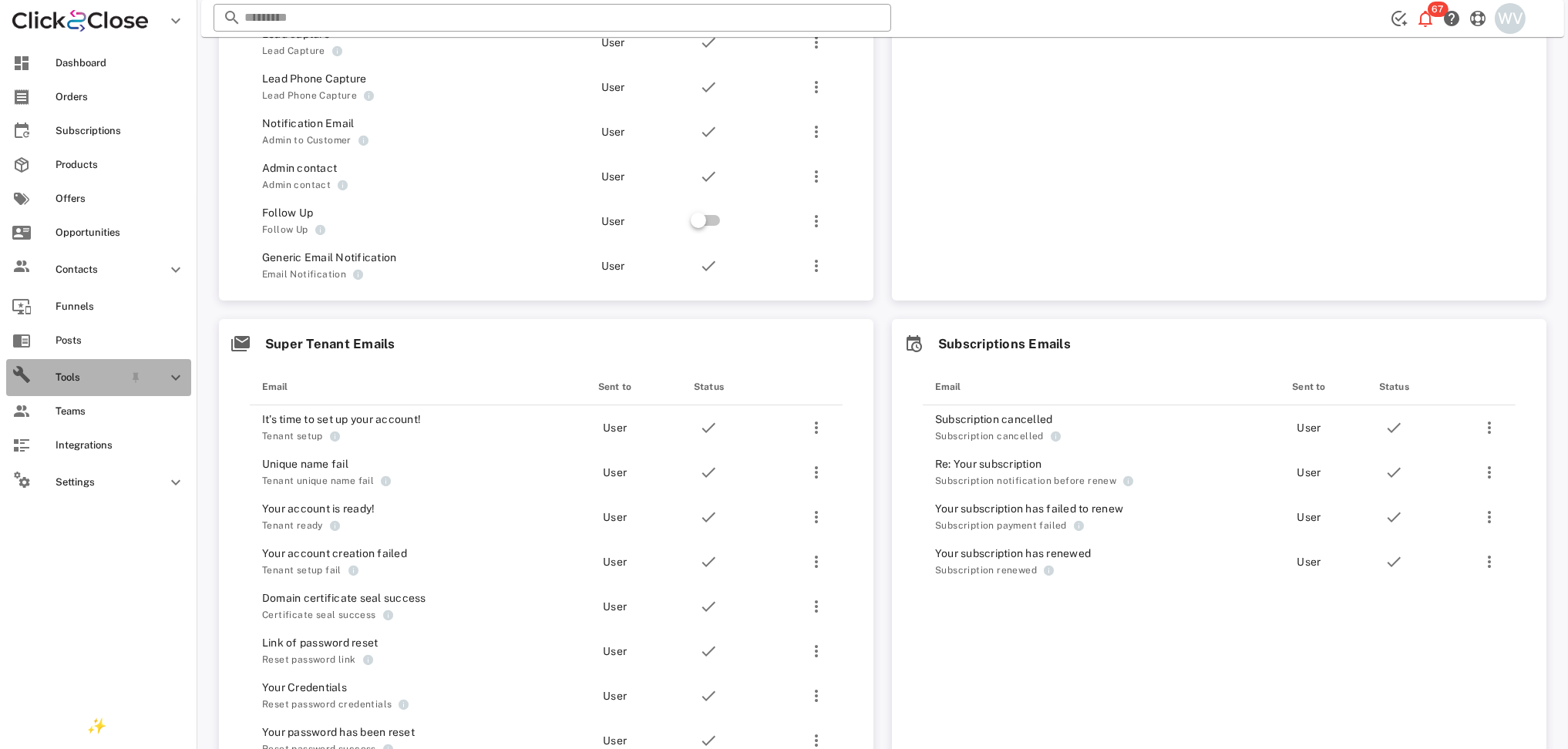 click at bounding box center (176, 378) 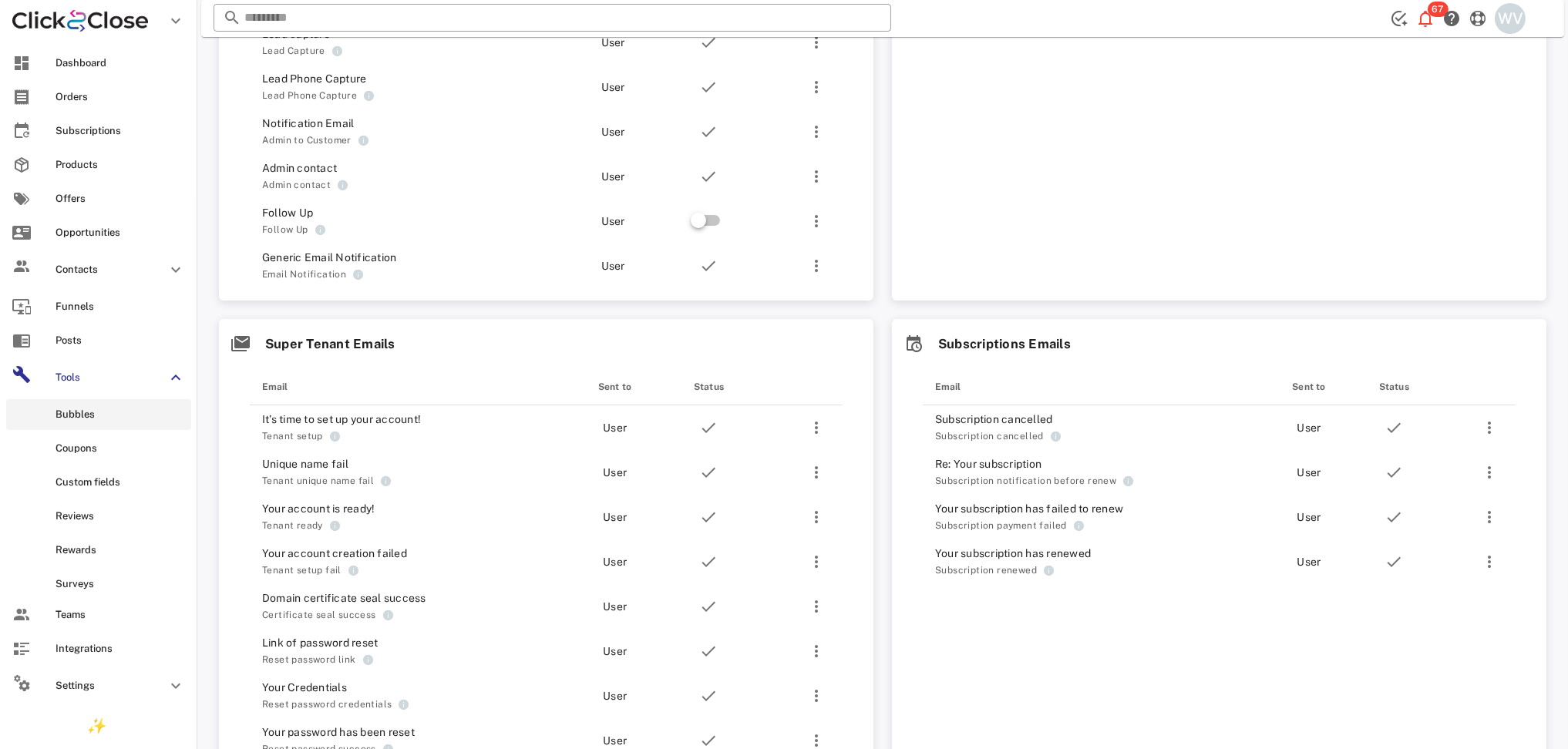 click on "Bubbles" at bounding box center [99, 415] 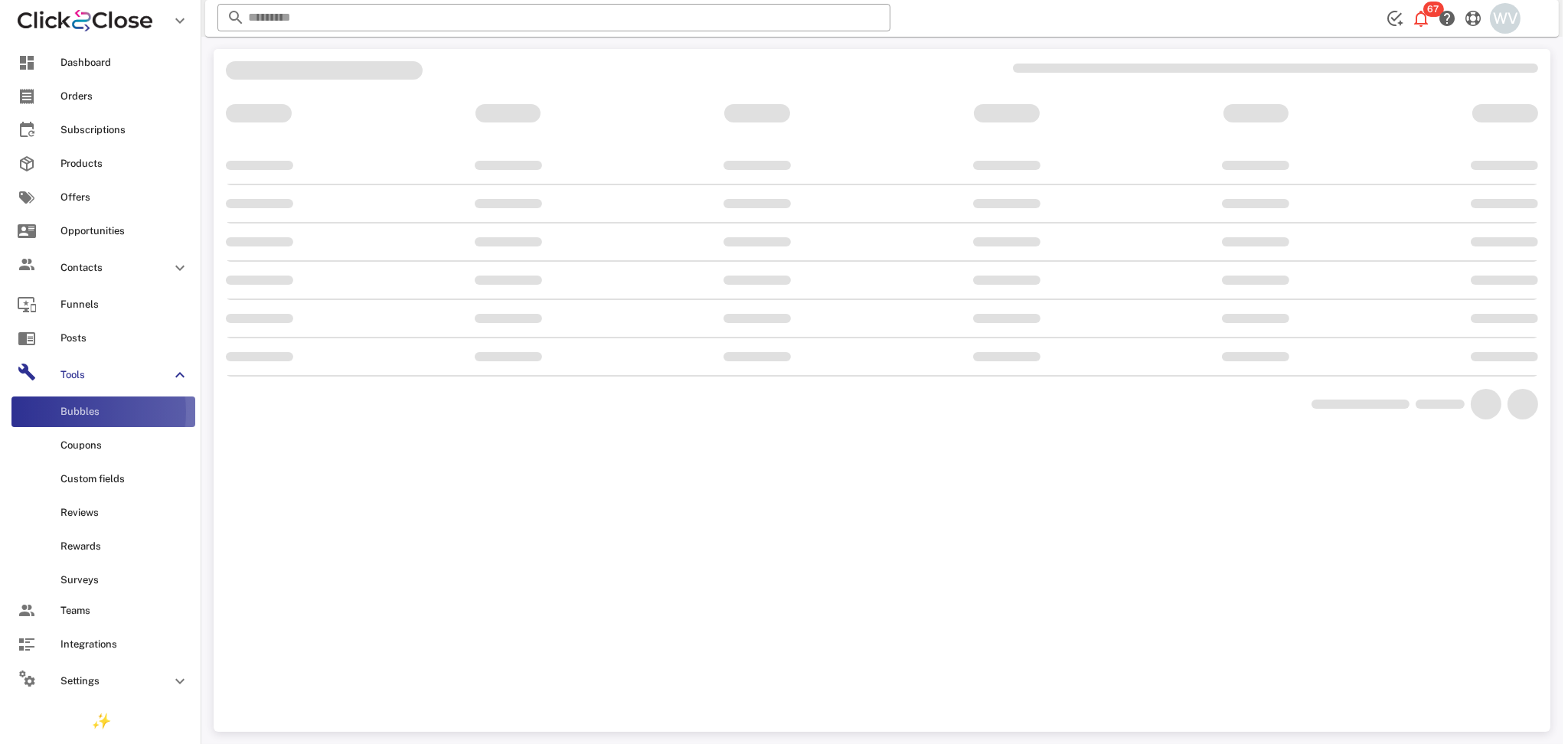scroll, scrollTop: 0, scrollLeft: 0, axis: both 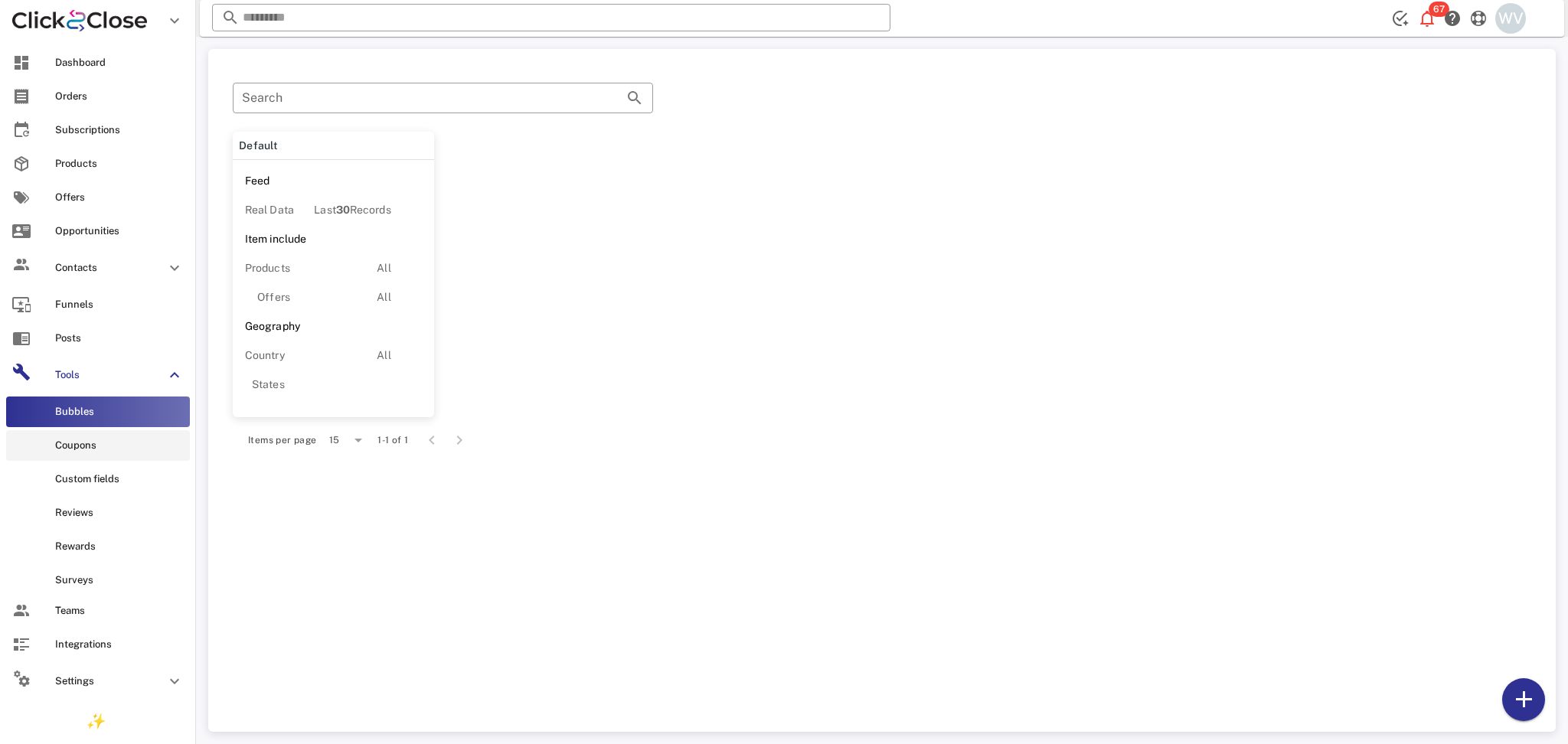 click on "Coupons" at bounding box center (119, 445) 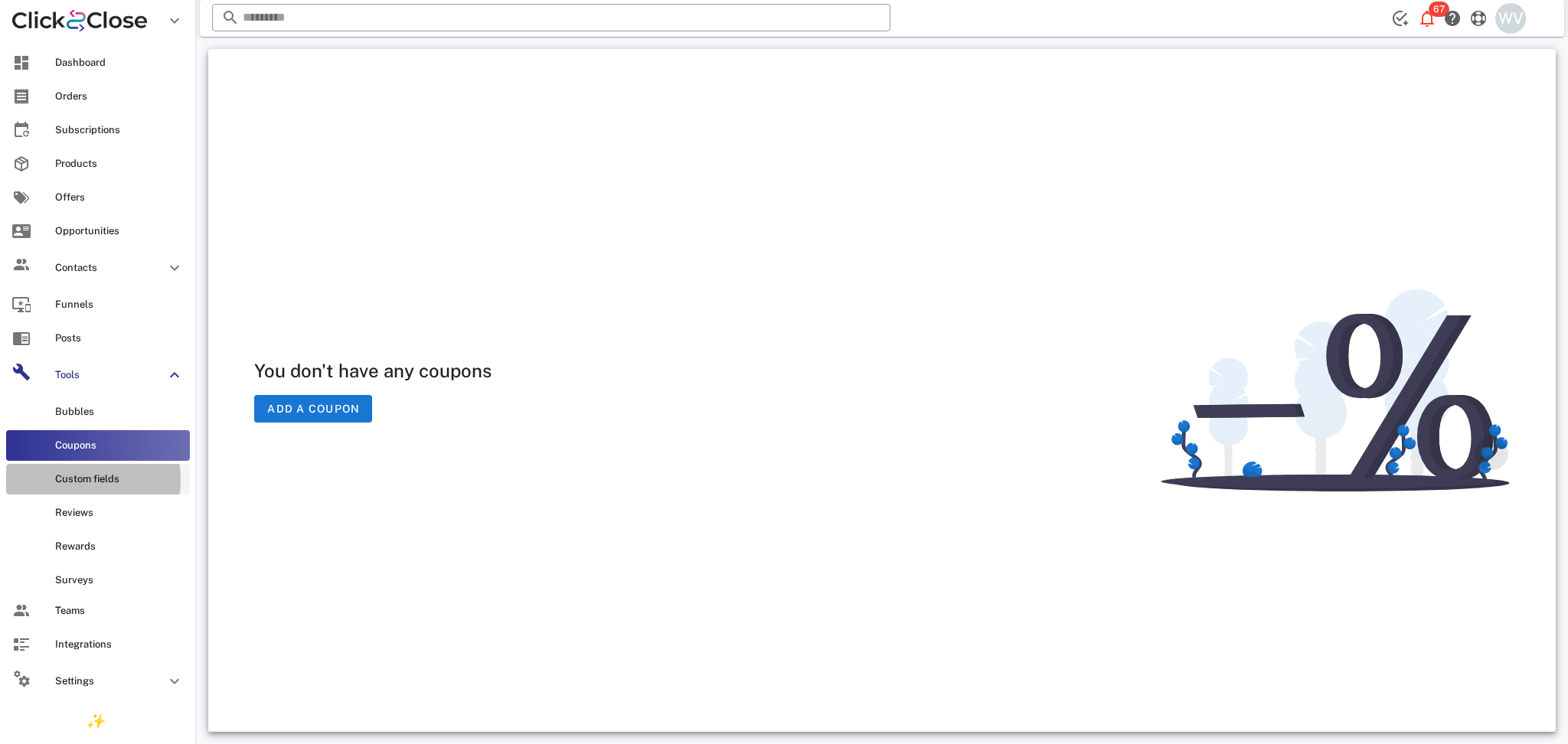 click on "Custom fields" at bounding box center [119, 479] 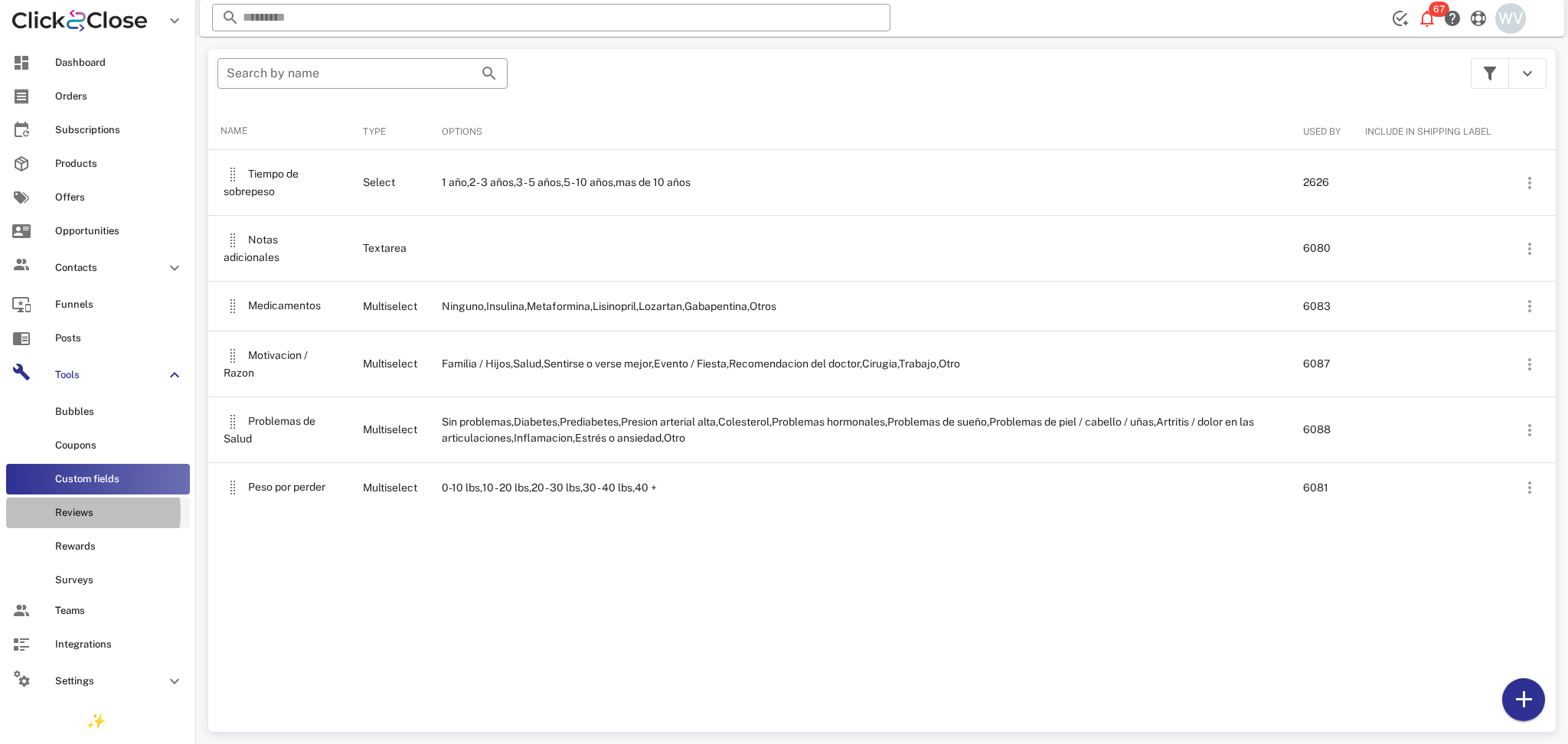 click on "Reviews" at bounding box center (98, 513) 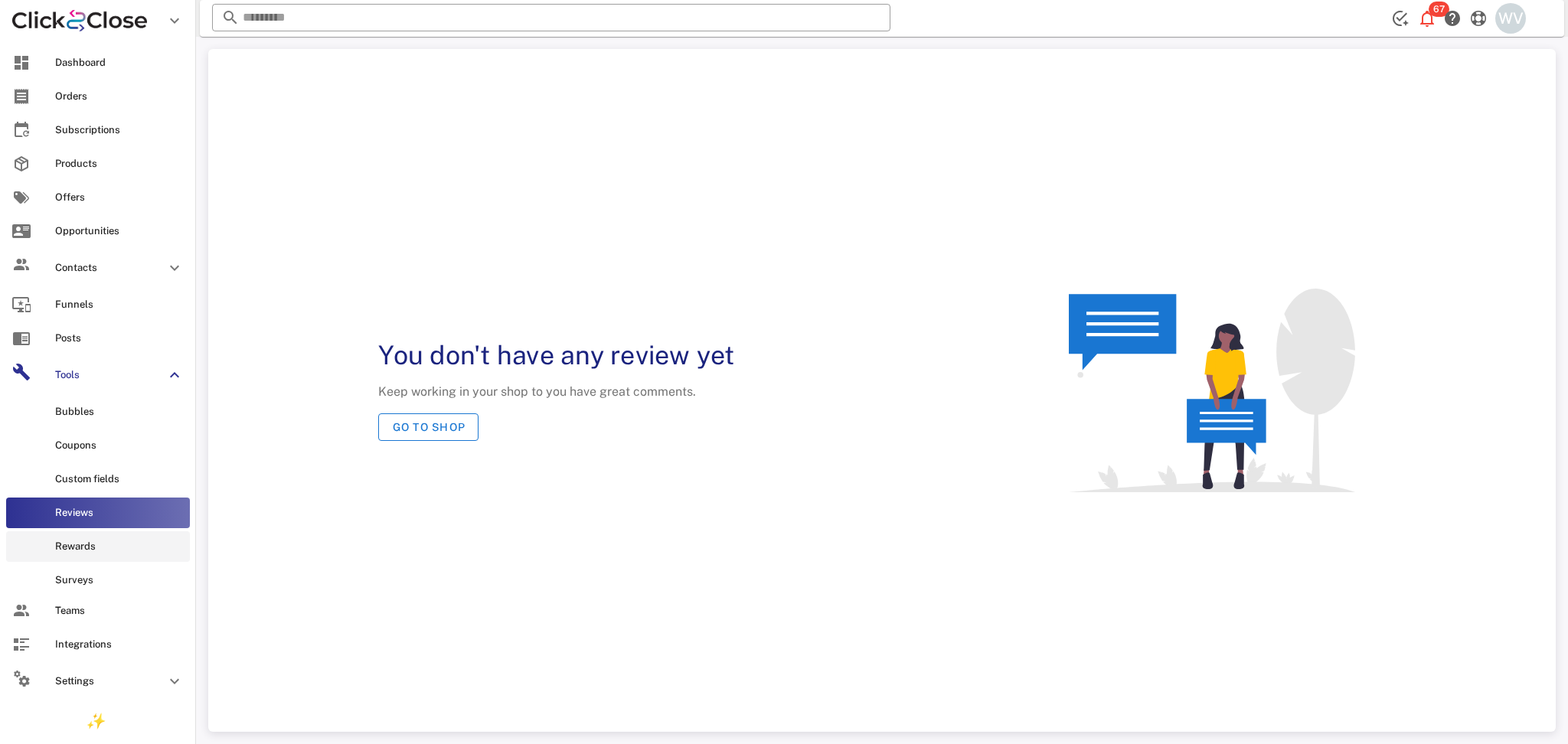 click on "Rewards" at bounding box center [119, 547] 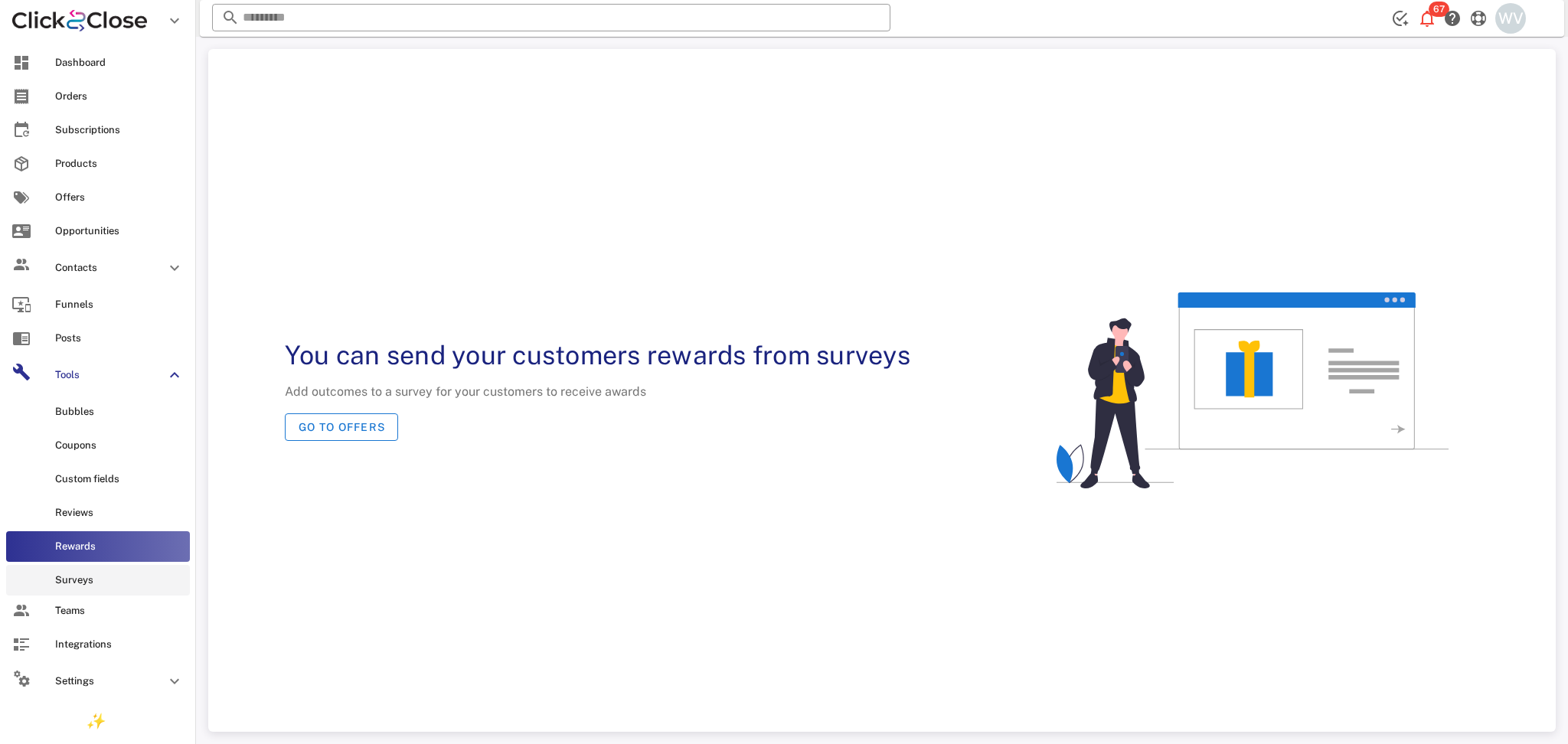 click on "Surveys" at bounding box center [119, 580] 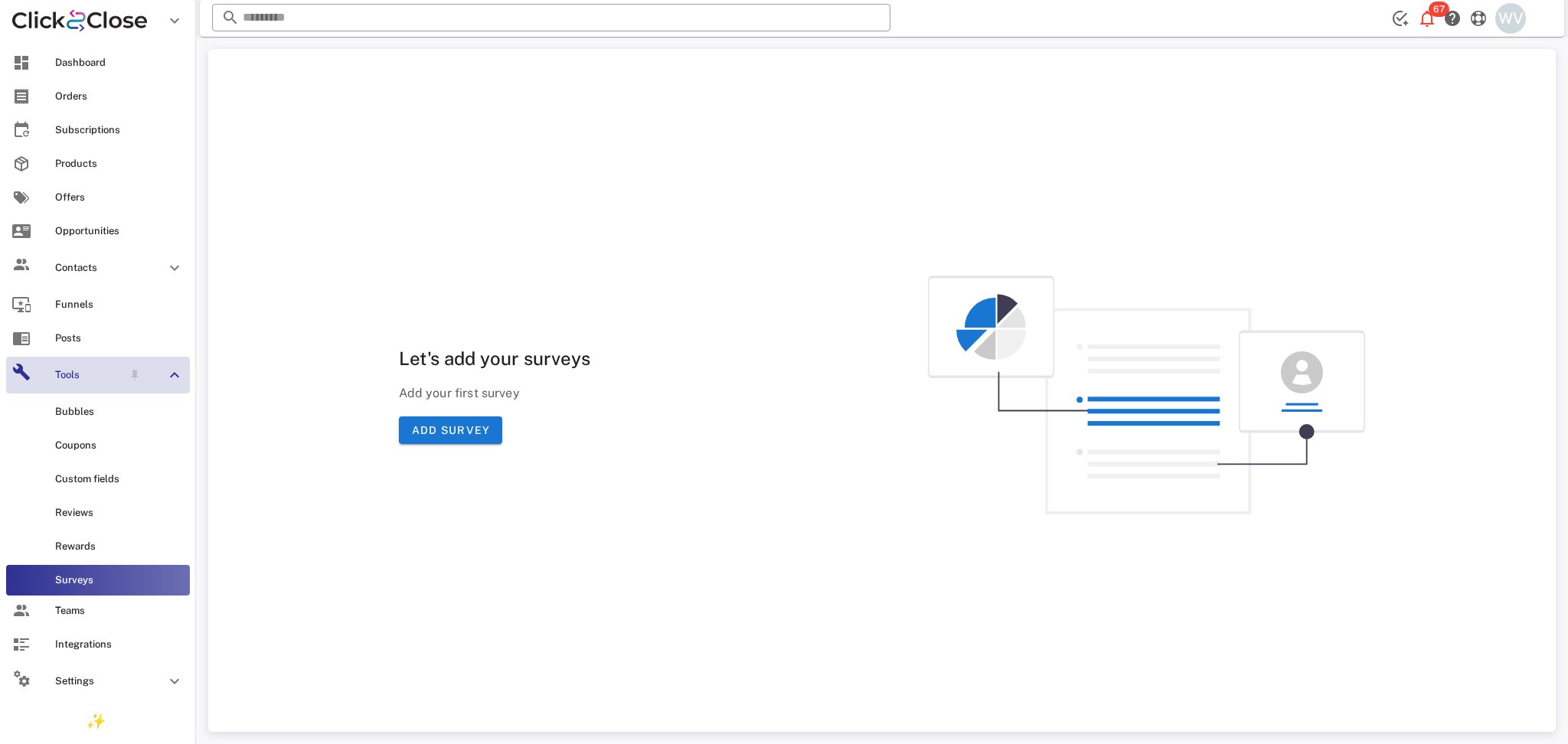 click at bounding box center [175, 375] 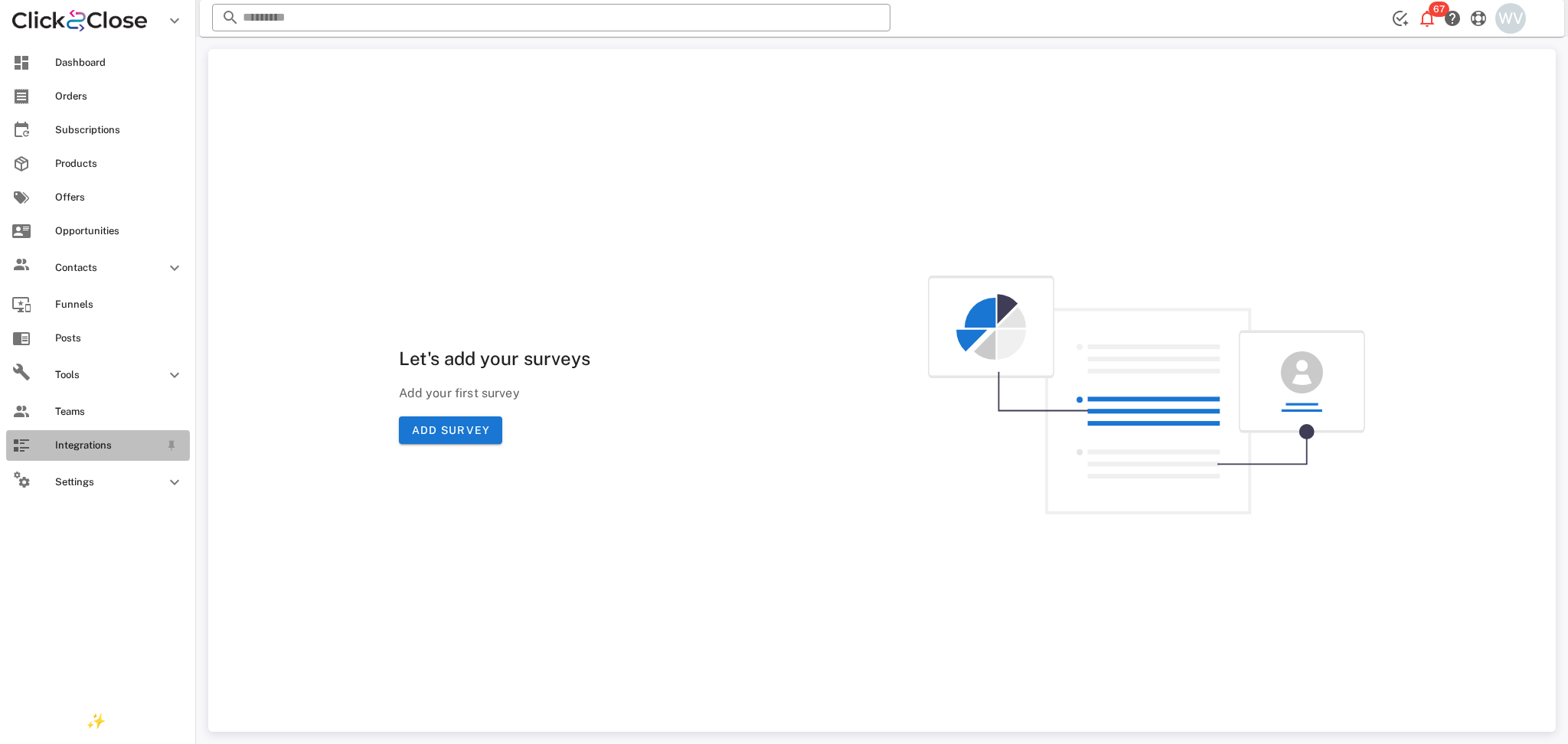 click on "Integrations" at bounding box center [107, 445] 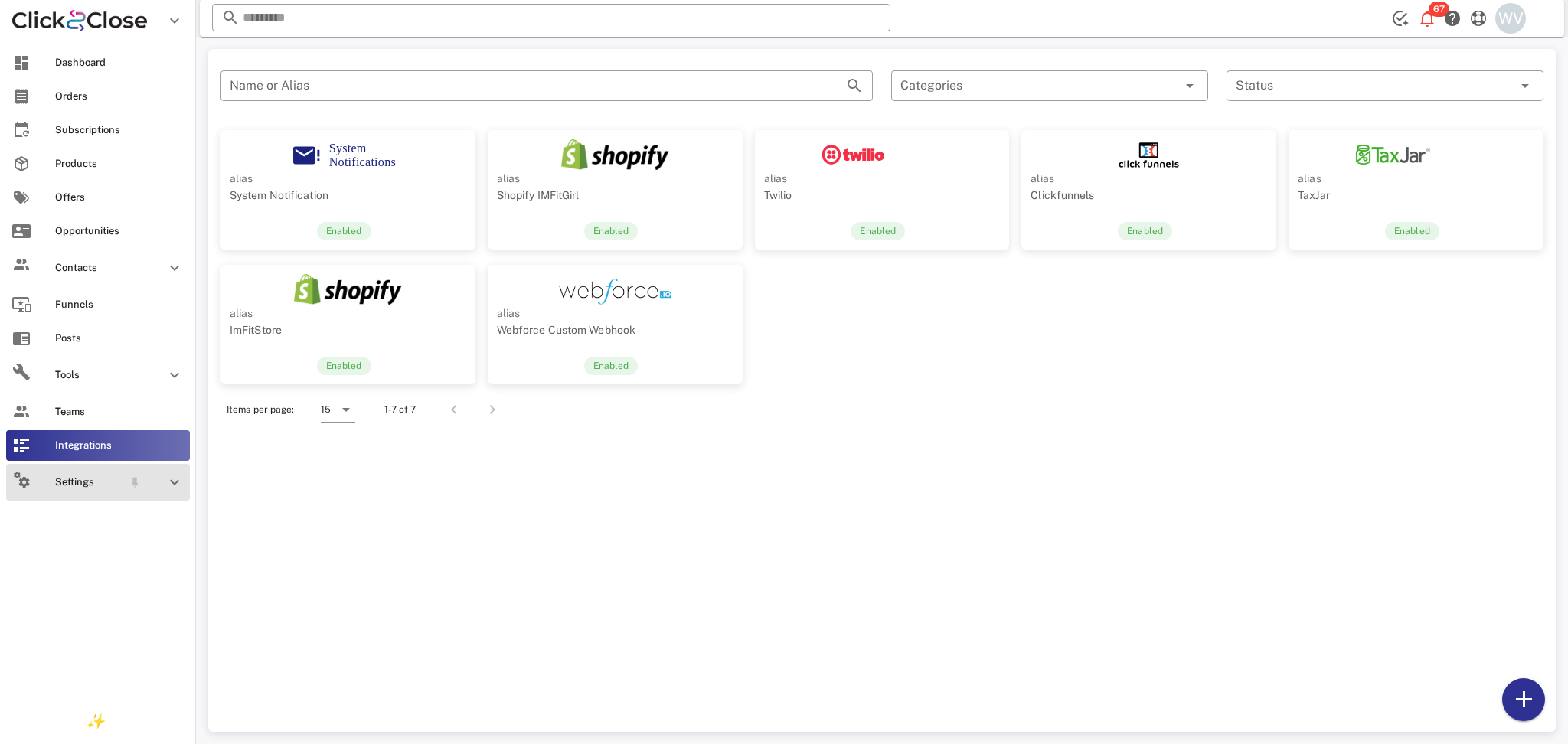 click on "Settings" at bounding box center (89, 482) 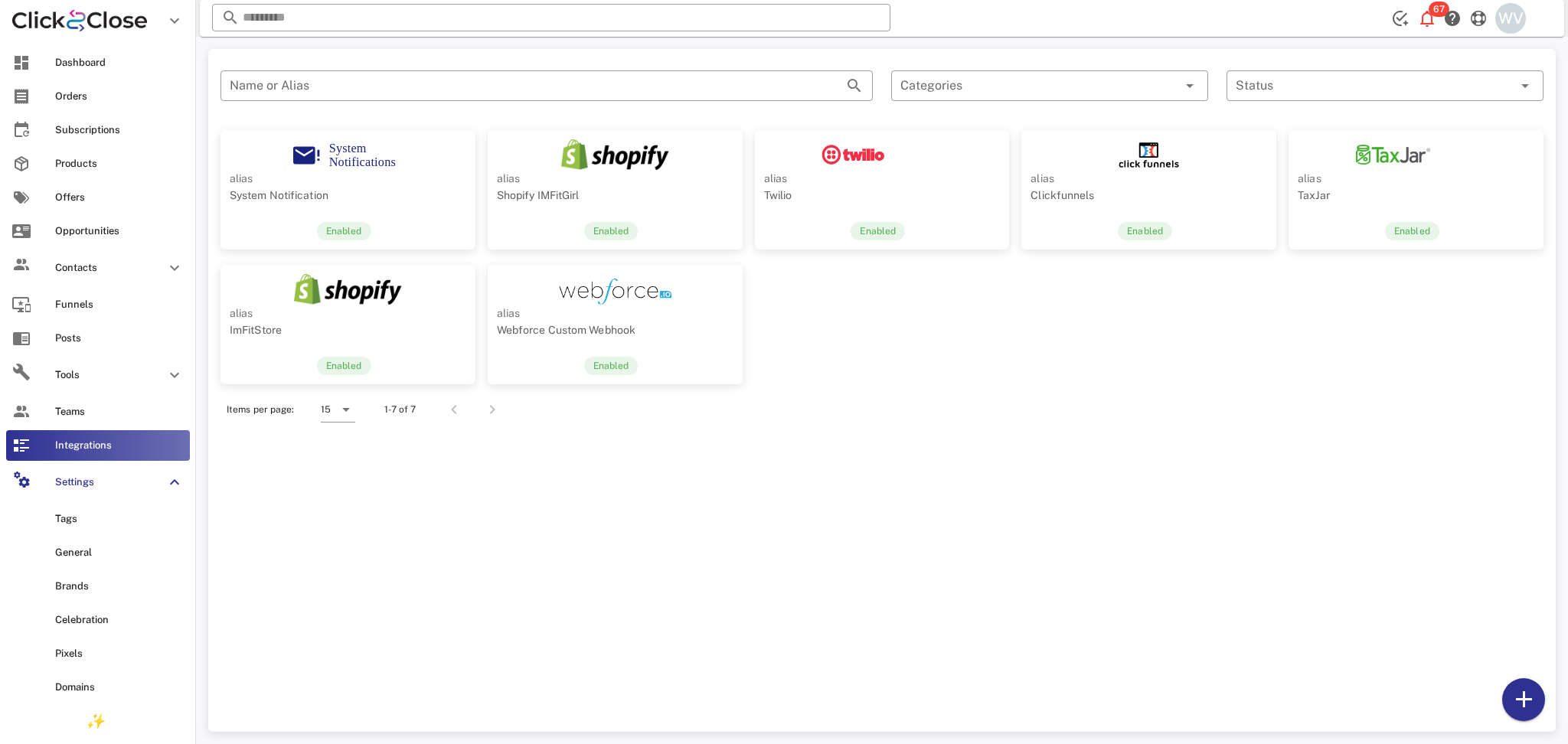 click on "Tags General Brands Celebration Pixels Domains Email communication Gateways Commissions BlockList Blog Shop Members Site Redirects Terms and Conditions Opportunities Sales targets Ranks Permissions Message Templates" at bounding box center (98, 839) 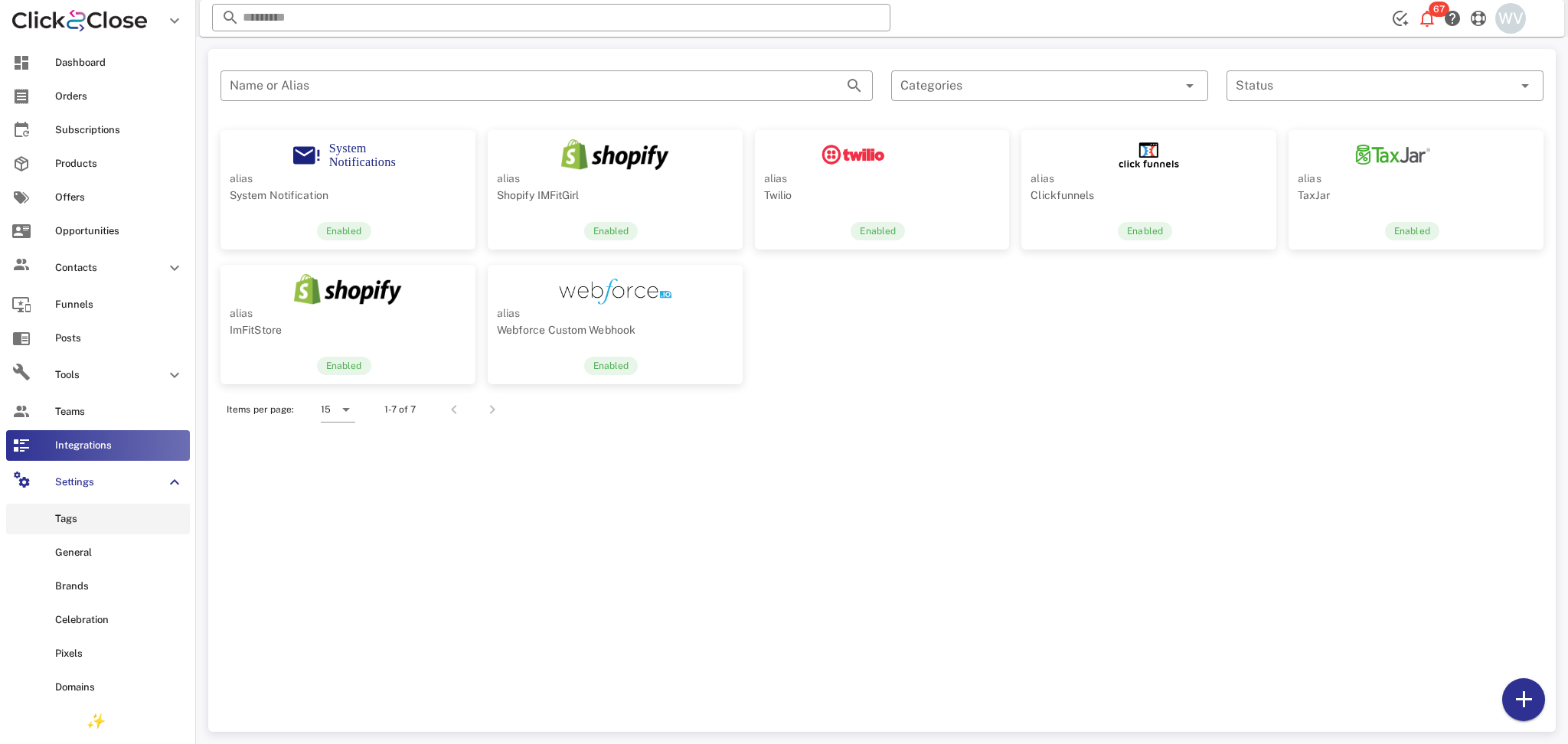 click on "Tags" at bounding box center (98, 519) 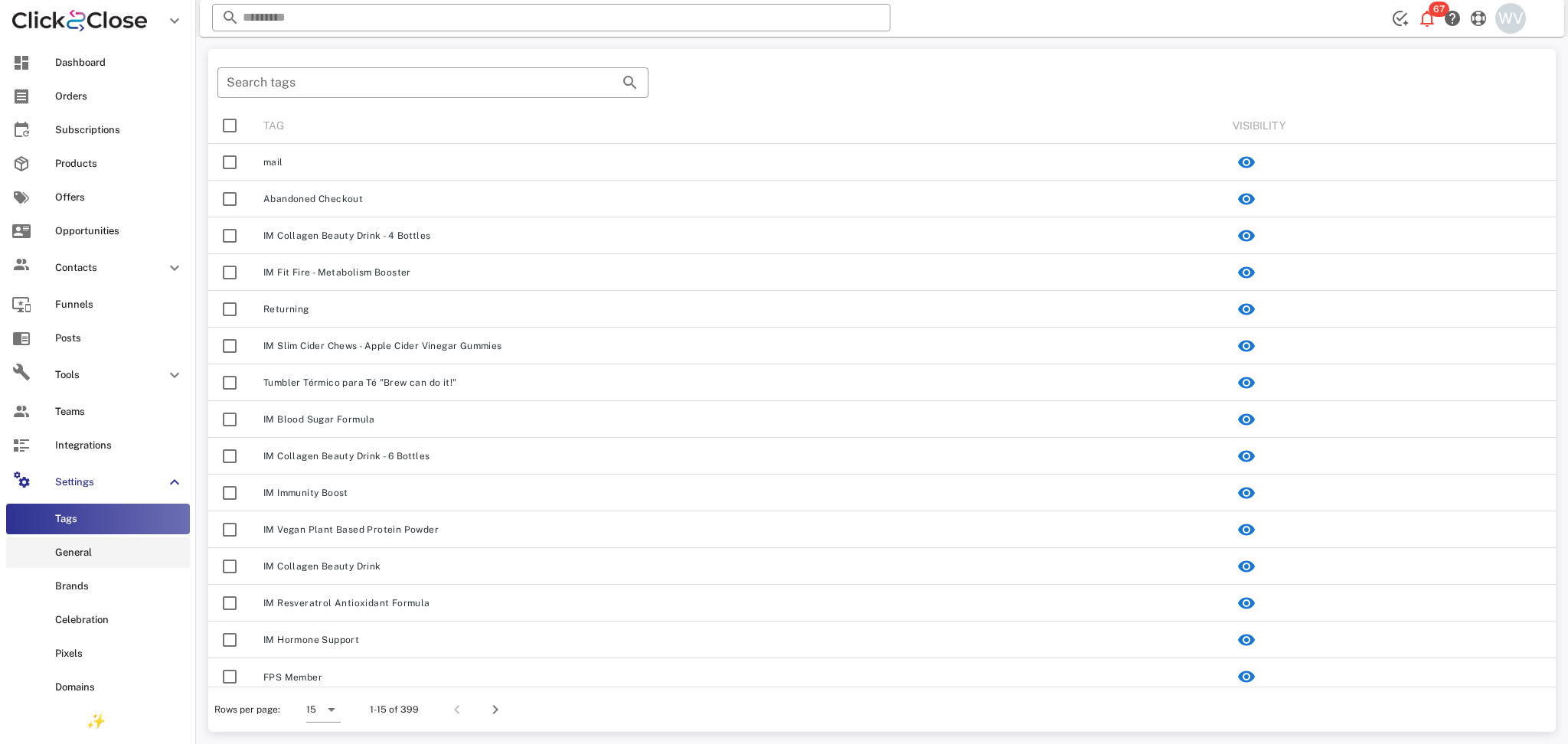 click on "General" at bounding box center (119, 553) 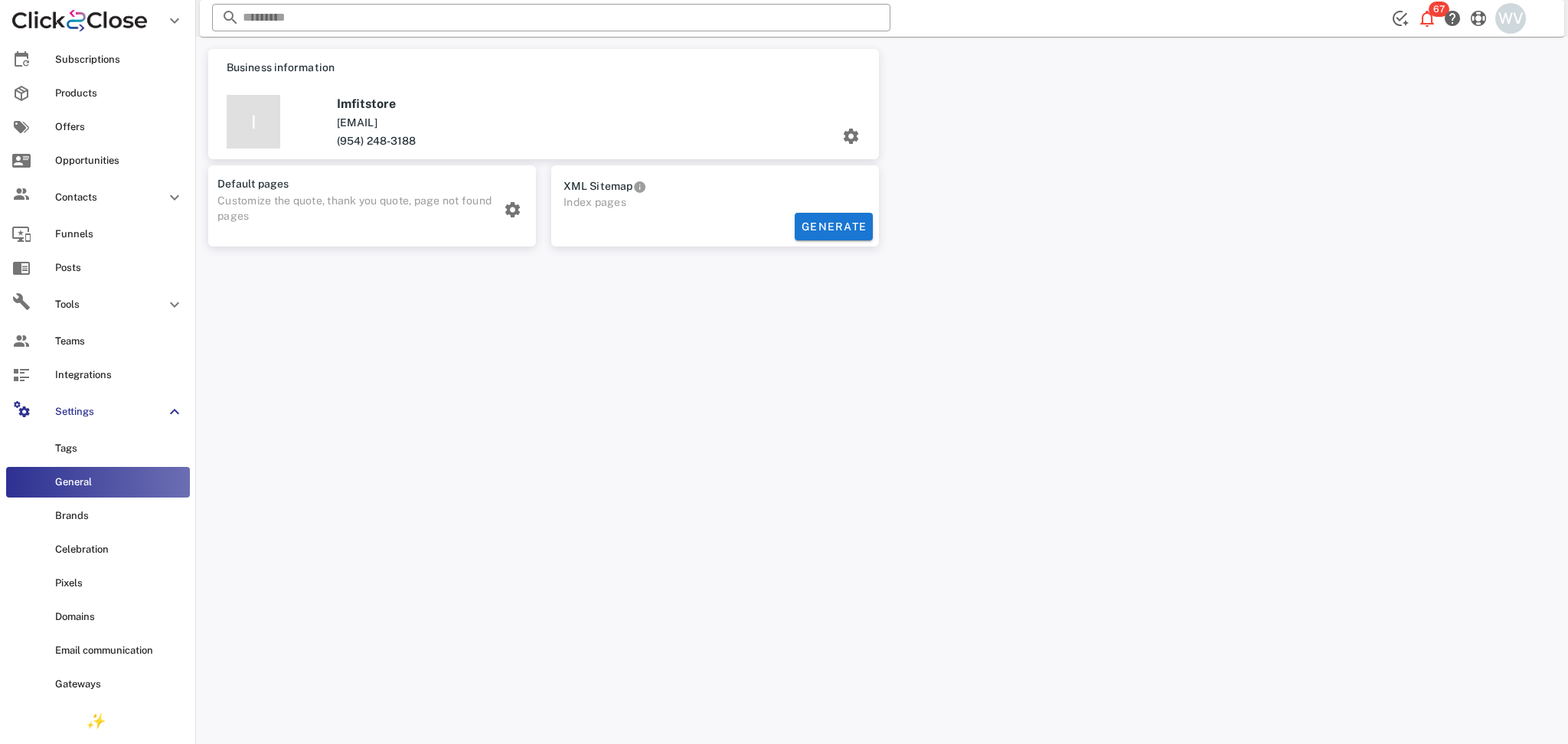 scroll, scrollTop: 102, scrollLeft: 0, axis: vertical 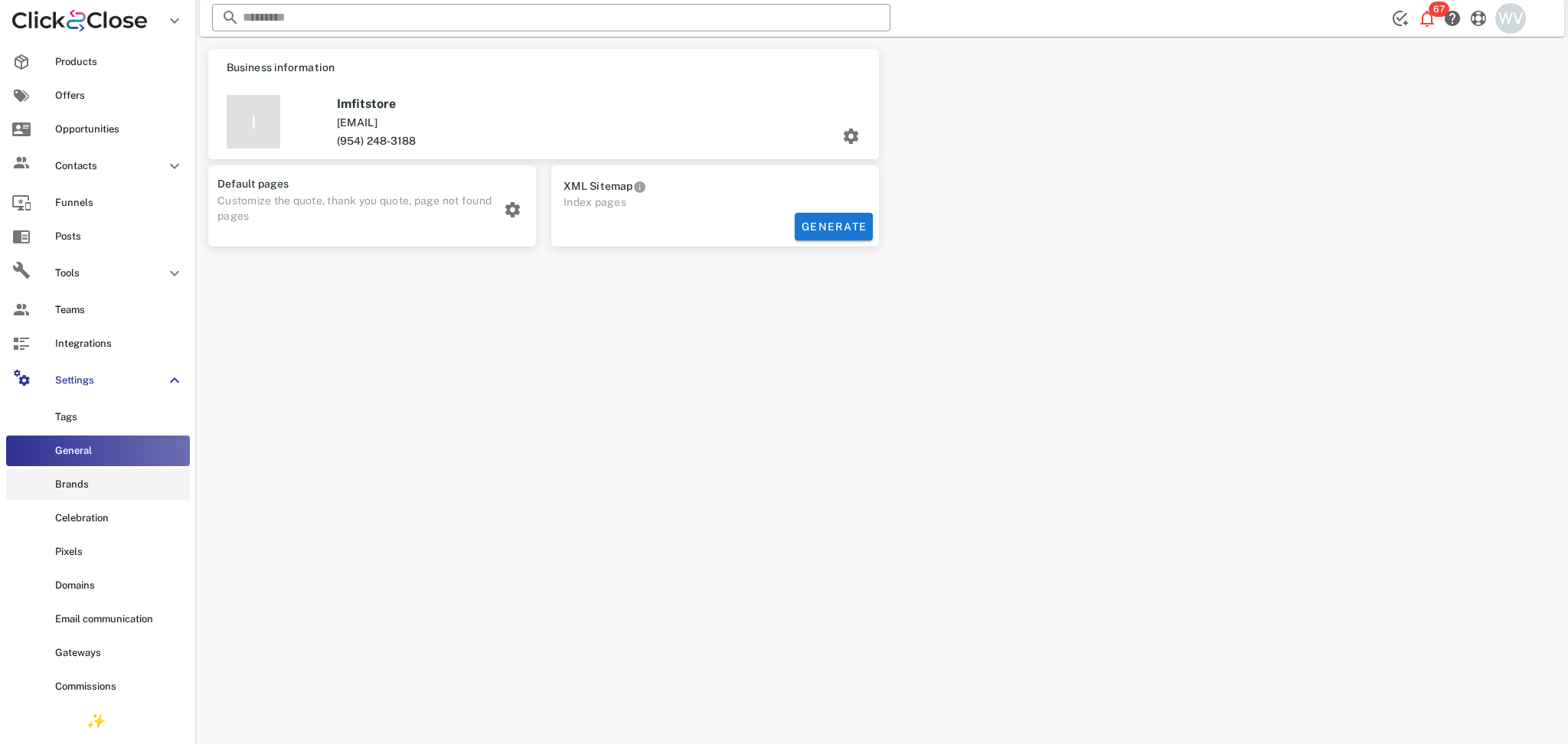 click on "Brands" at bounding box center (98, 485) 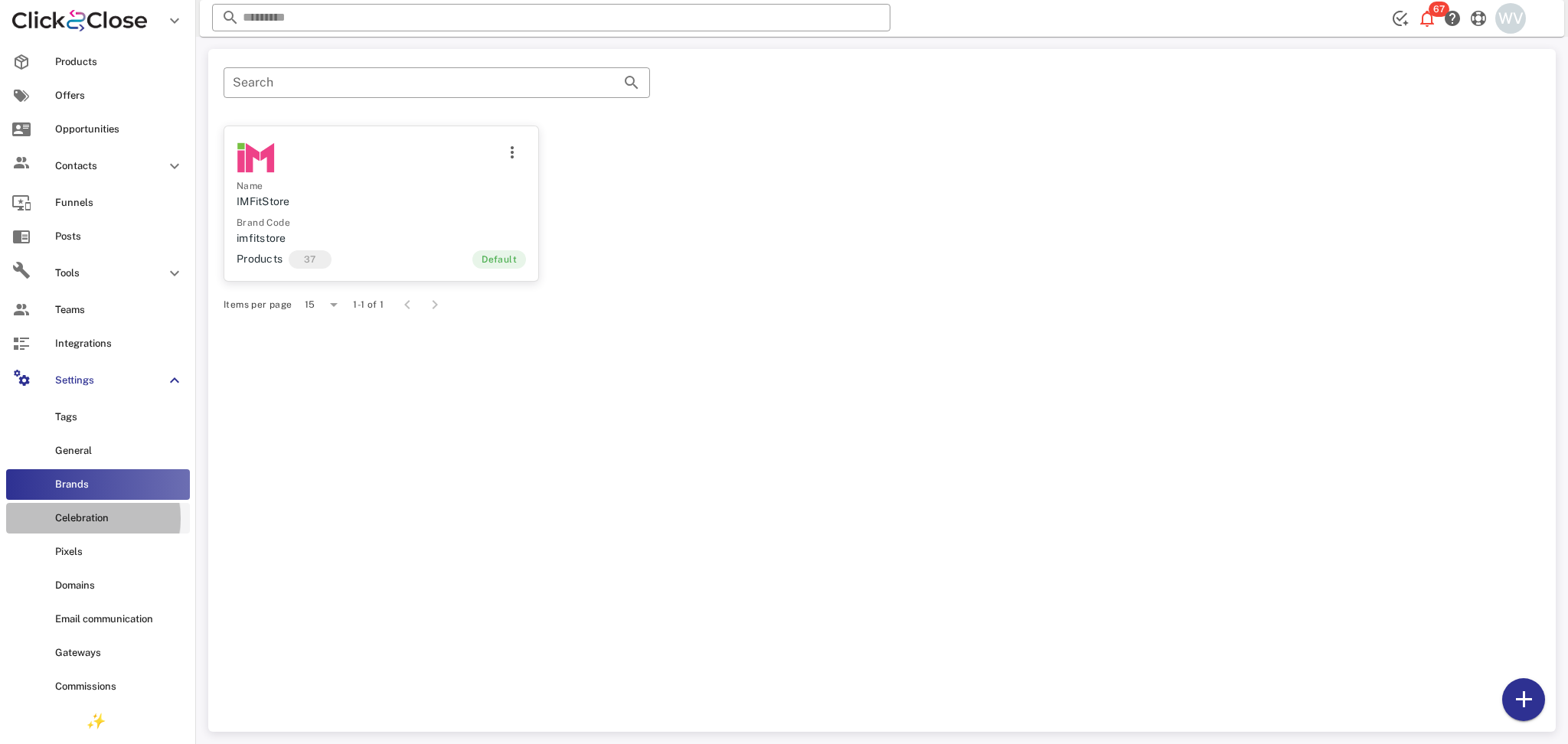 click on "Celebration" at bounding box center [119, 518] 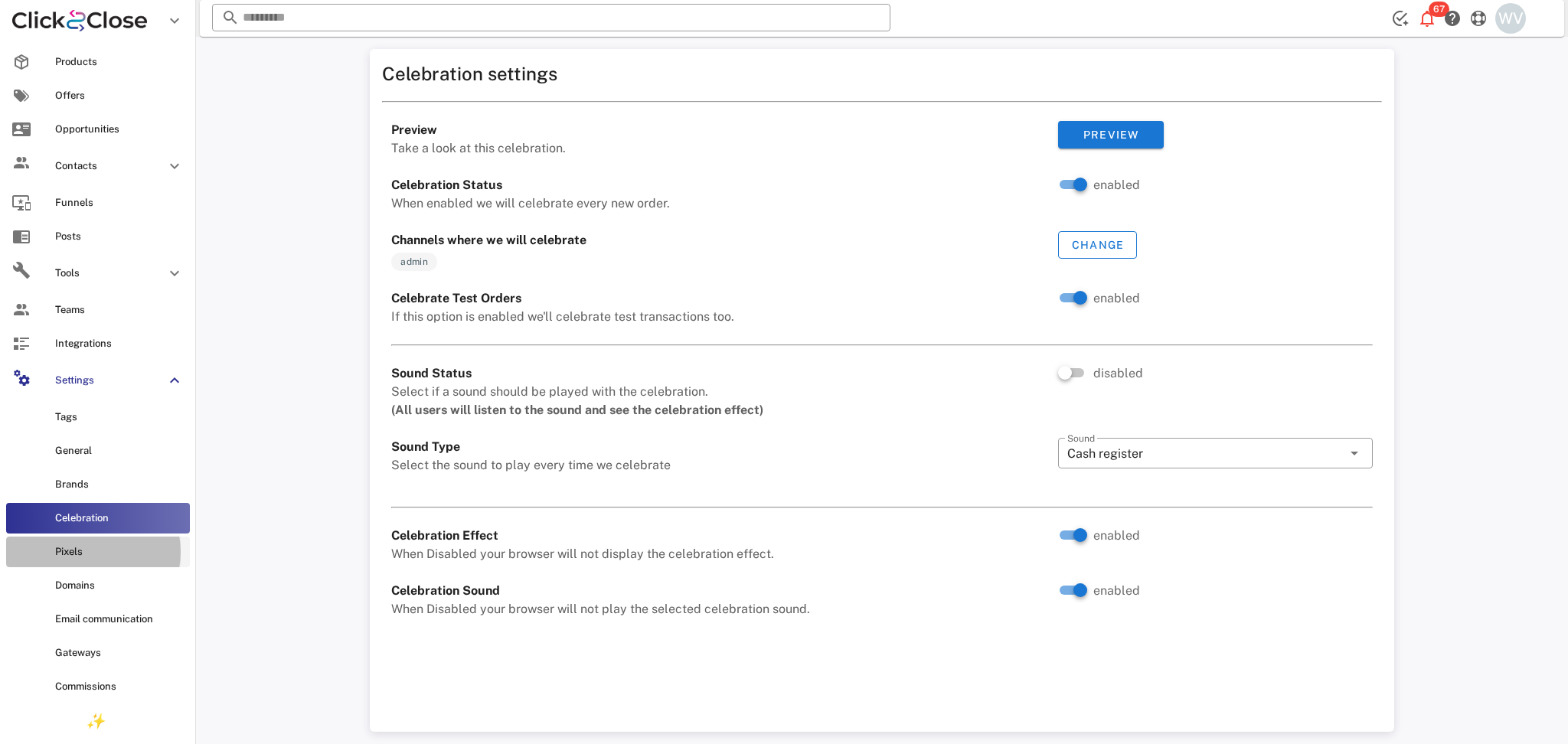 click on "Pixels" at bounding box center (98, 552) 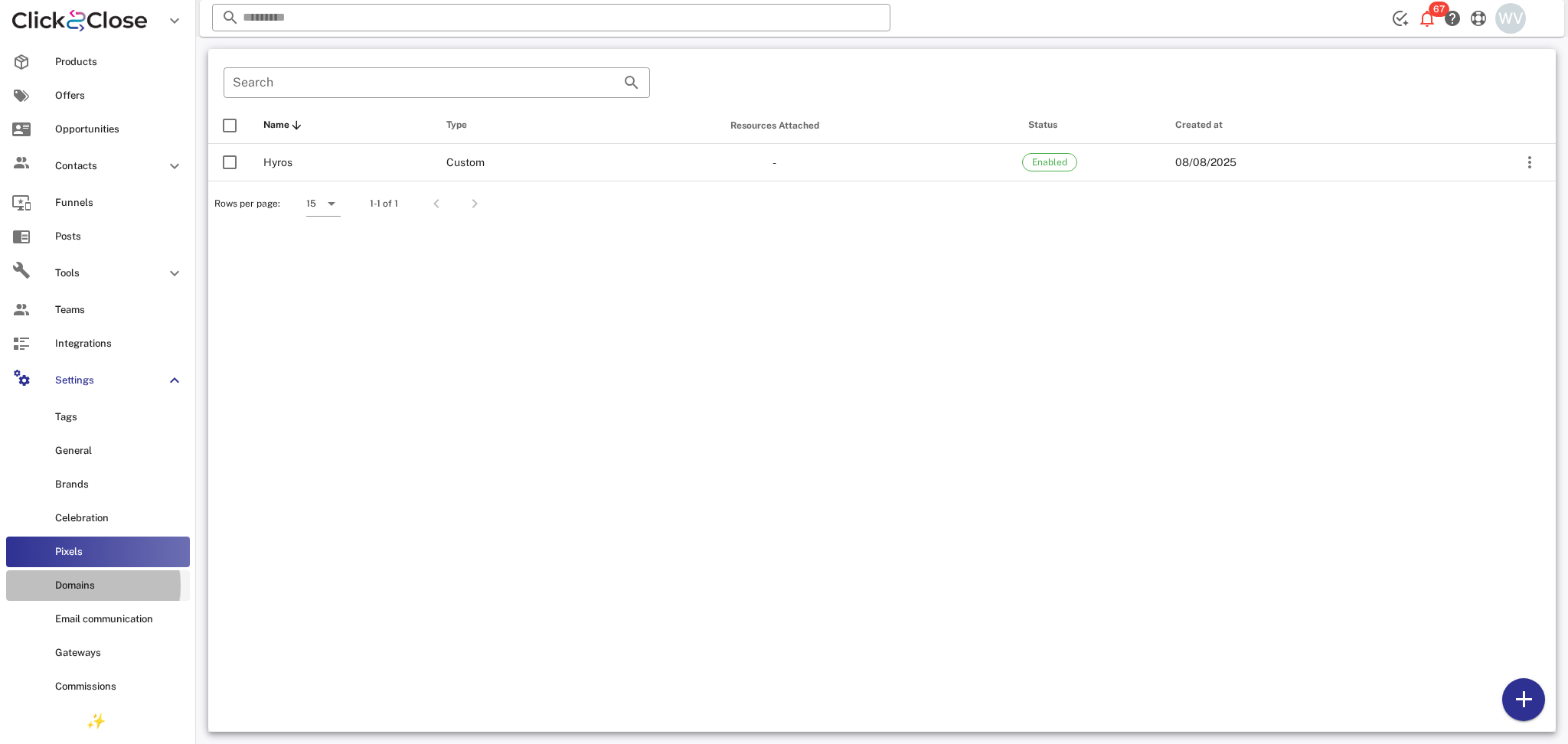 click on "Domains" at bounding box center [119, 586] 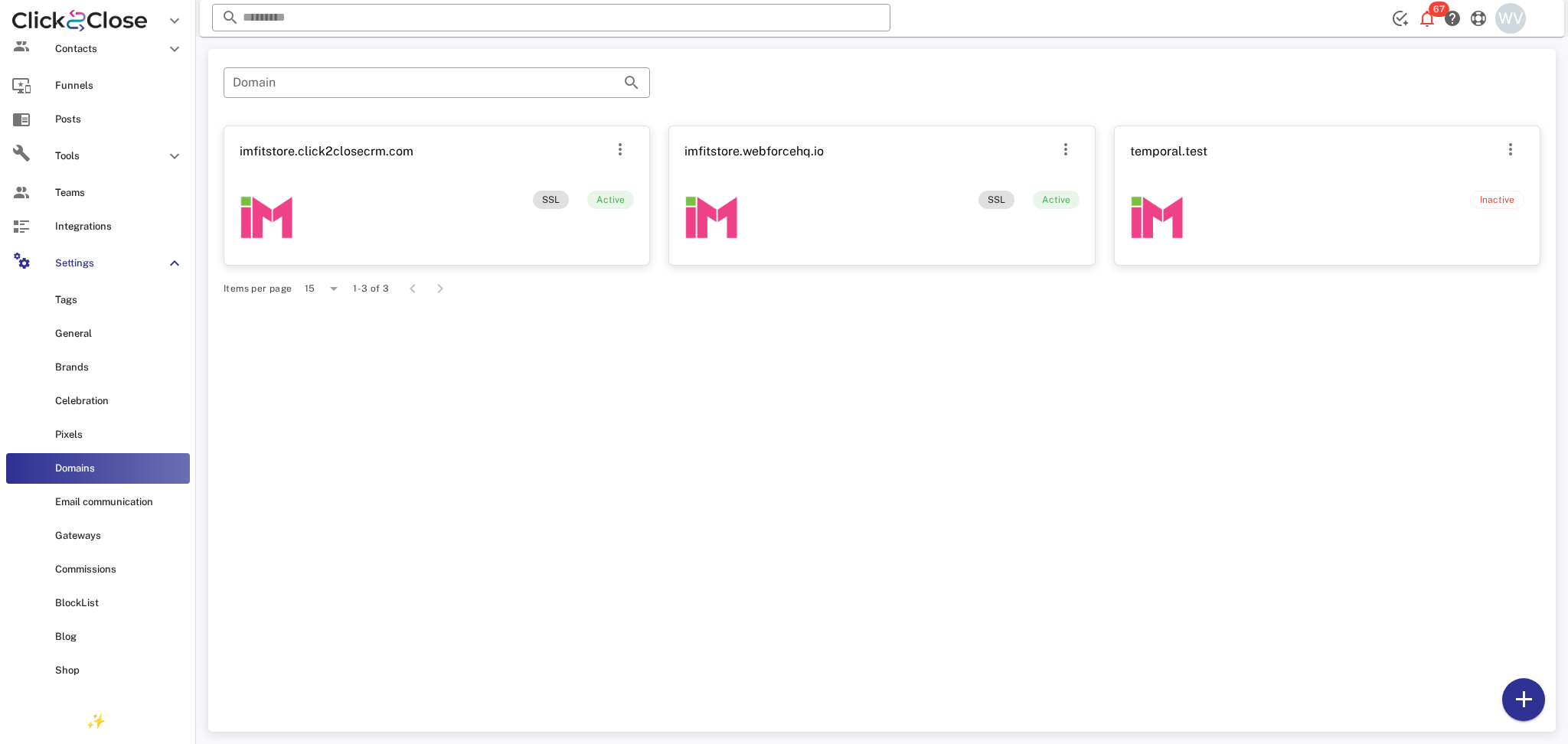 scroll, scrollTop: 306, scrollLeft: 0, axis: vertical 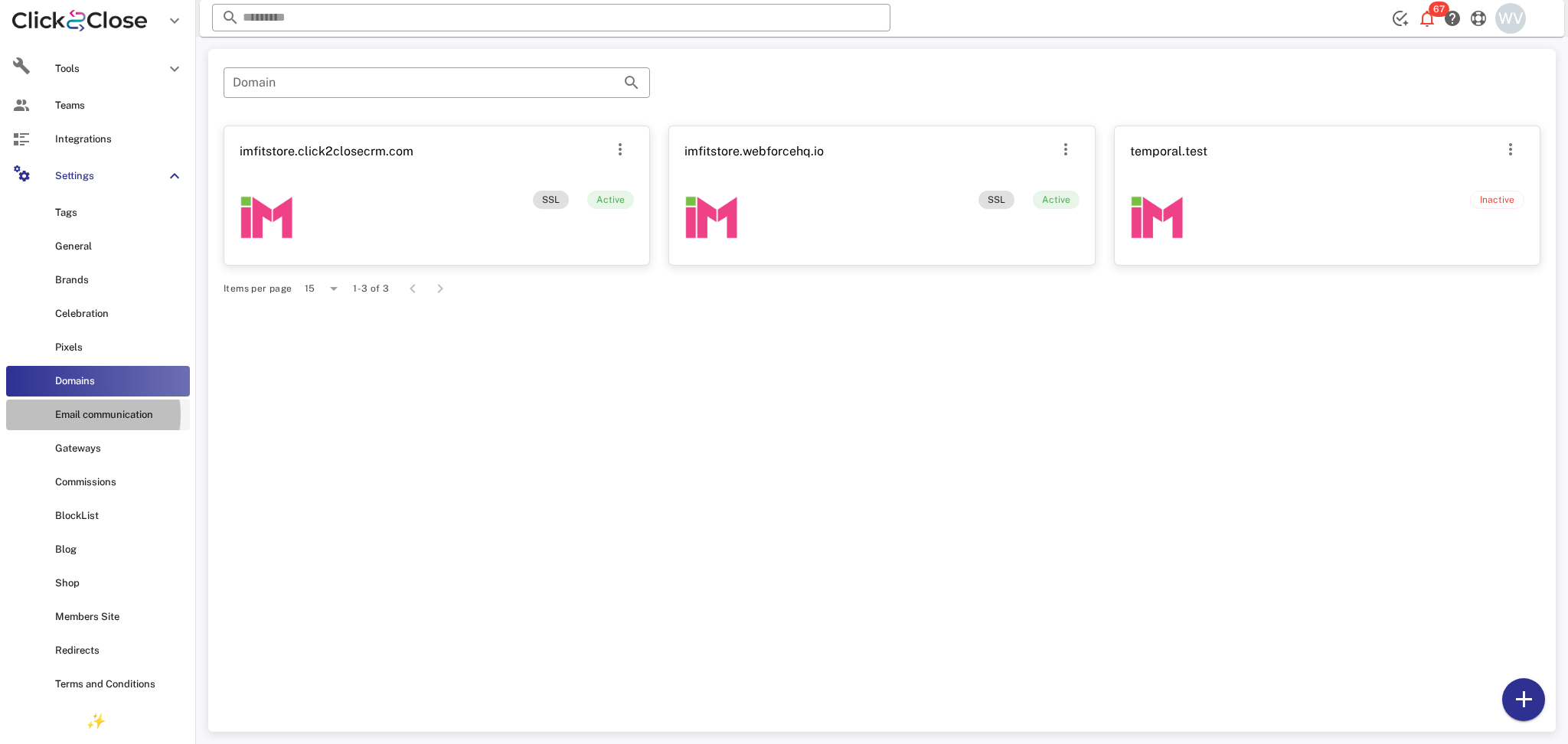 click on "Email communication" at bounding box center (119, 415) 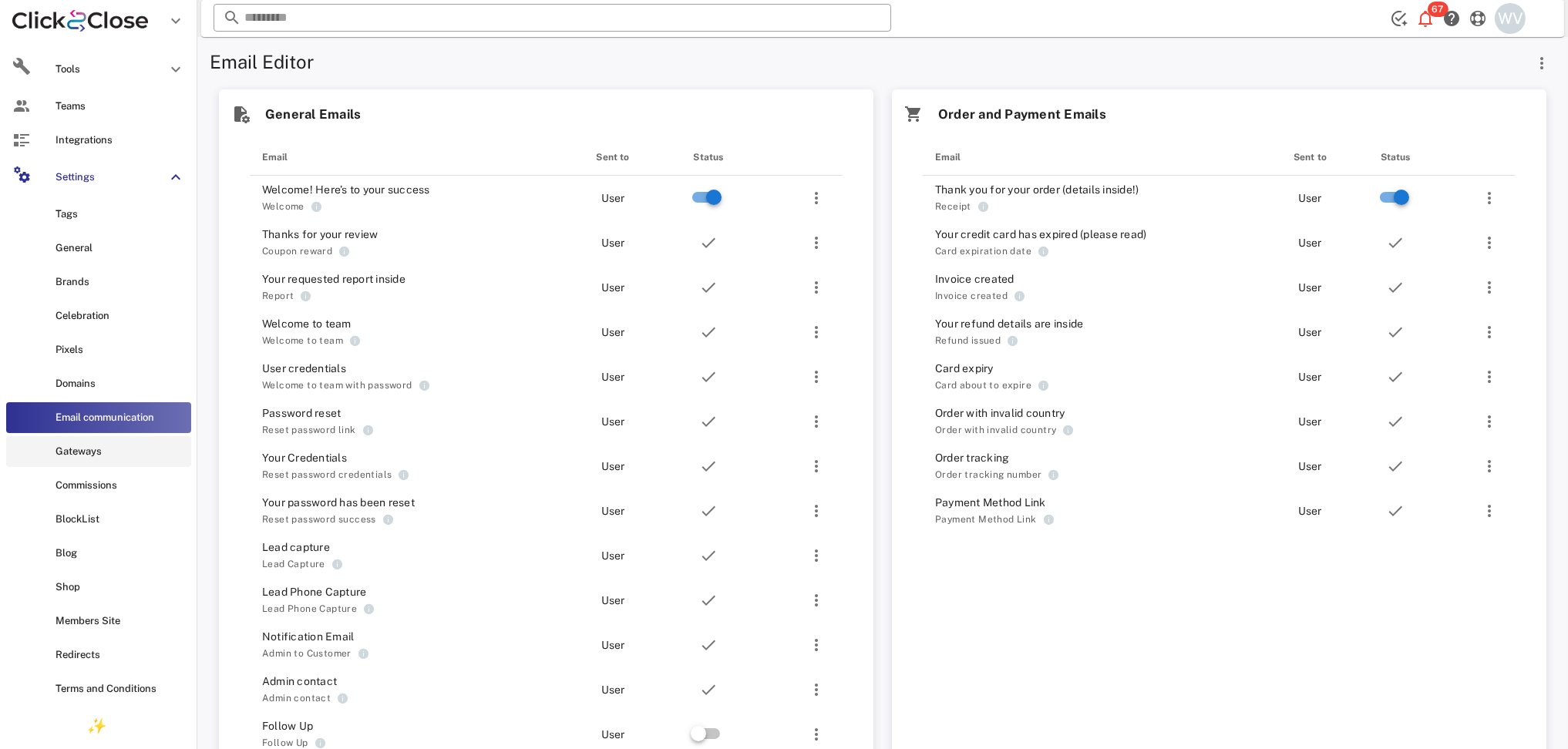 click on "Gateways" at bounding box center [99, 452] 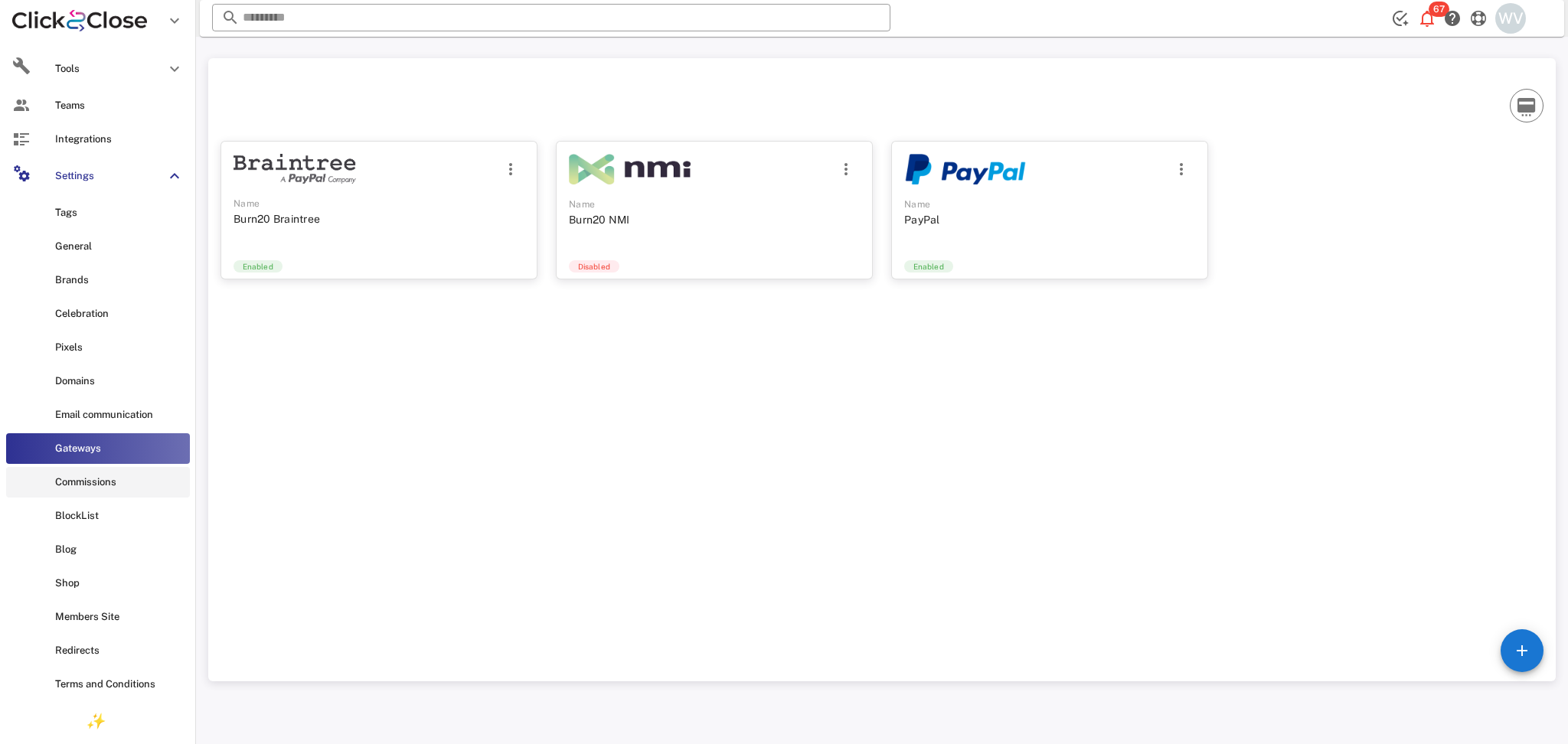 click on "Commissions" at bounding box center (119, 482) 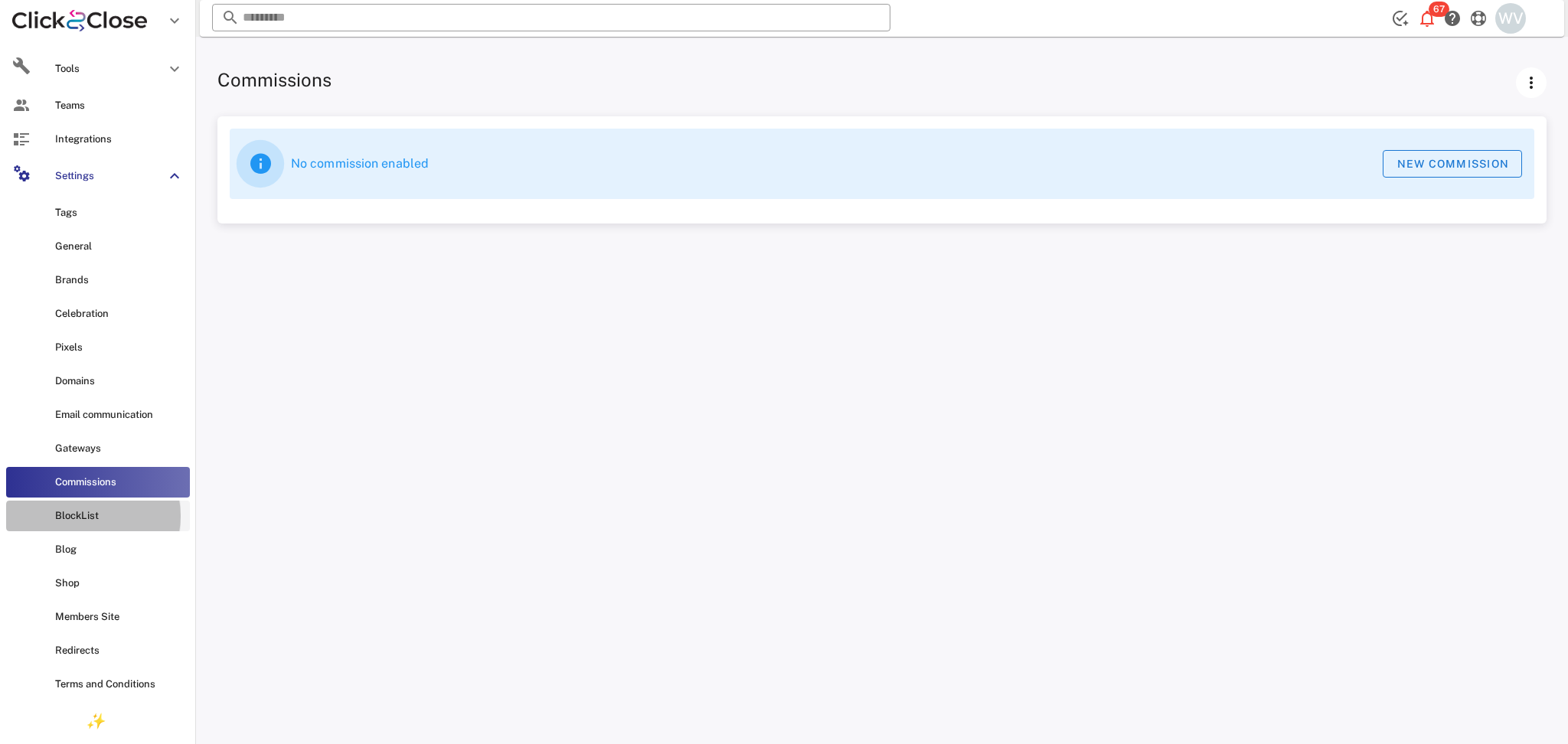 click on "BlockList" at bounding box center (119, 516) 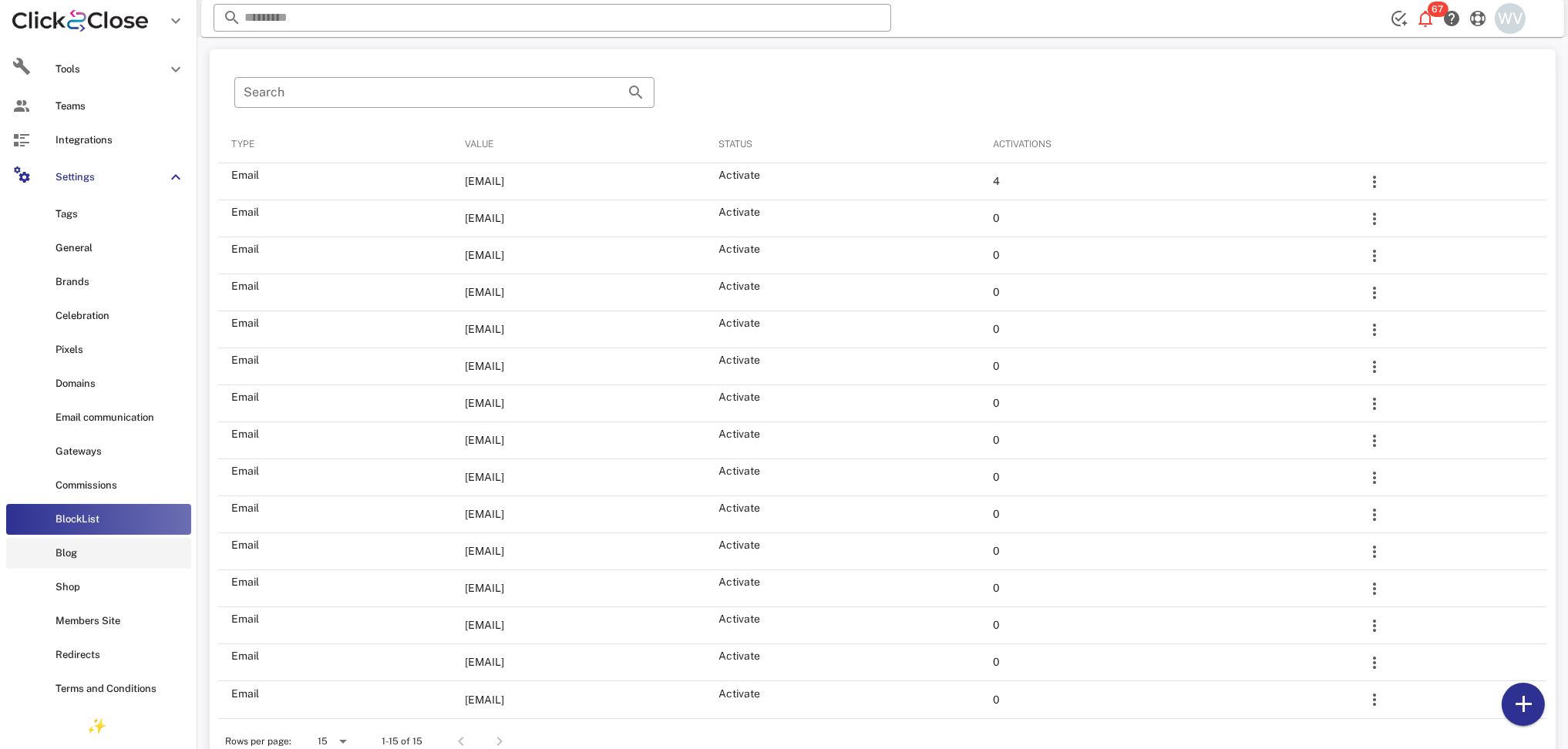 click on "Blog" at bounding box center (120, 553) 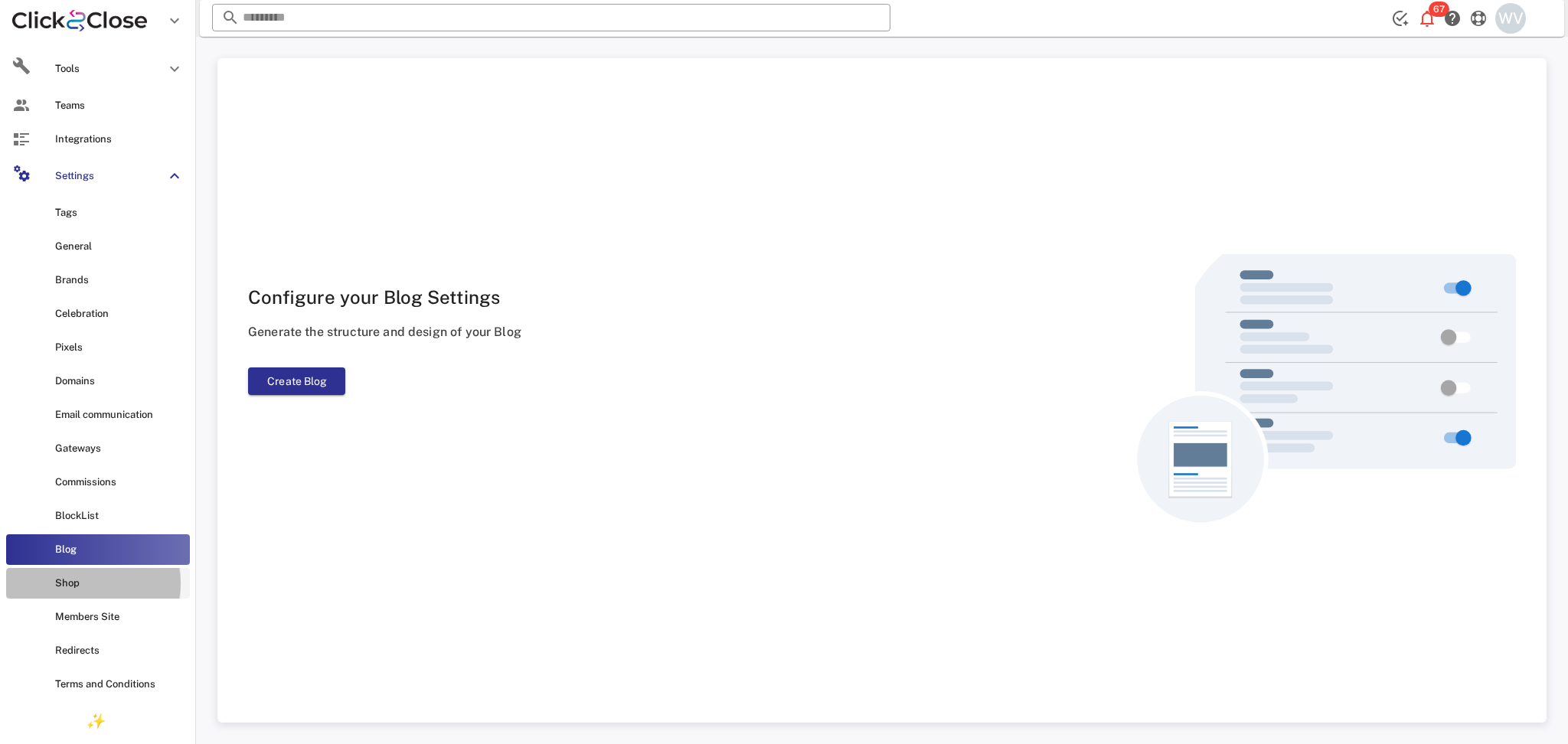 click on "Shop" at bounding box center (98, 583) 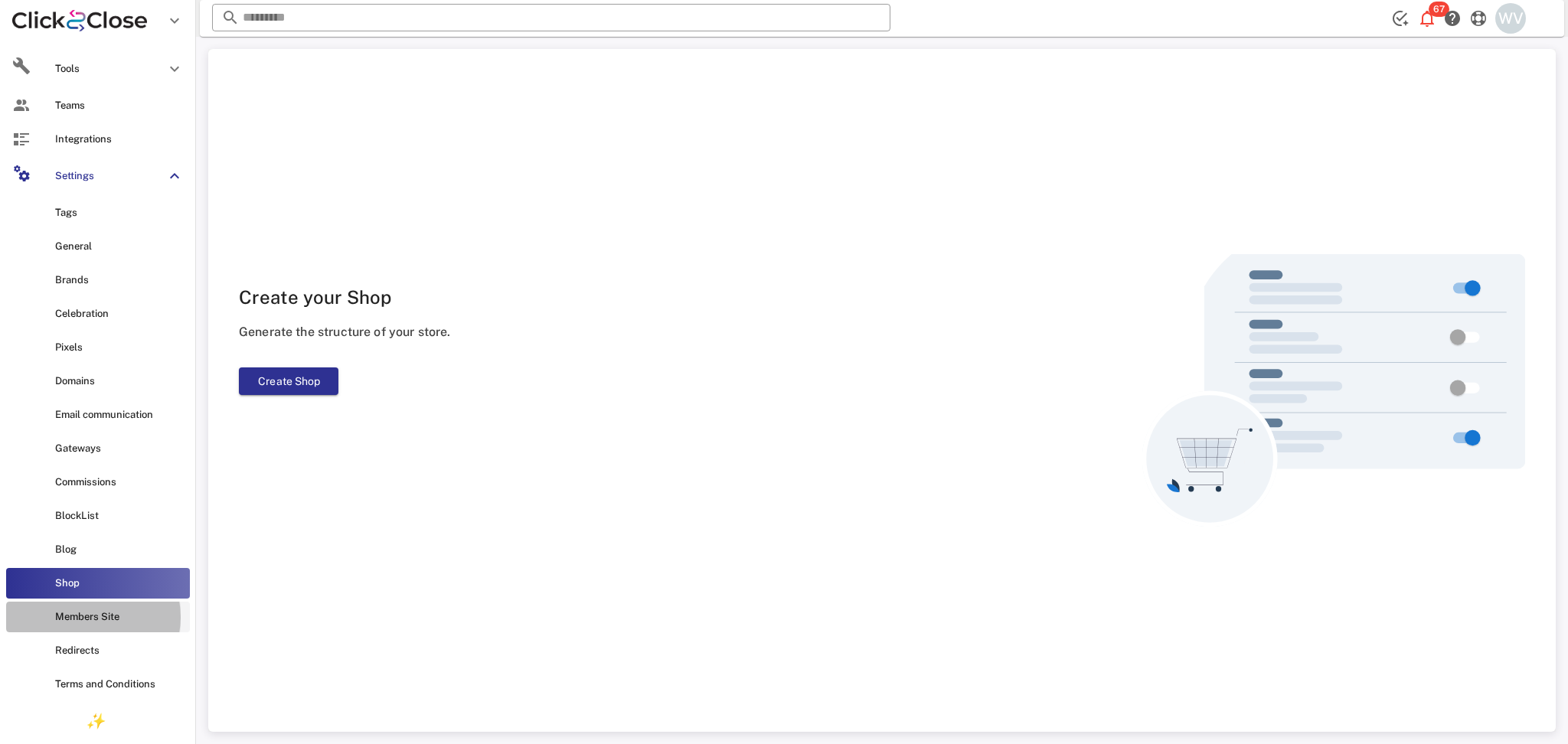 click on "Members Site" at bounding box center (119, 617) 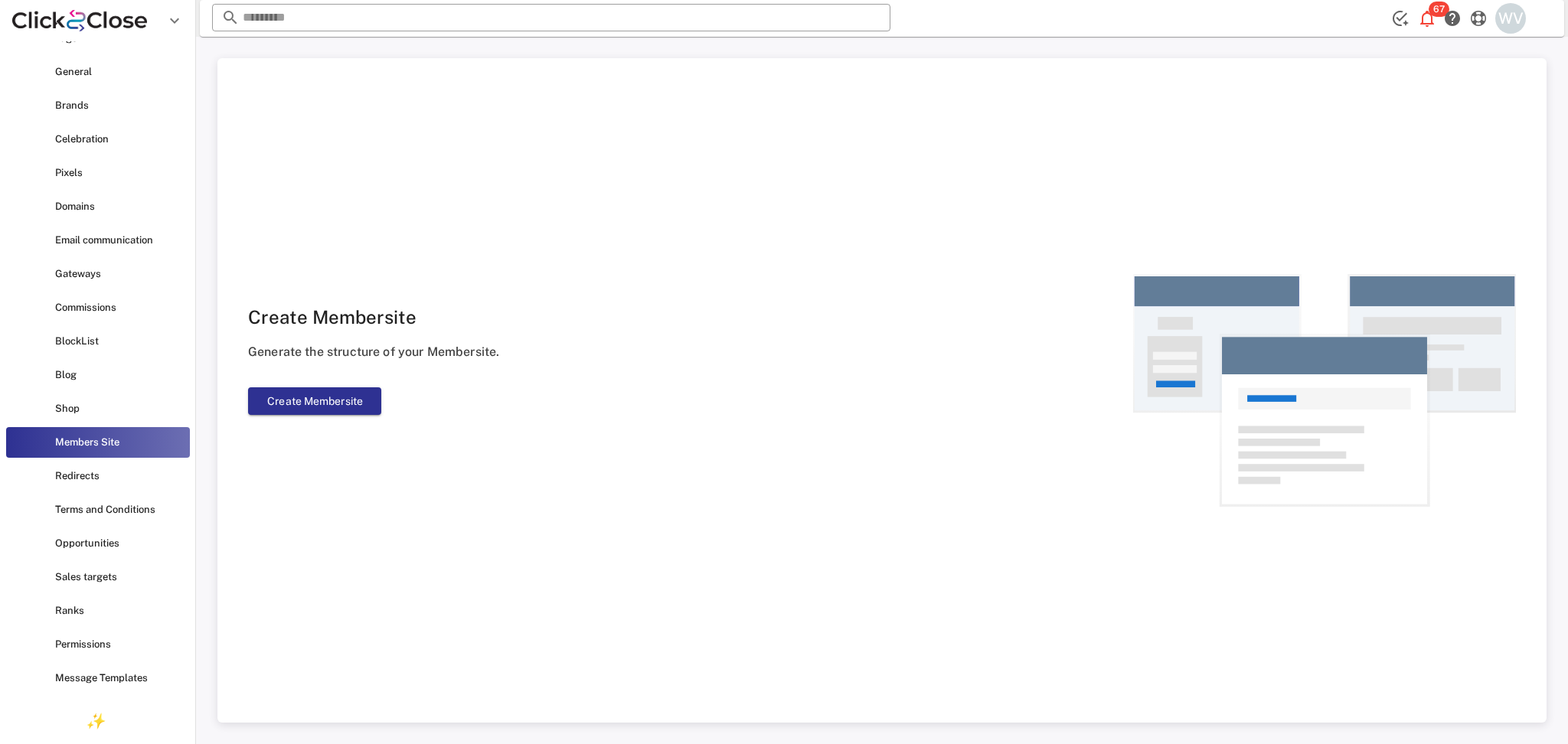 scroll, scrollTop: 481, scrollLeft: 0, axis: vertical 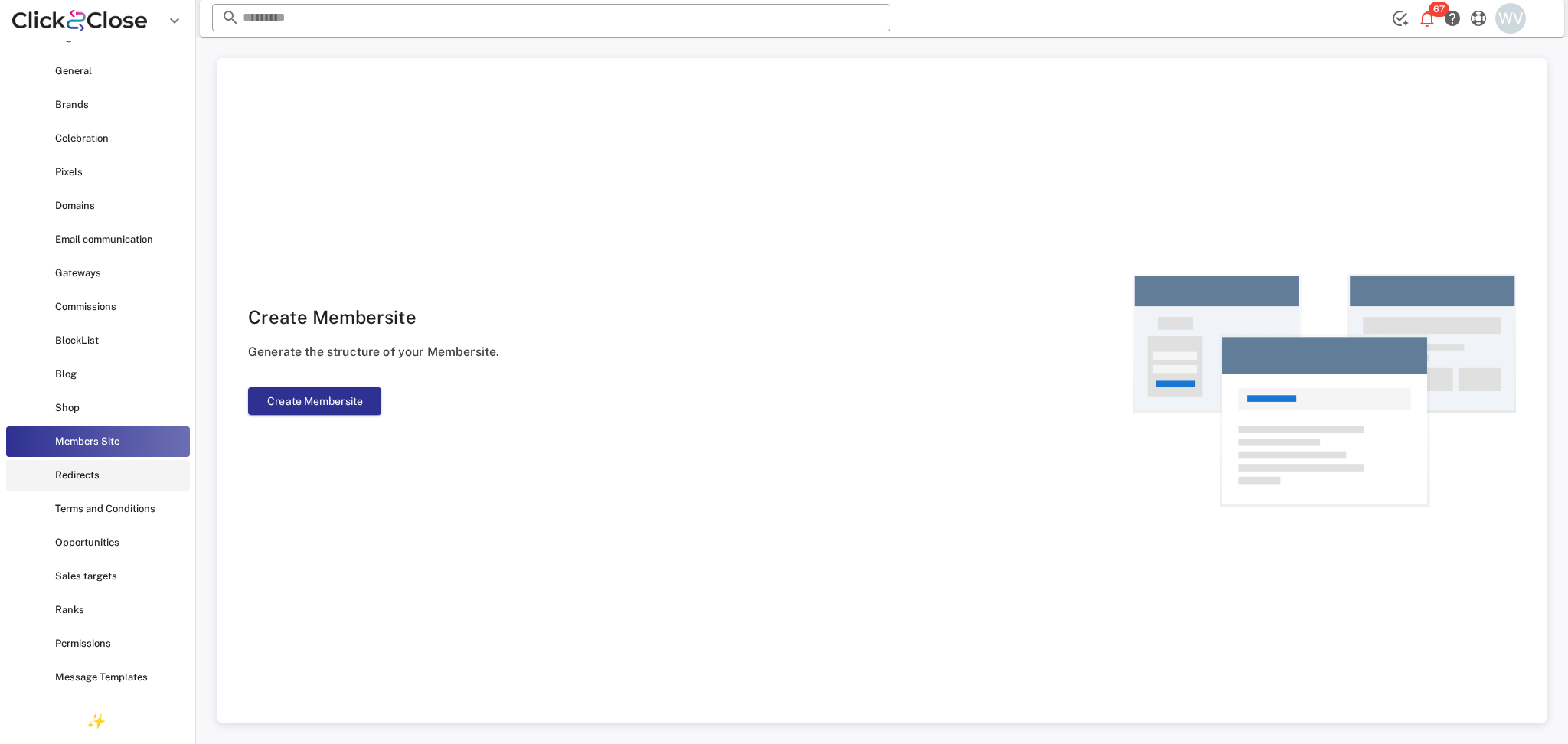 click on "Redirects" at bounding box center (98, 475) 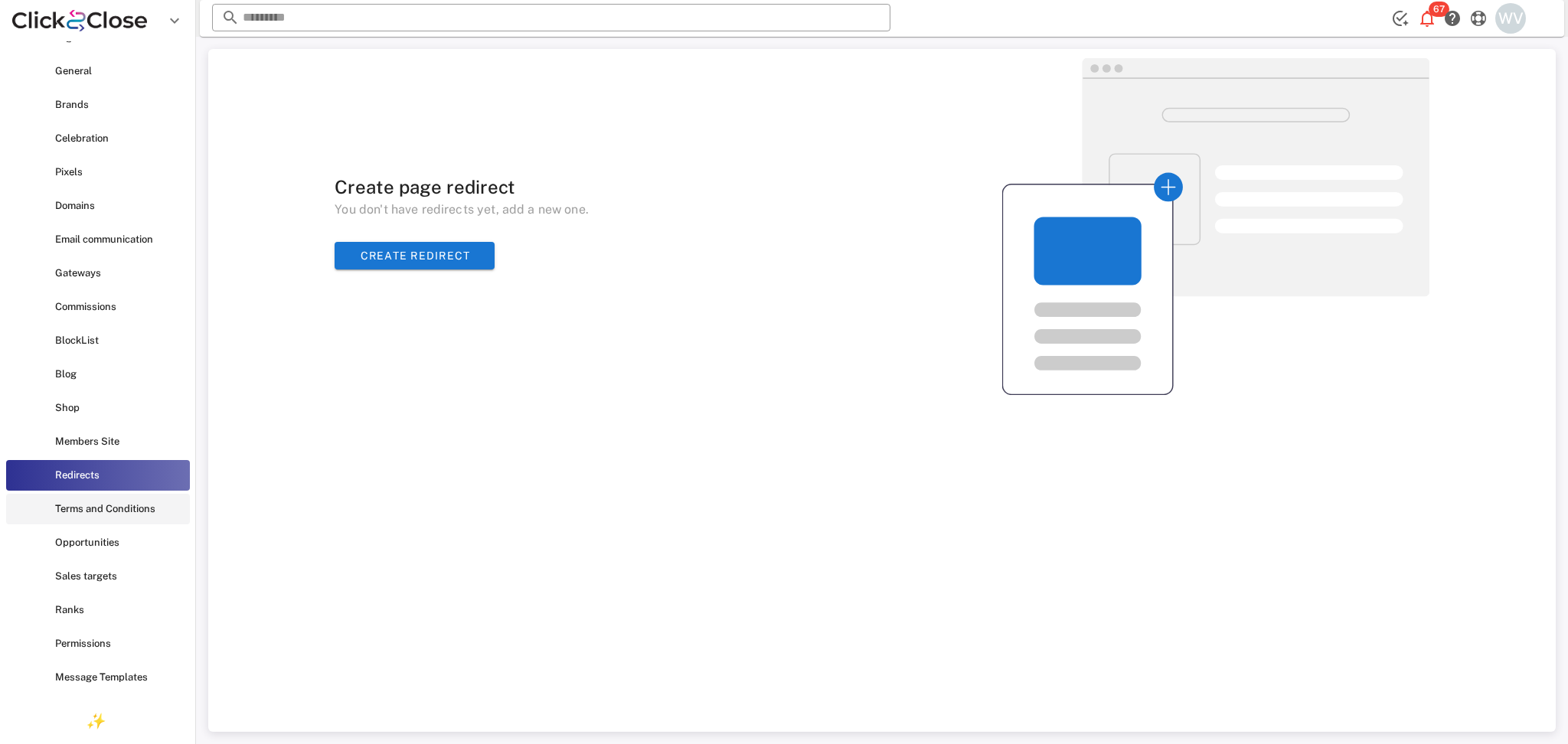 click on "Terms and Conditions" at bounding box center (119, 509) 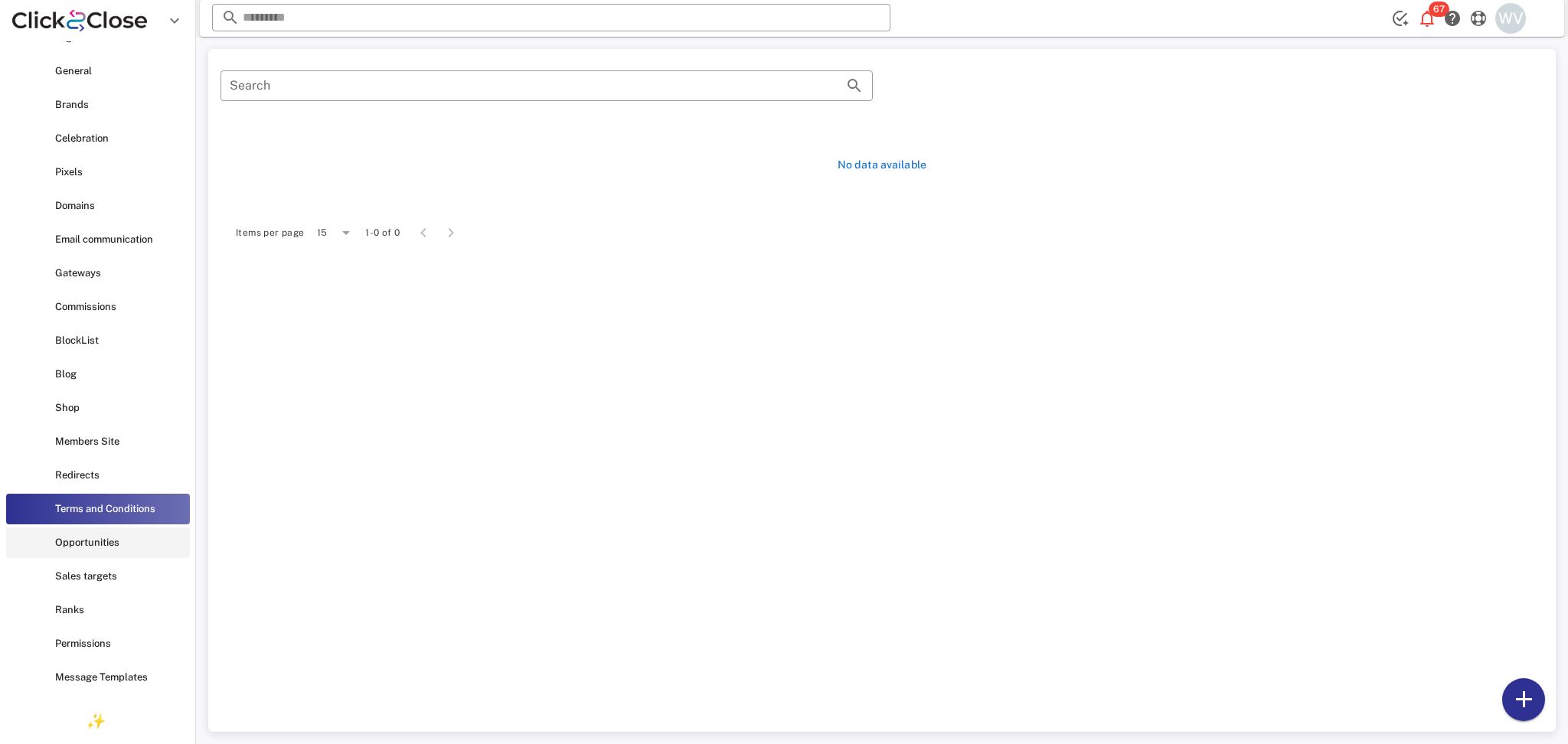 click on "Opportunities" at bounding box center [98, 543] 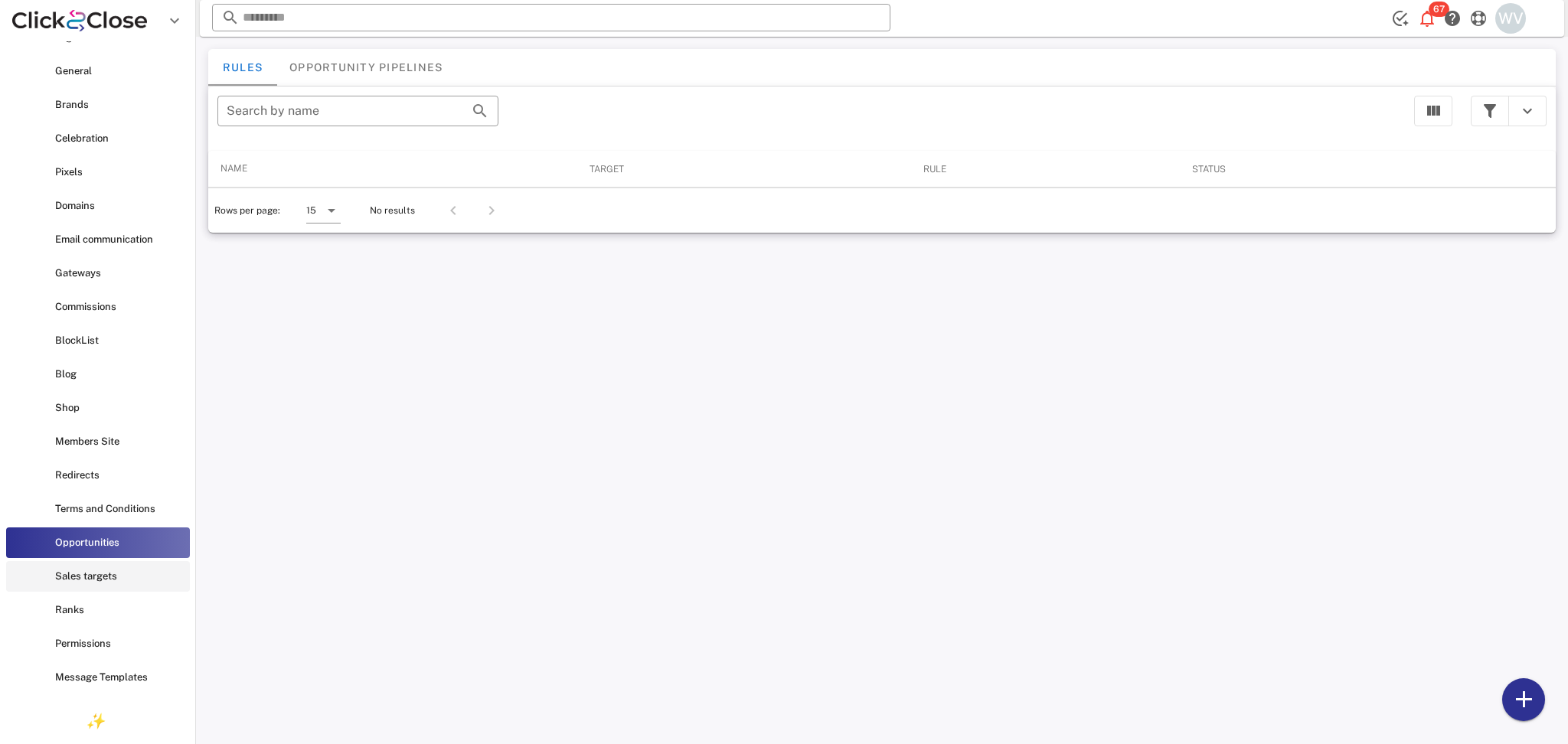 click on "Sales targets" at bounding box center (119, 576) 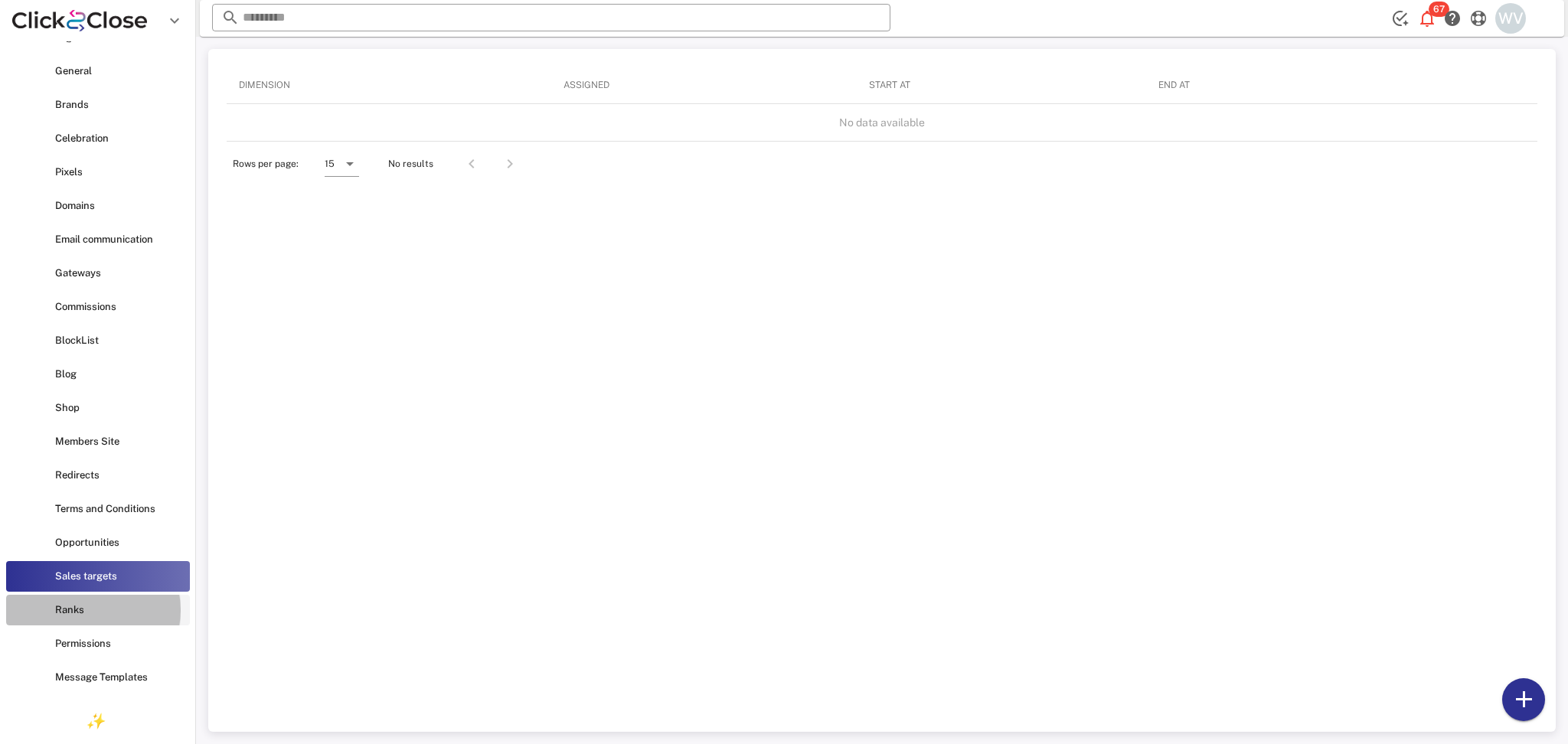 click on "Ranks" at bounding box center (119, 610) 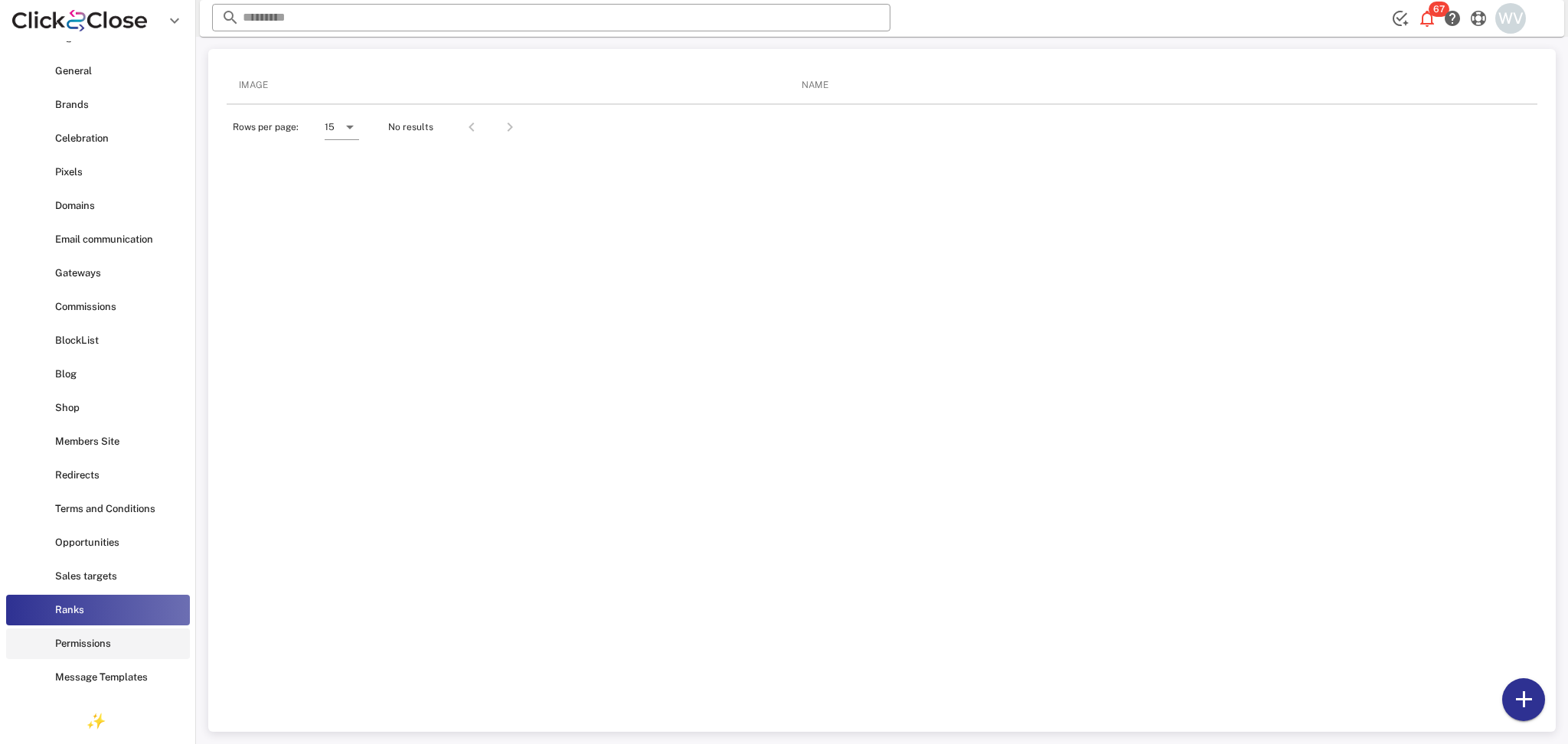click on "Permissions" at bounding box center [119, 644] 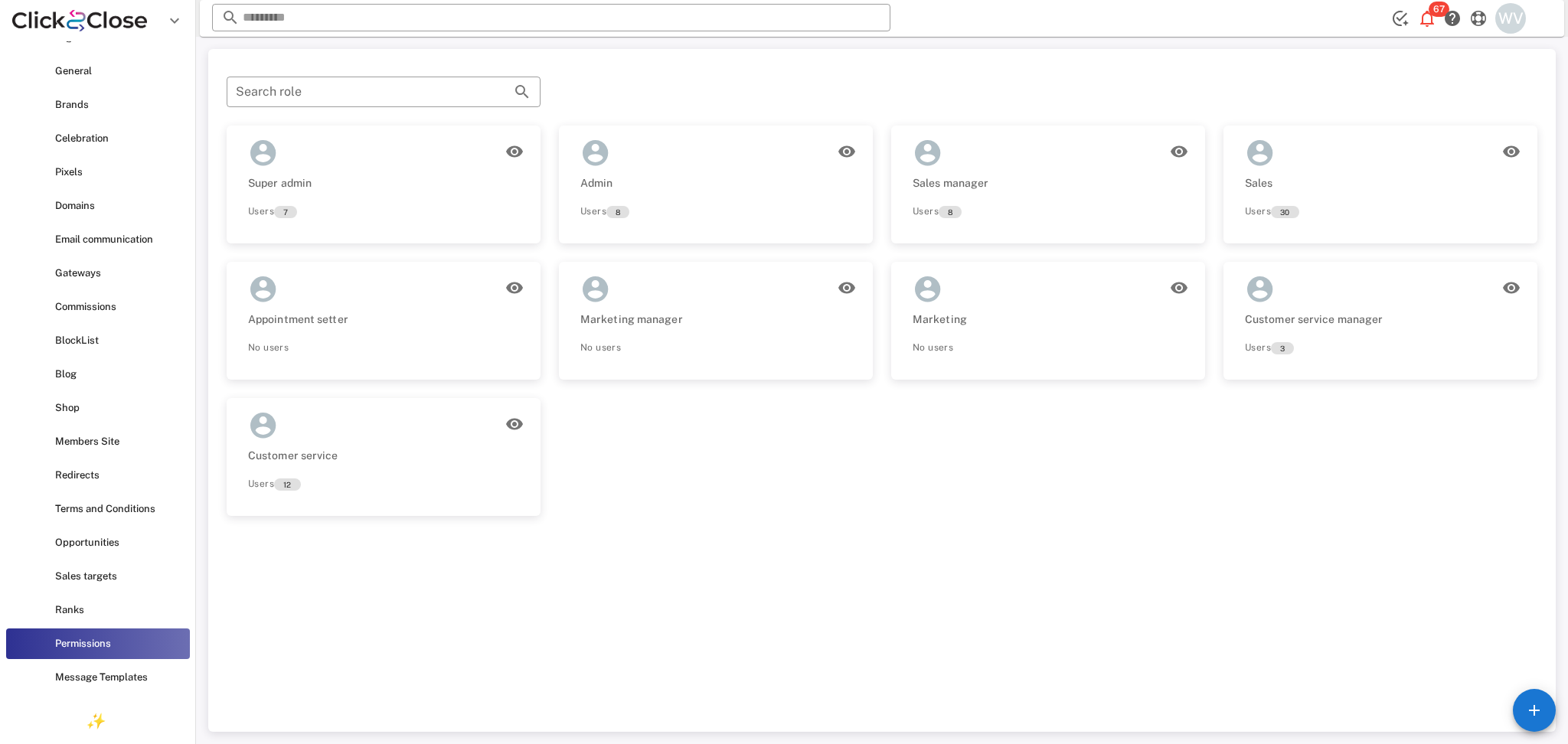 click on "Tags General Brands Celebration Pixels Domains Email communication Gateways Commissions BlockList Blog Shop Members Site Redirects Terms and Conditions Opportunities Sales targets Ranks Permissions Message Templates" at bounding box center [98, 357] 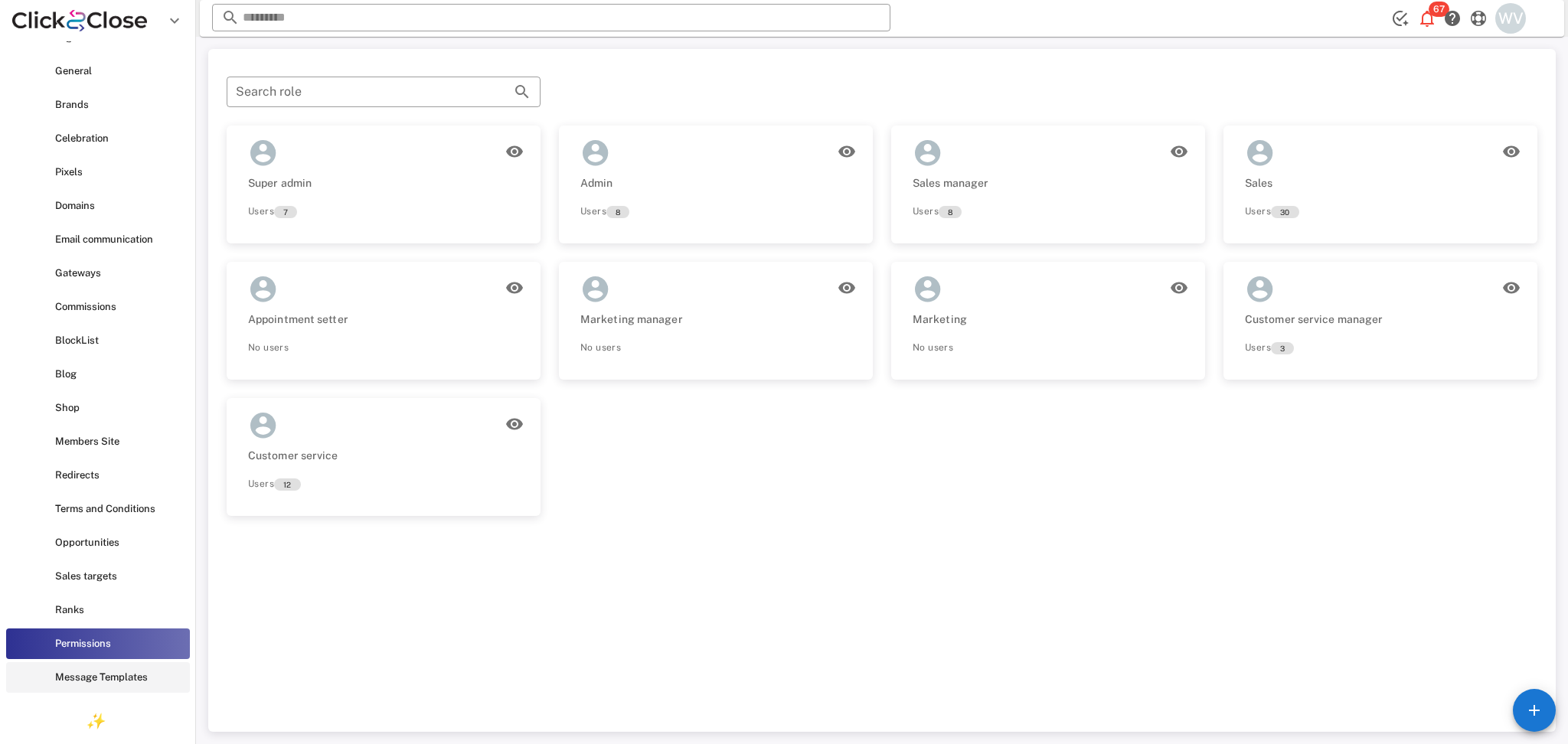 click on "Message Templates" at bounding box center (98, 677) 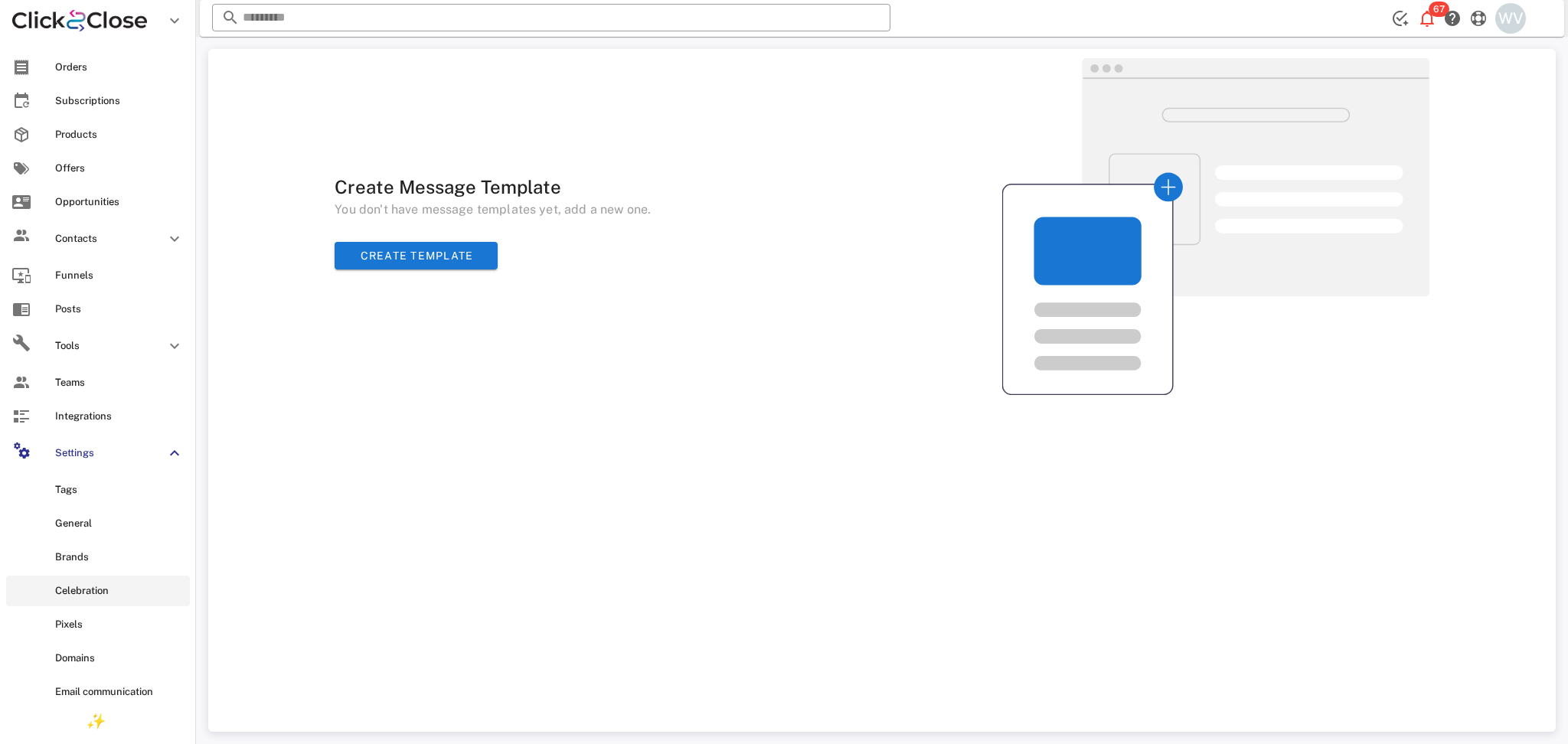 scroll, scrollTop: 0, scrollLeft: 0, axis: both 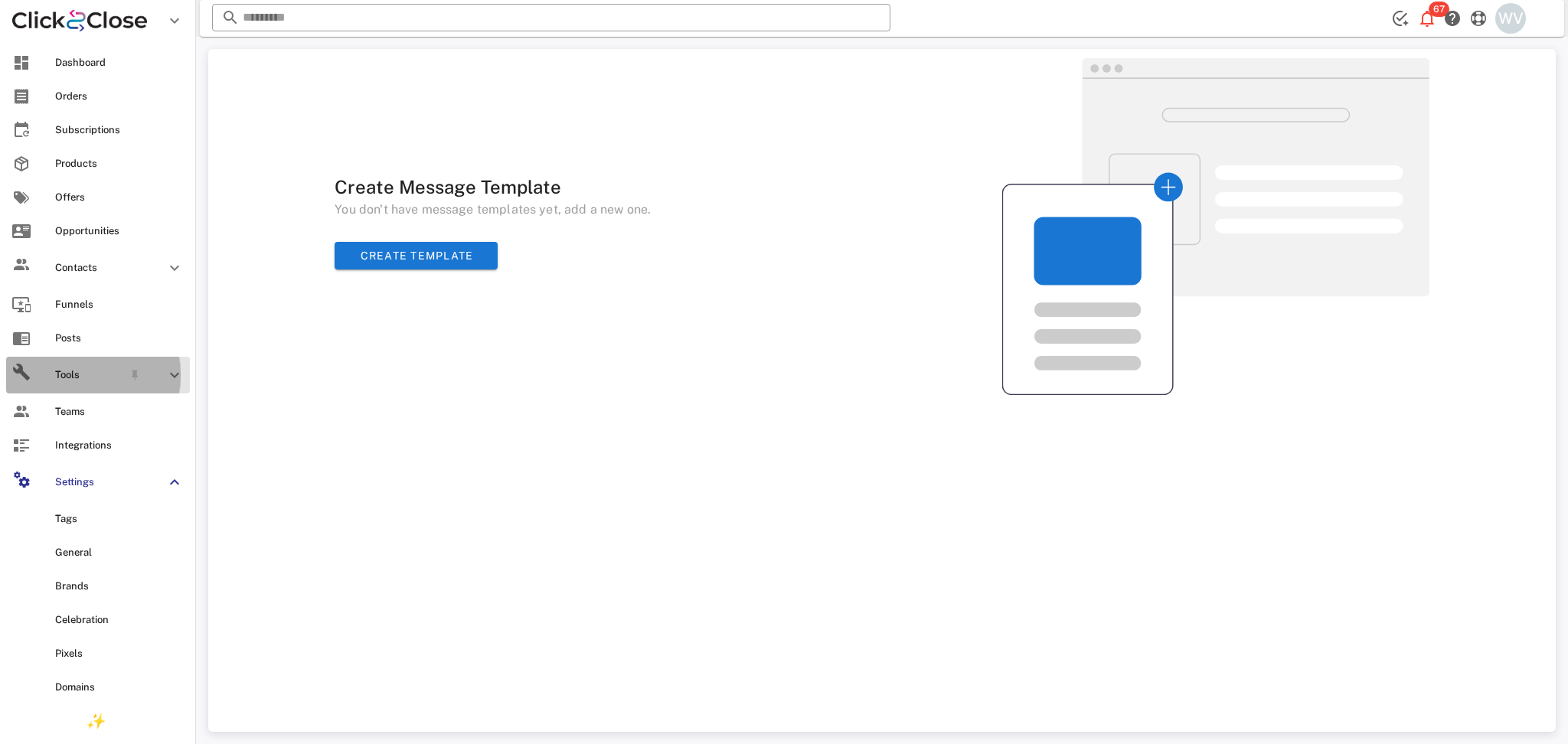 click at bounding box center (175, 375) 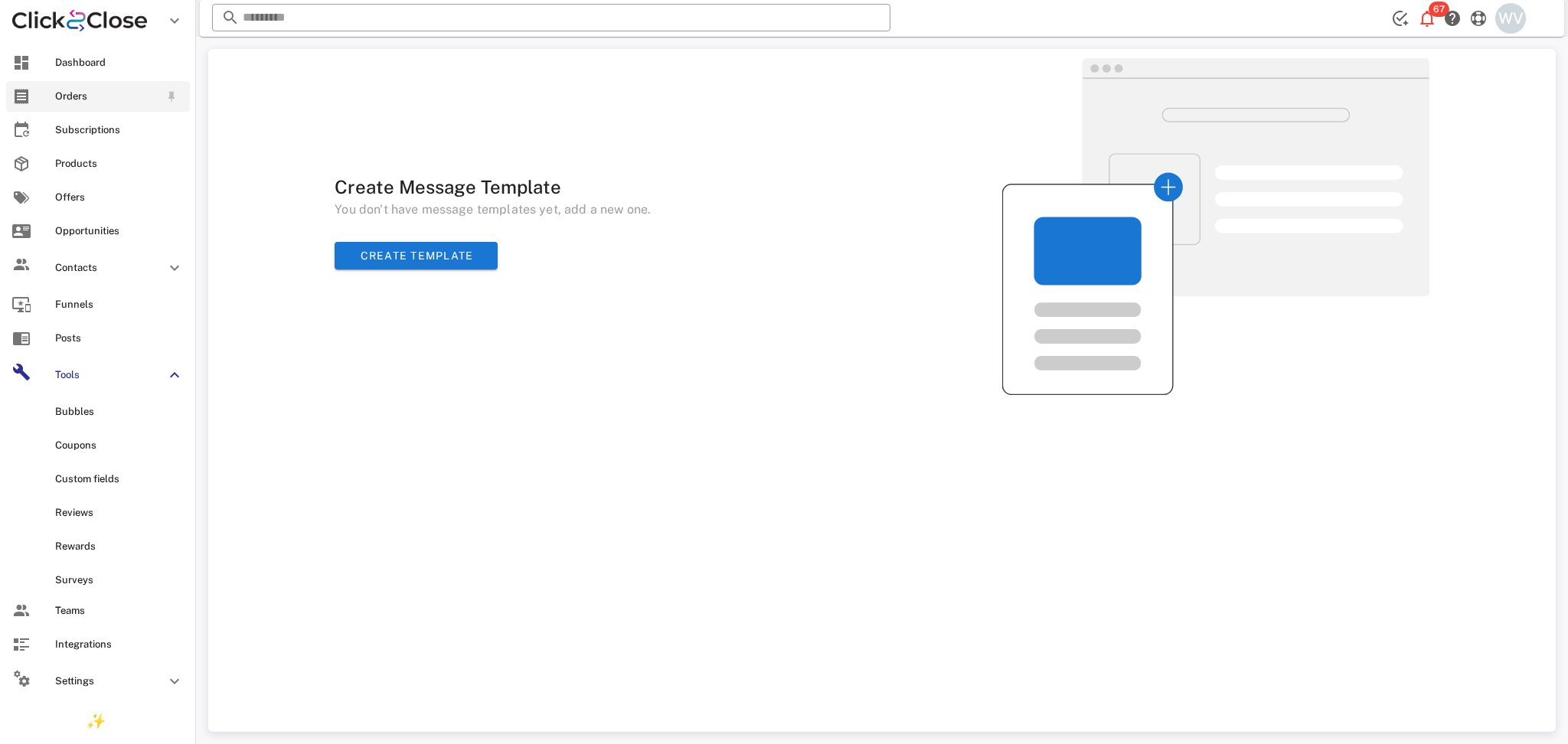 click on "Orders" at bounding box center (98, 96) 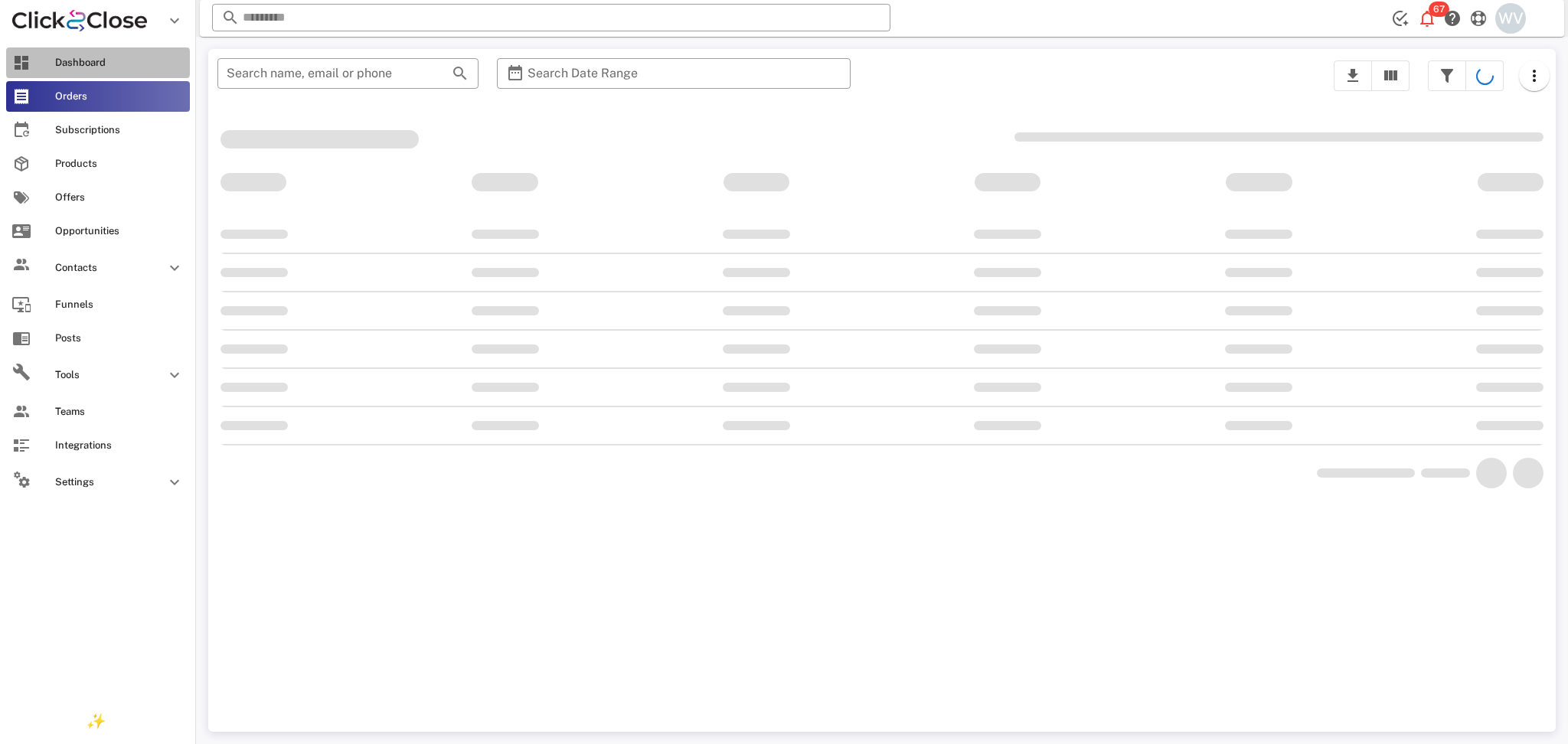 click on "Dashboard" at bounding box center (98, 63) 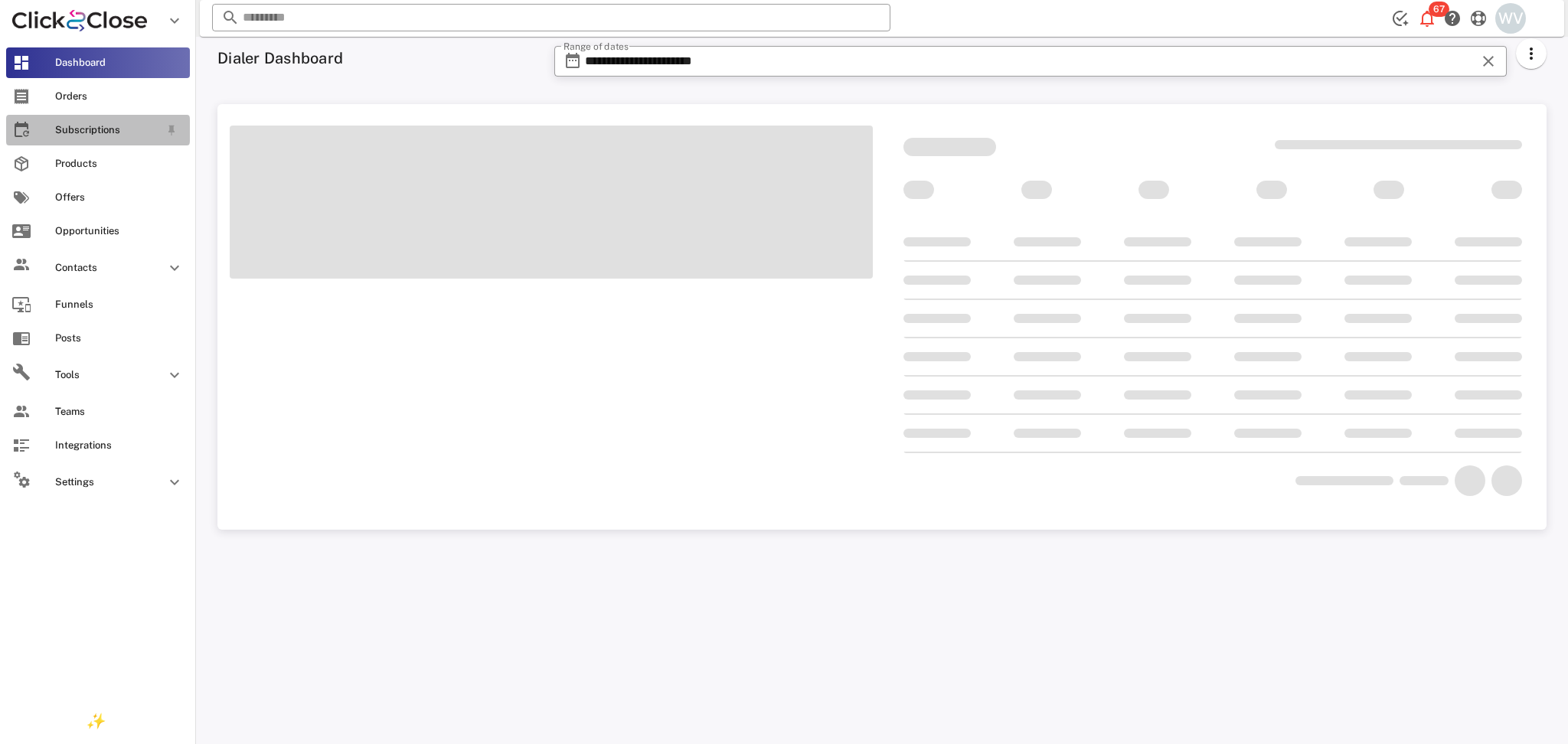 click on "Subscriptions" at bounding box center [107, 130] 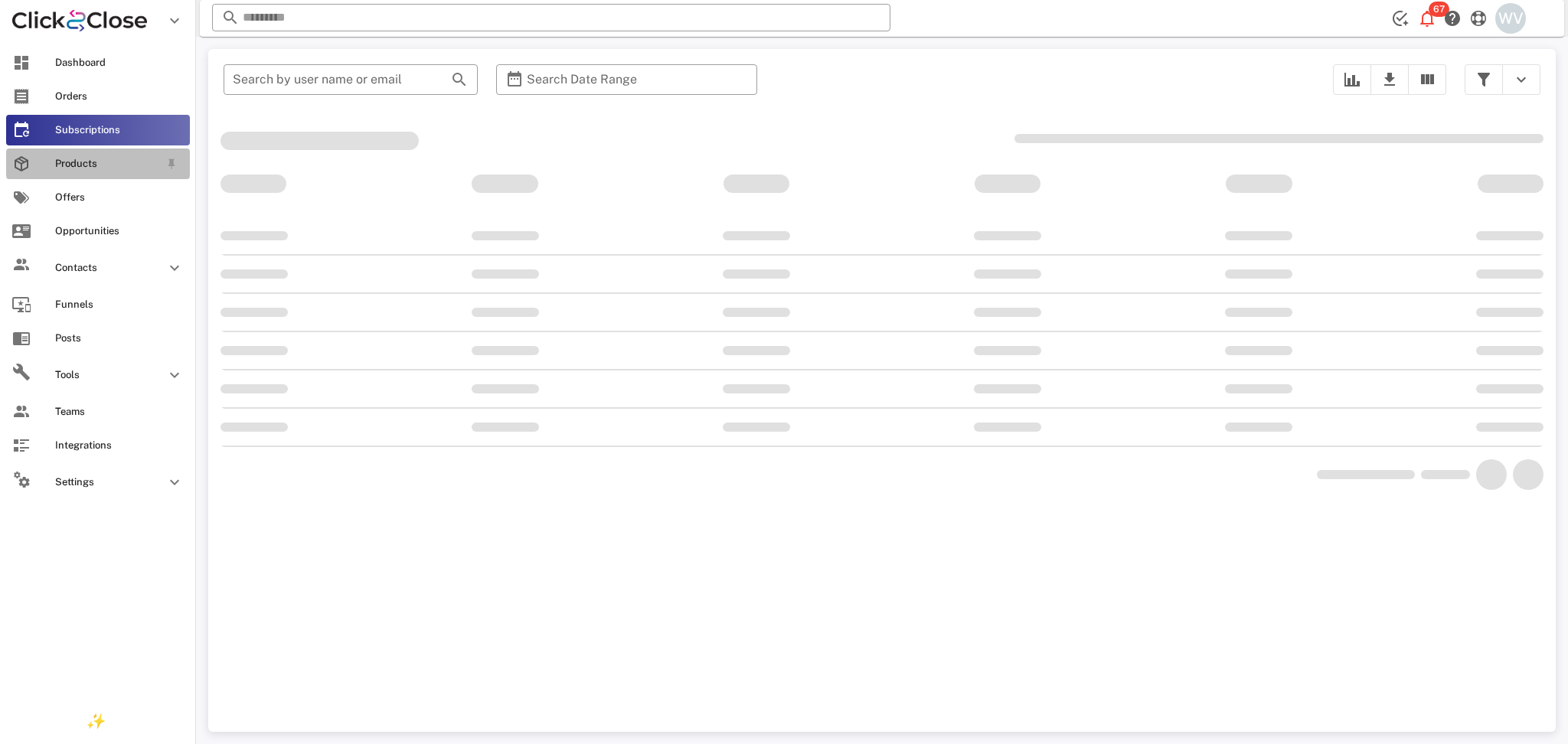 click on "Products" at bounding box center (98, 164) 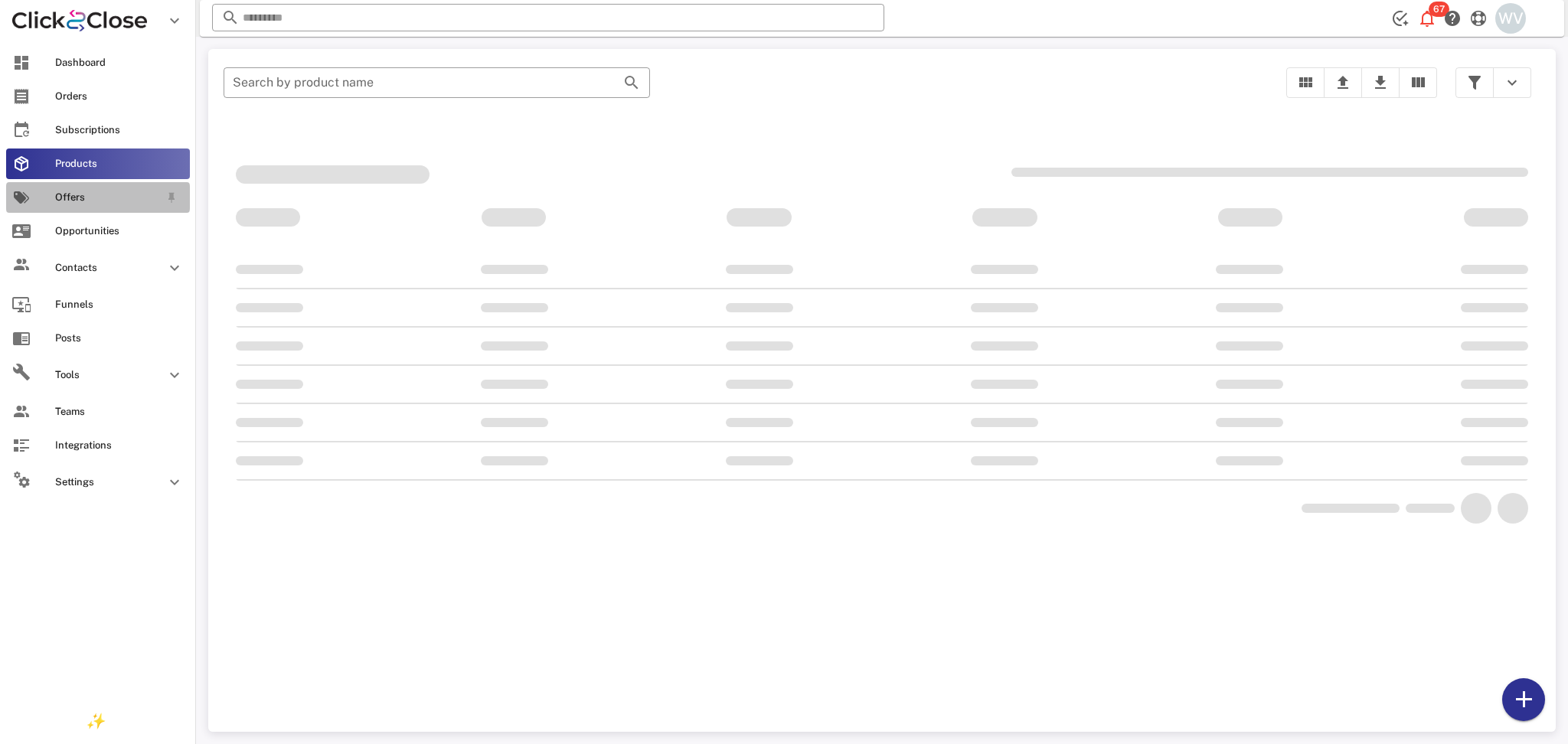 click on "Offers" at bounding box center (107, 197) 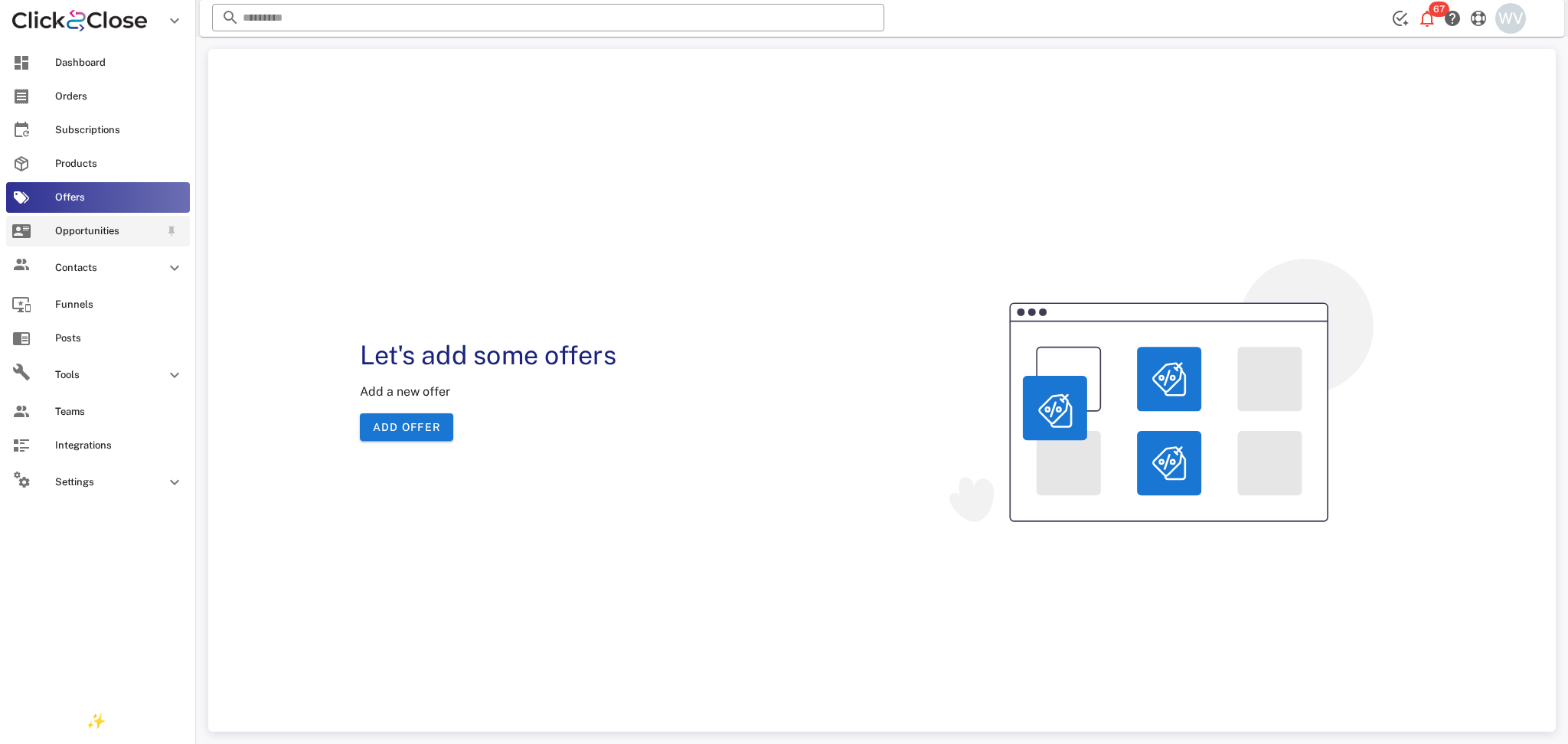 click on "Opportunities" at bounding box center (98, 231) 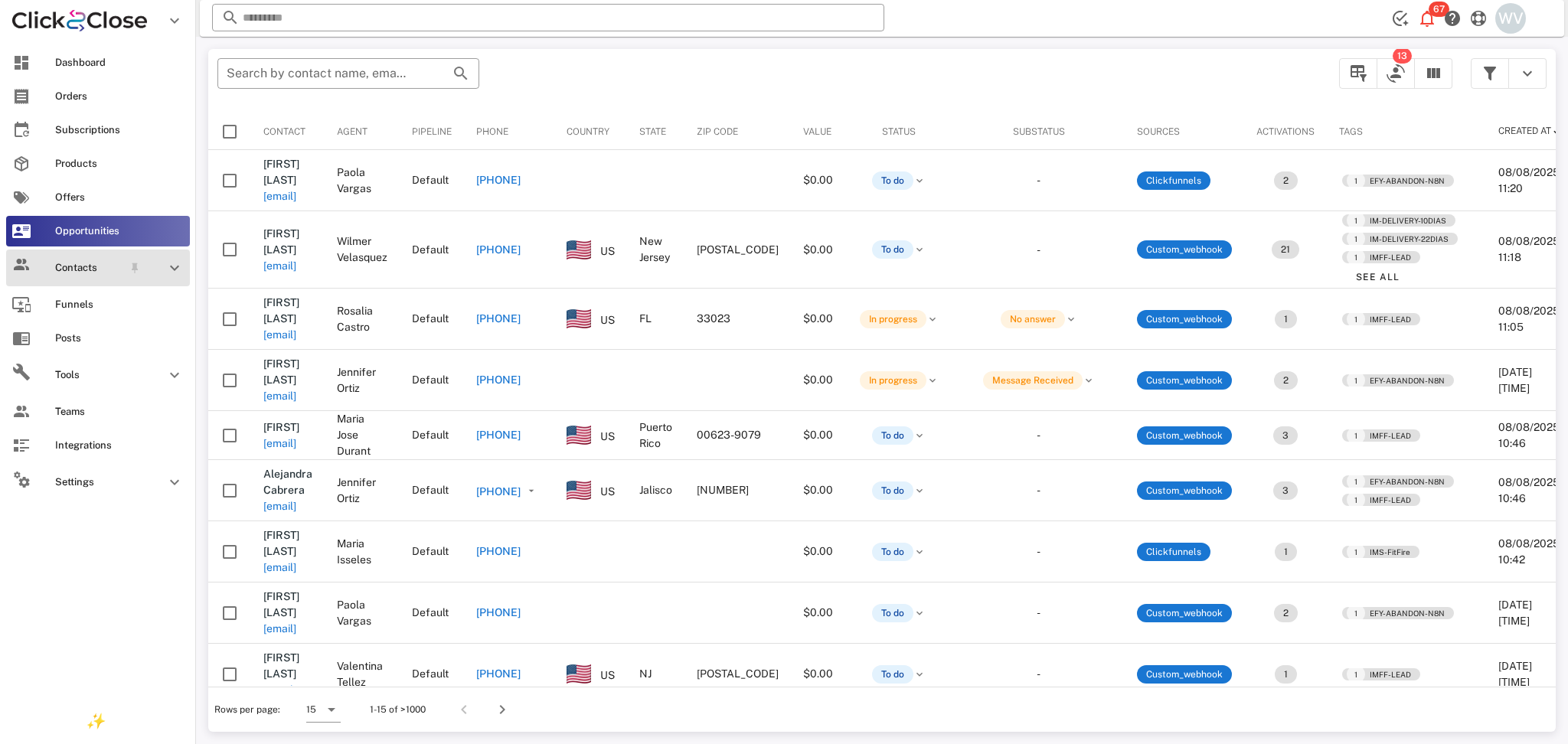 click on "Contacts" at bounding box center (89, 268) 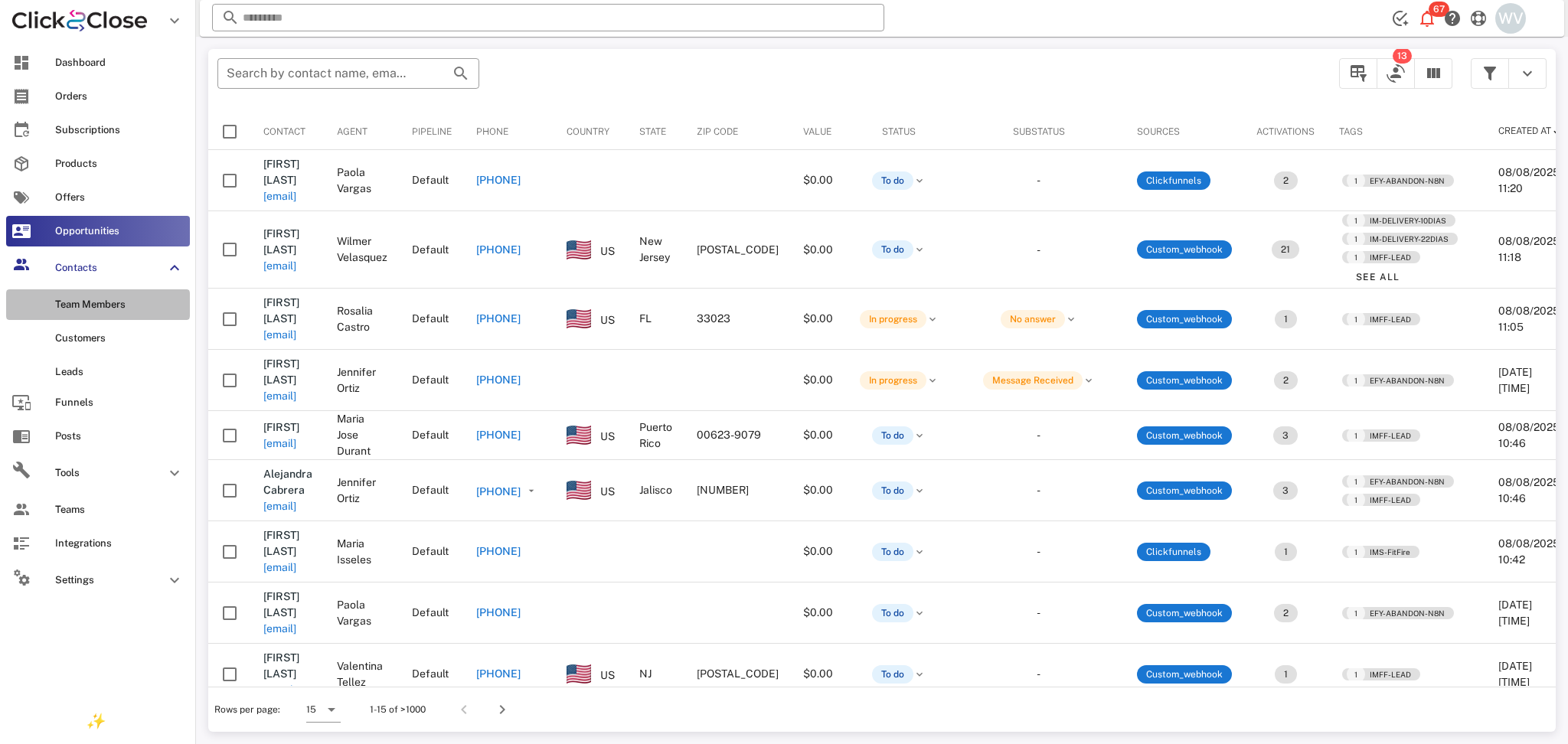 click on "Team Members" at bounding box center [119, 305] 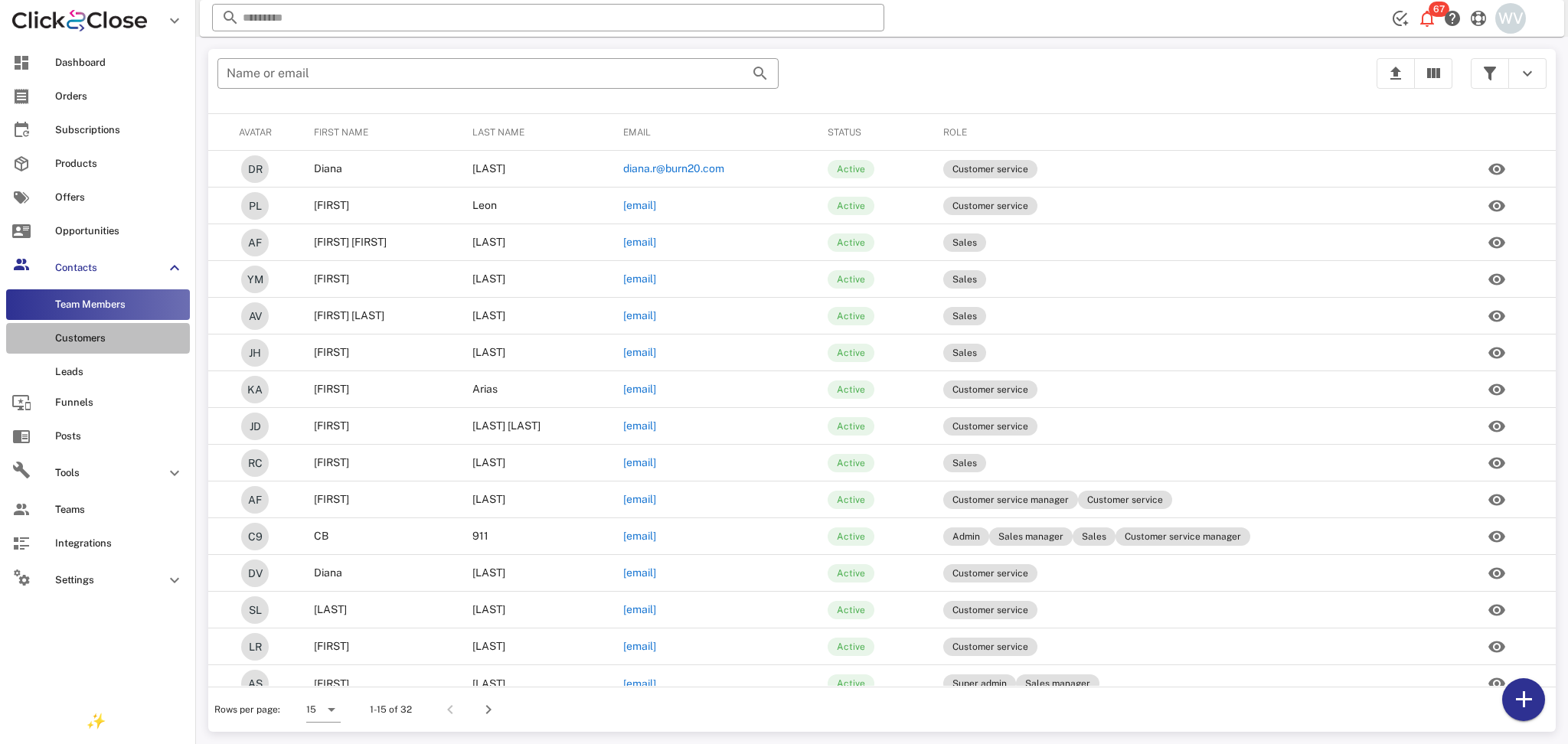 click on "Customers" at bounding box center [119, 338] 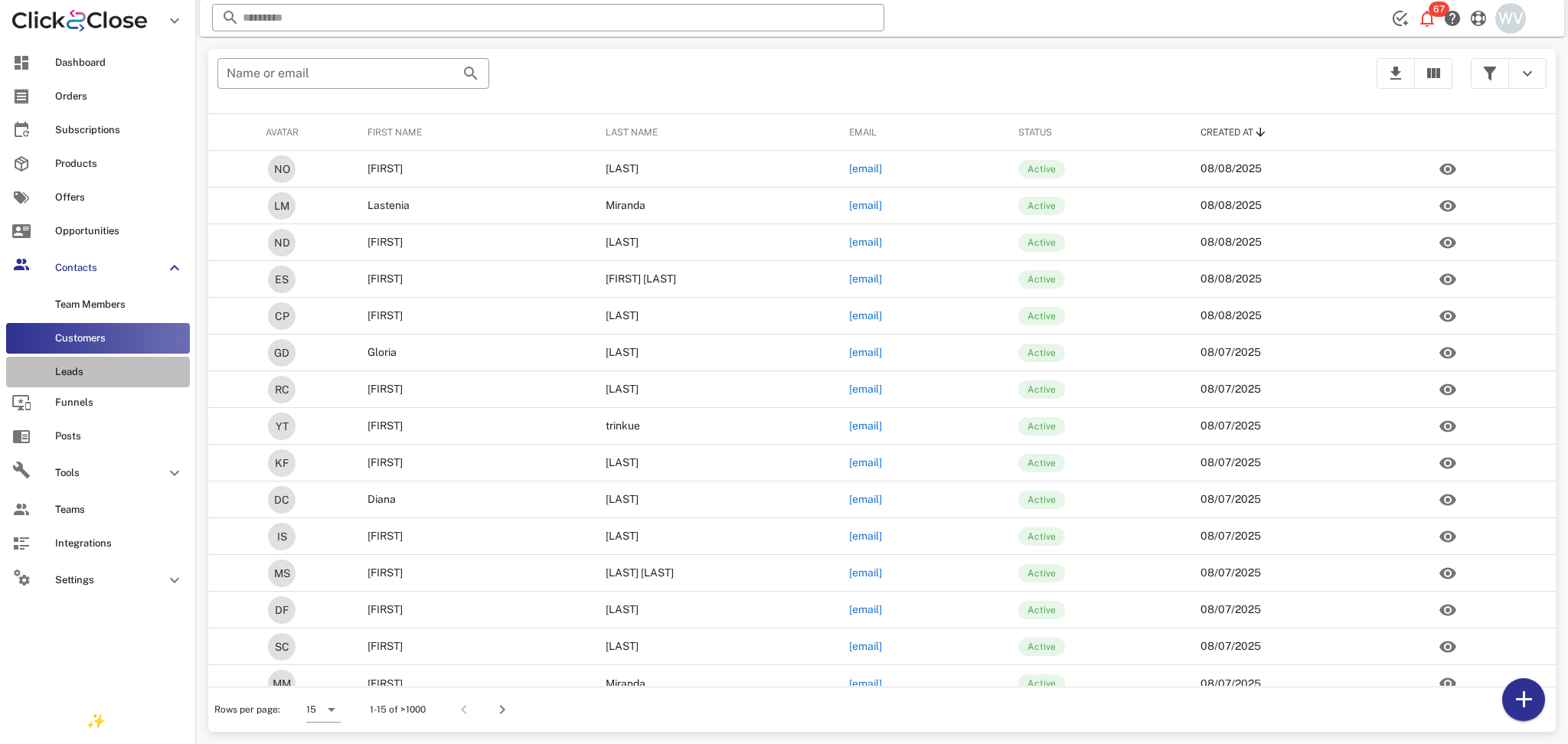 click on "Leads" at bounding box center (98, 372) 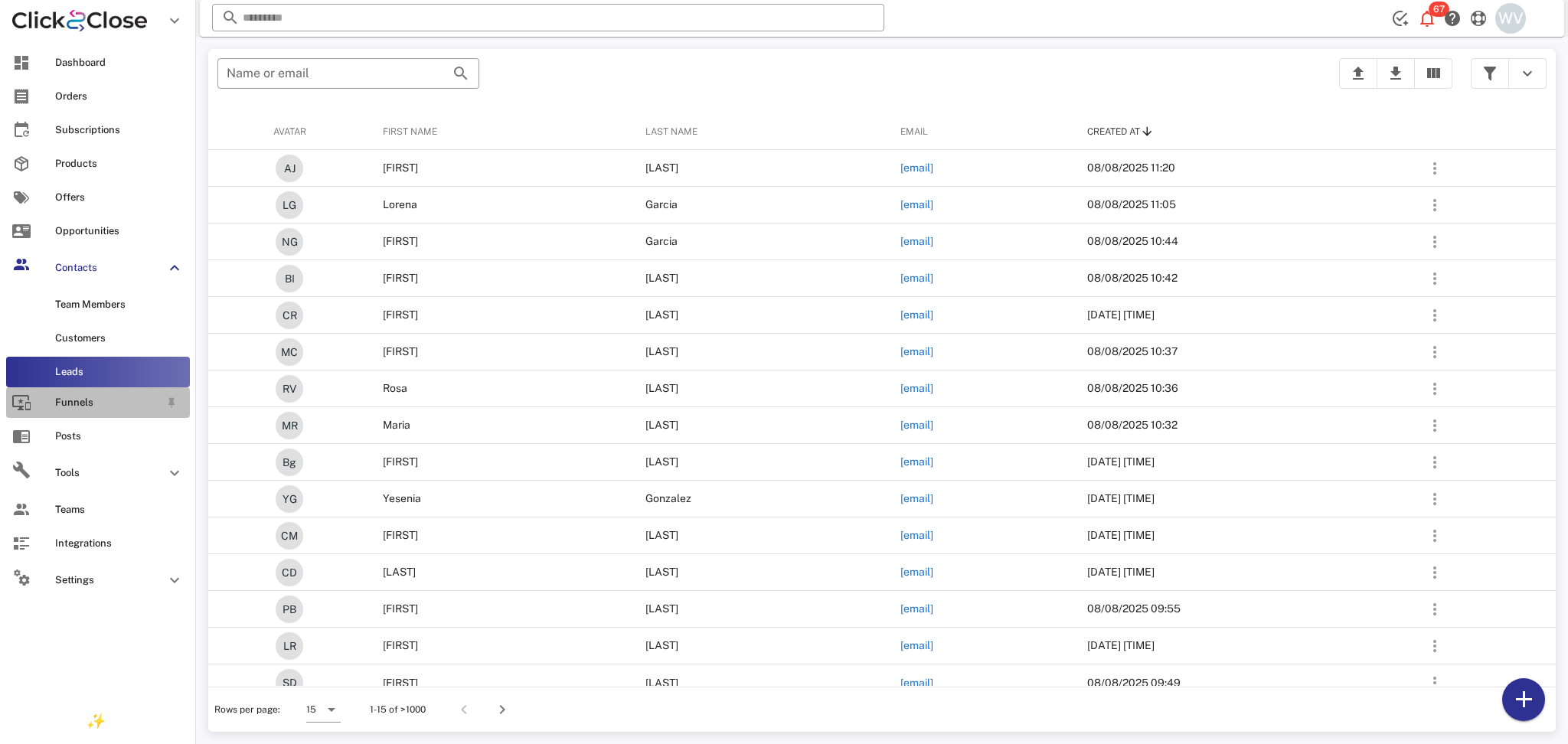 click on "Funnels" at bounding box center [107, 403] 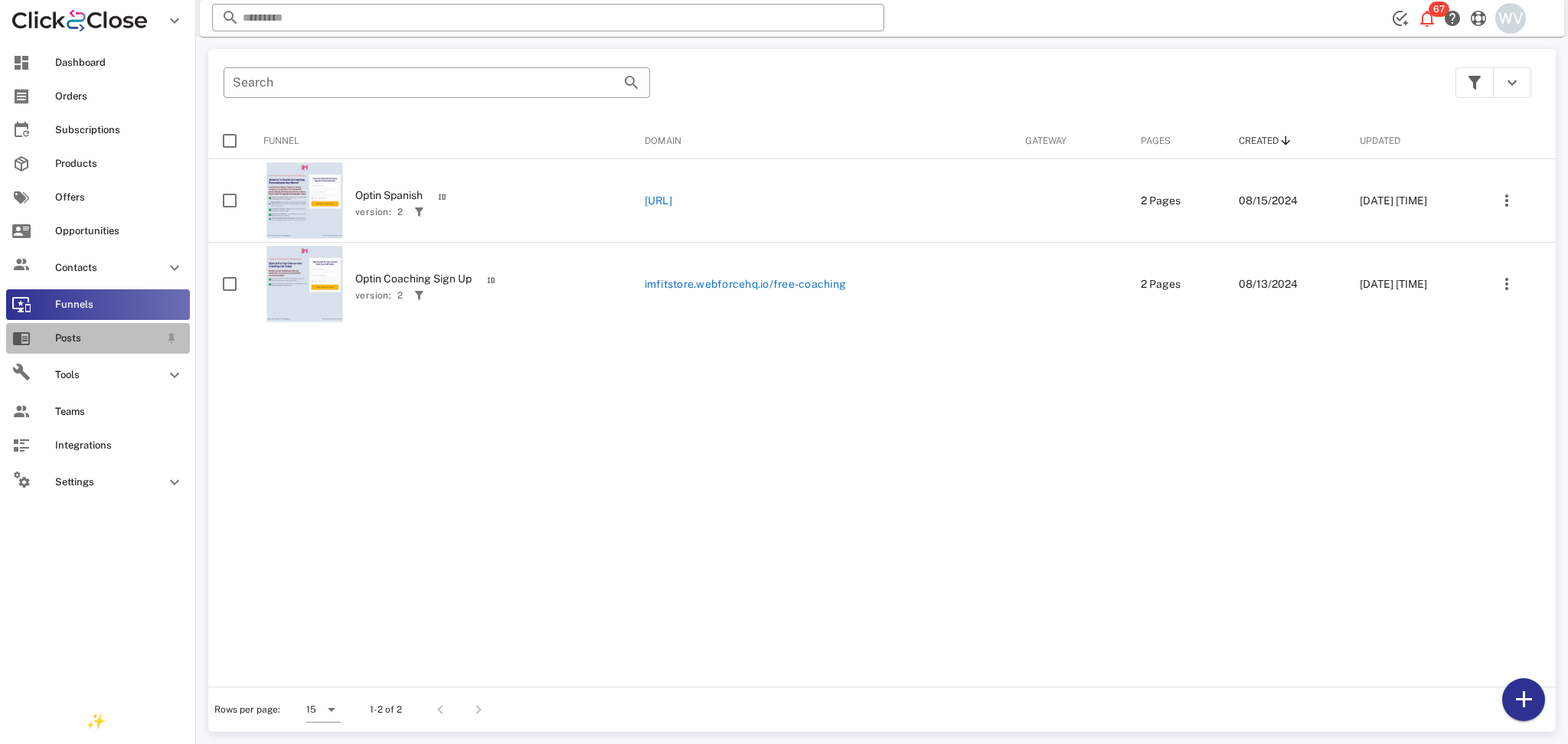 click on "Posts" at bounding box center [107, 338] 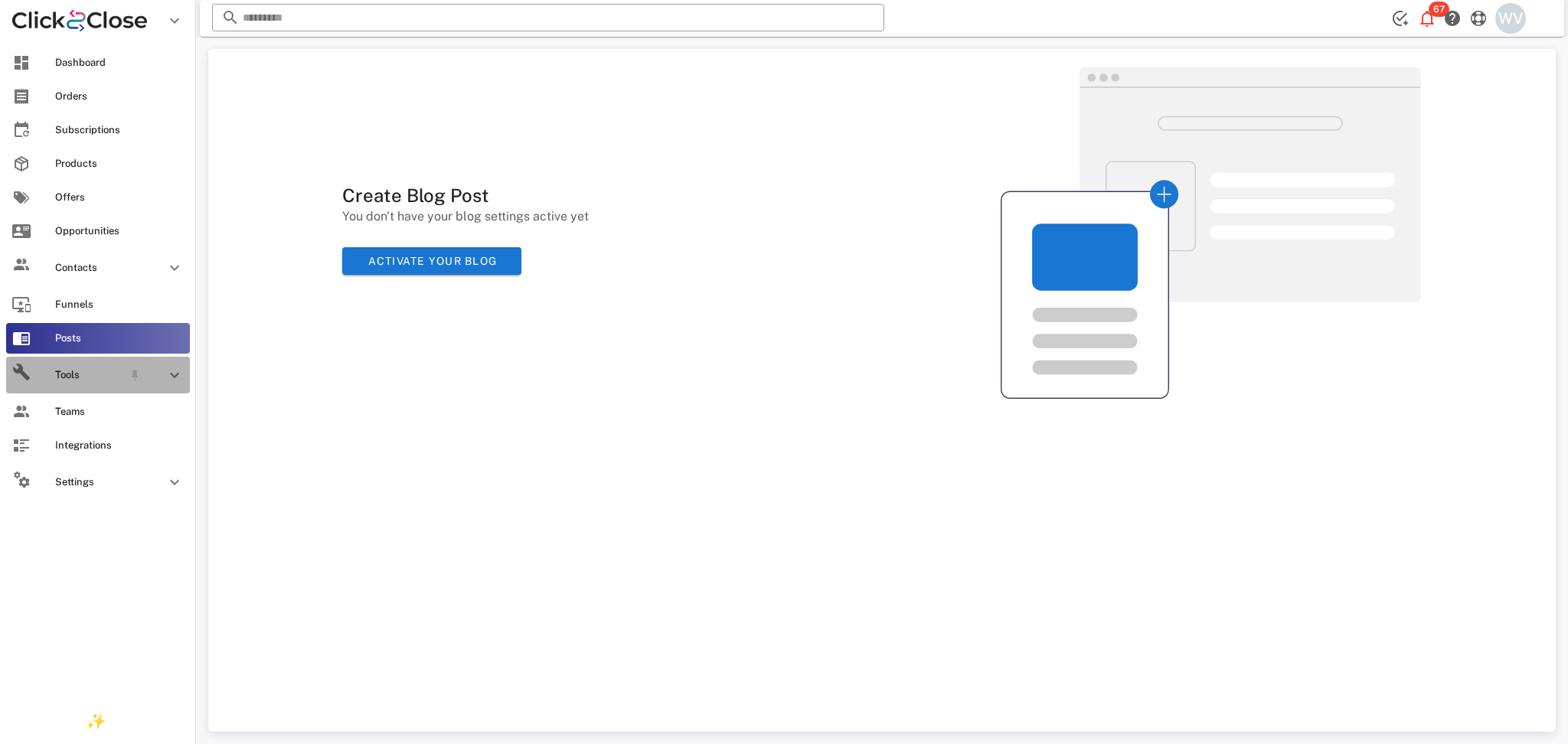 click on "Tools" at bounding box center (89, 375) 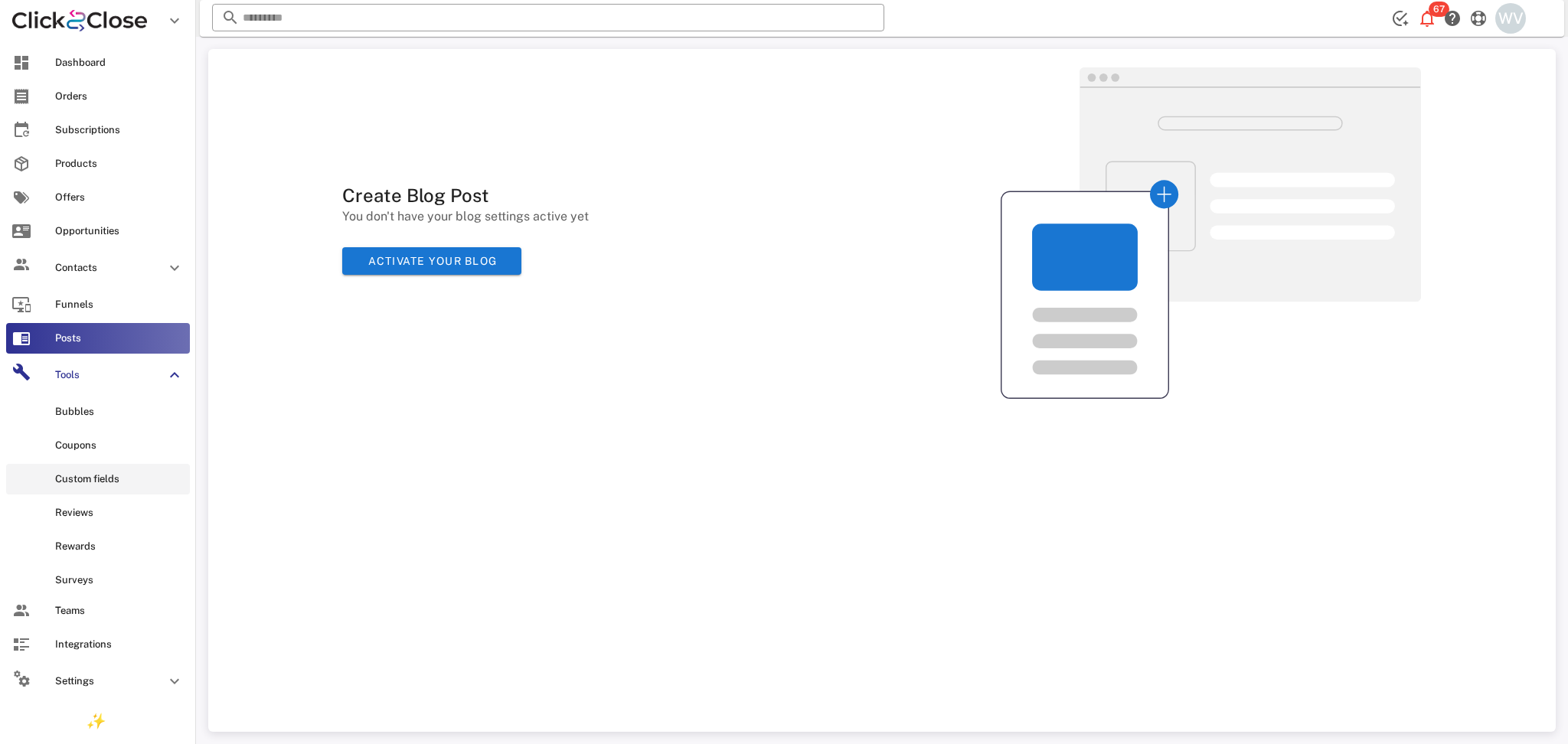 click on "Custom fields" at bounding box center [98, 479] 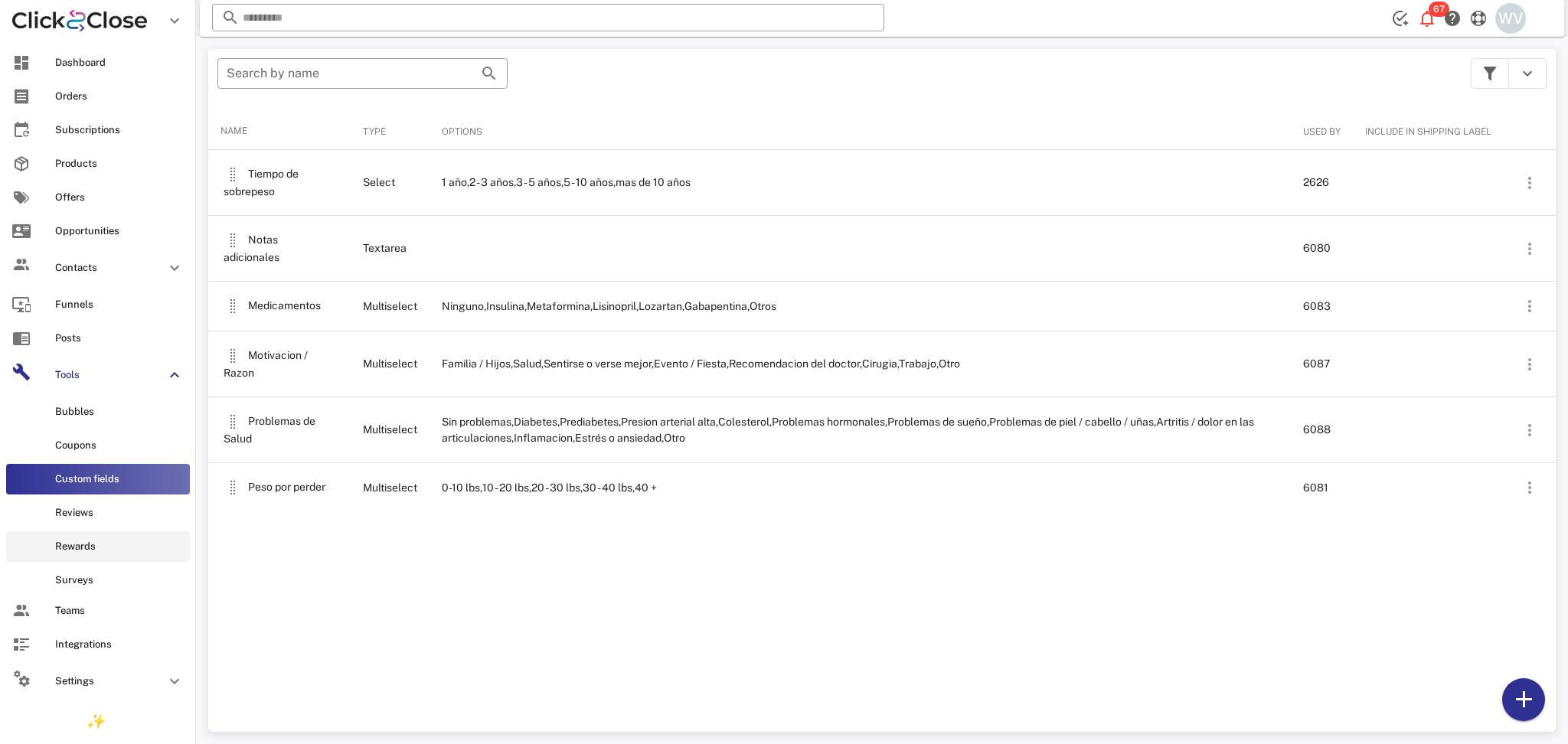 scroll, scrollTop: 10, scrollLeft: 0, axis: vertical 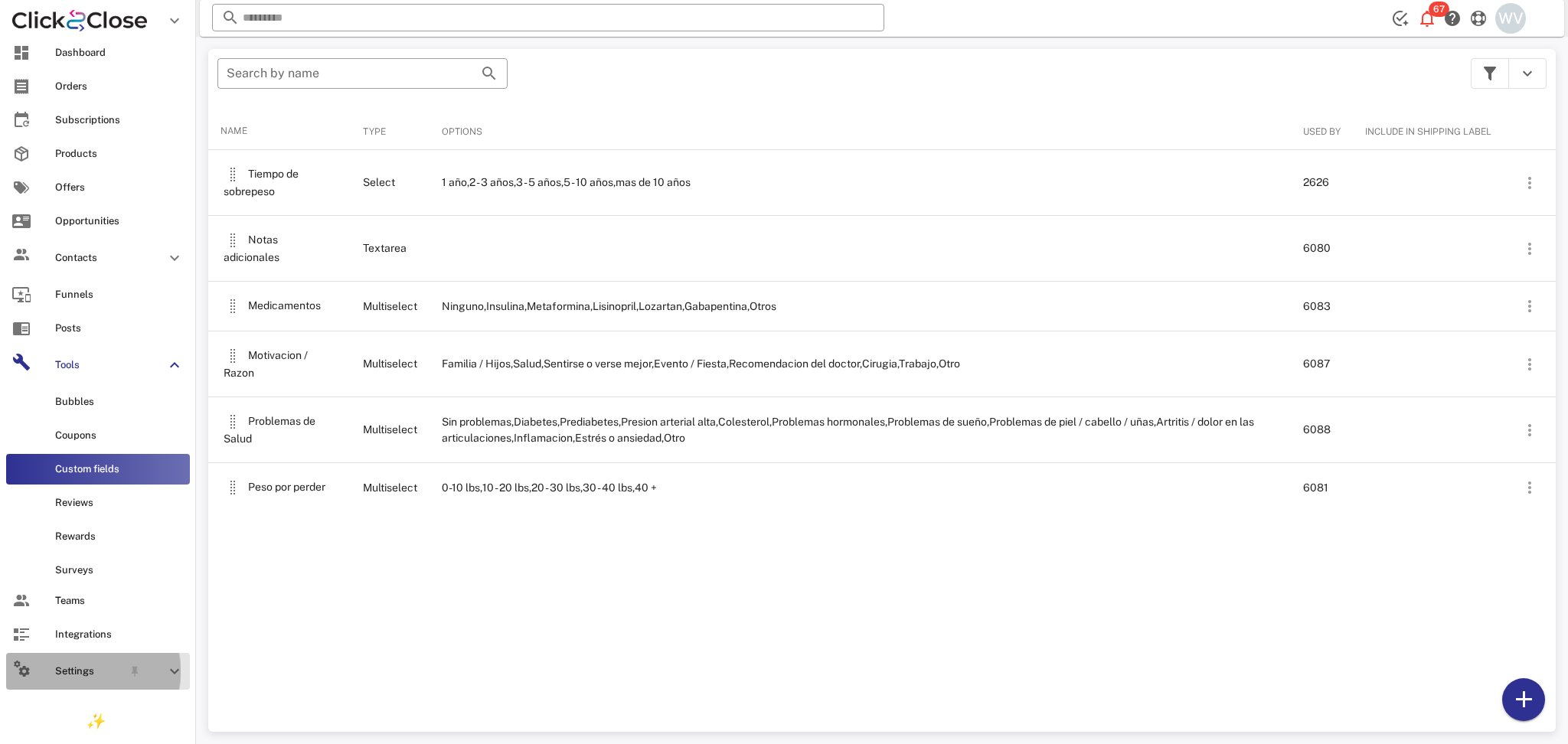 click at bounding box center (165, 671) 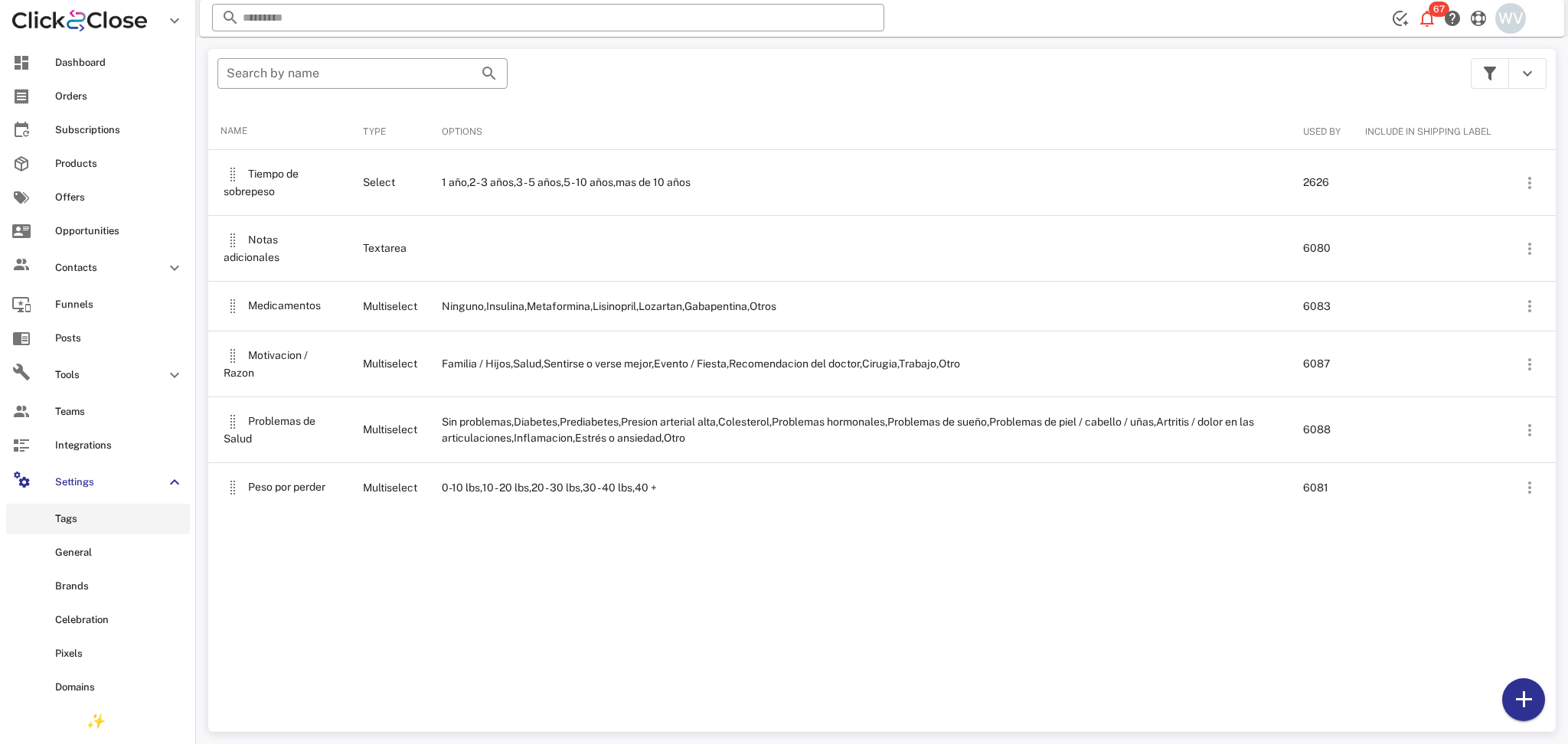 scroll, scrollTop: 481, scrollLeft: 0, axis: vertical 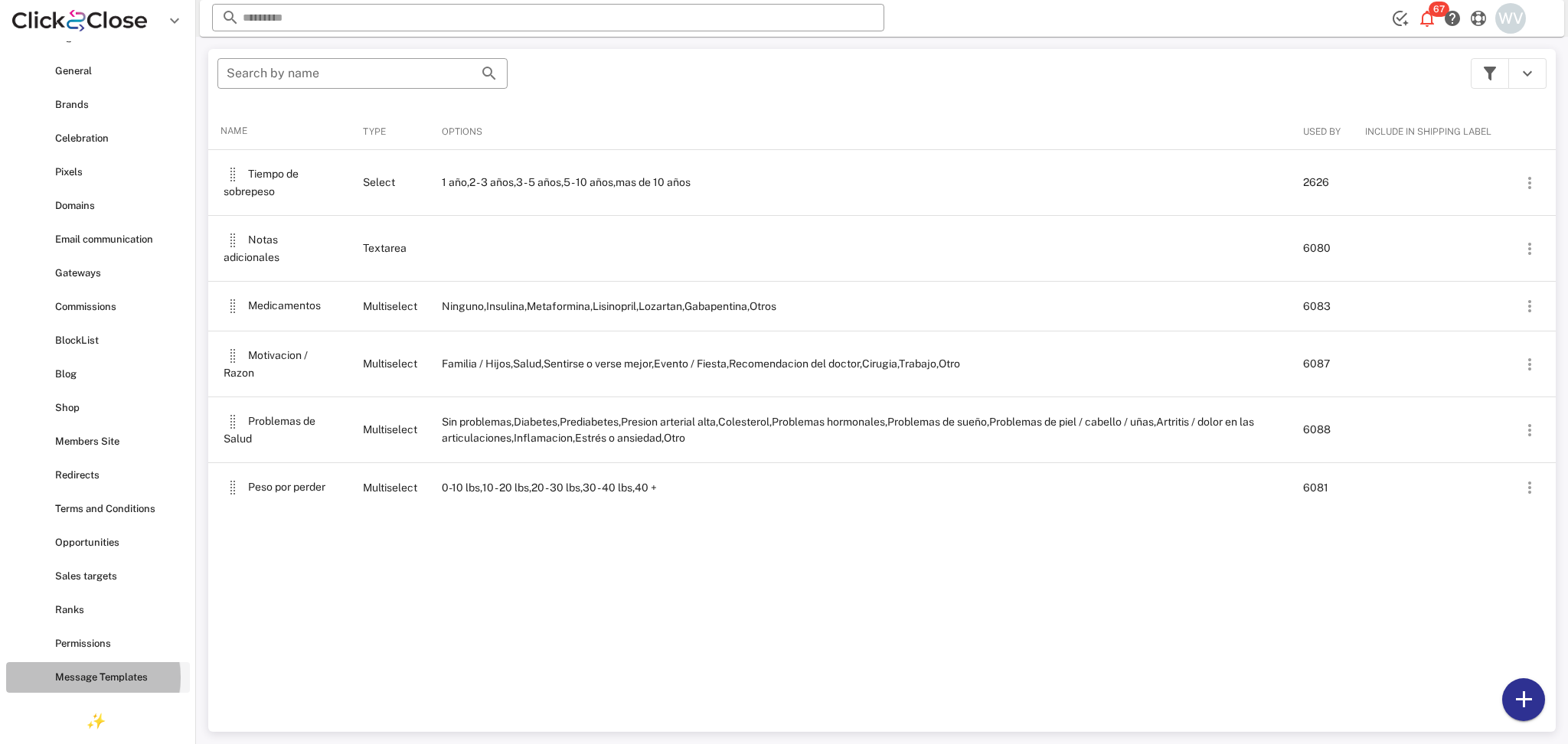 click on "Message Templates" at bounding box center [98, 677] 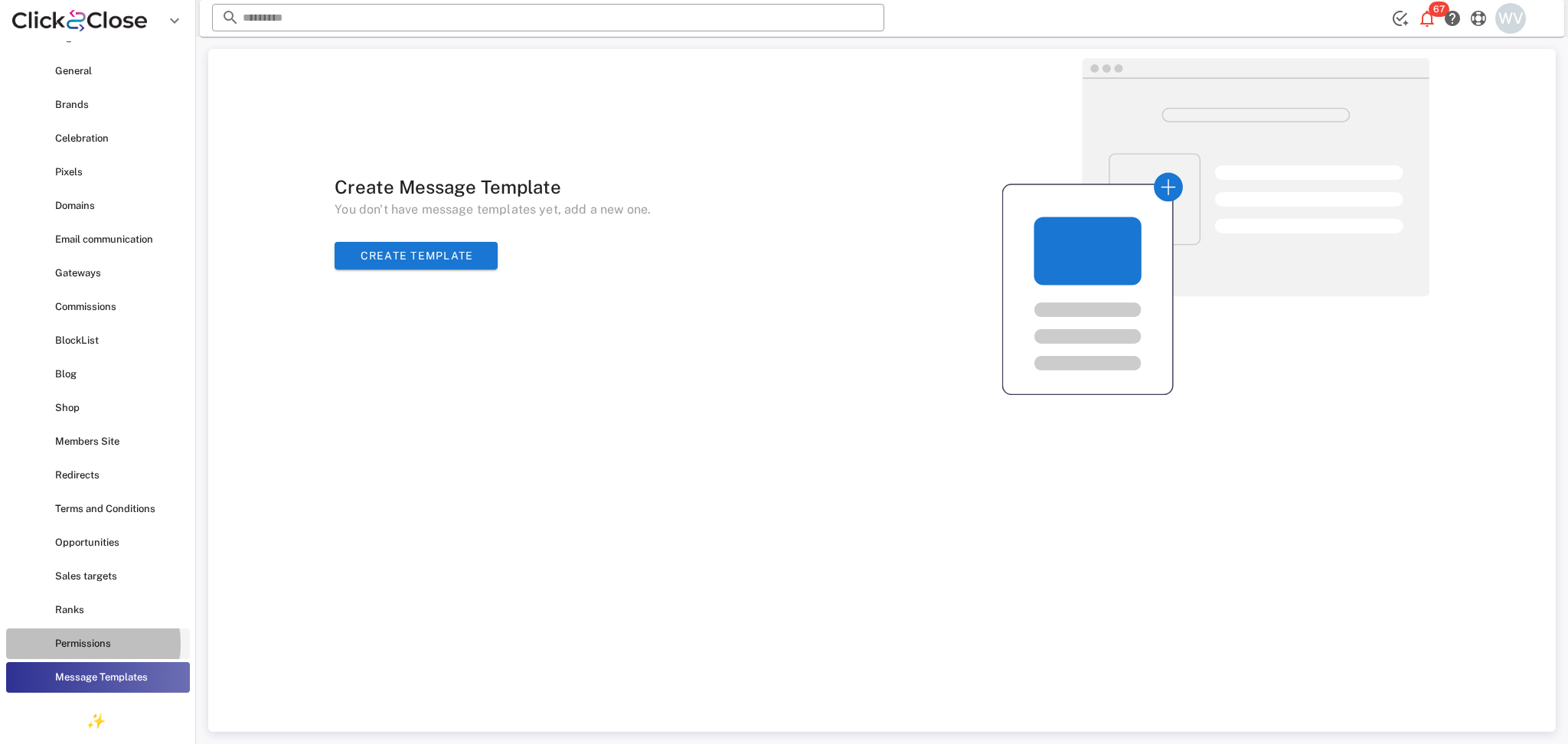 click on "Permissions" at bounding box center [119, 644] 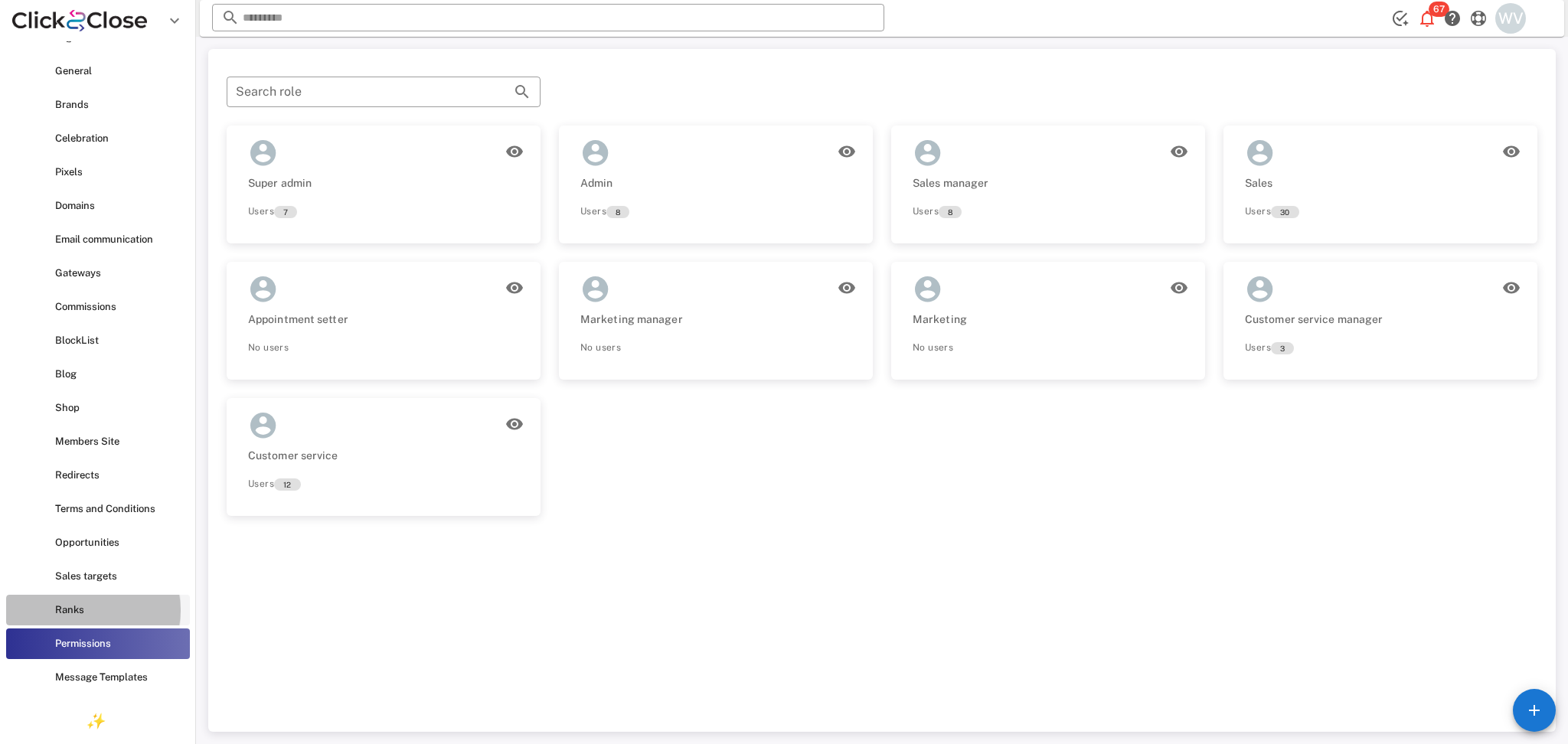 click on "Ranks" at bounding box center (98, 610) 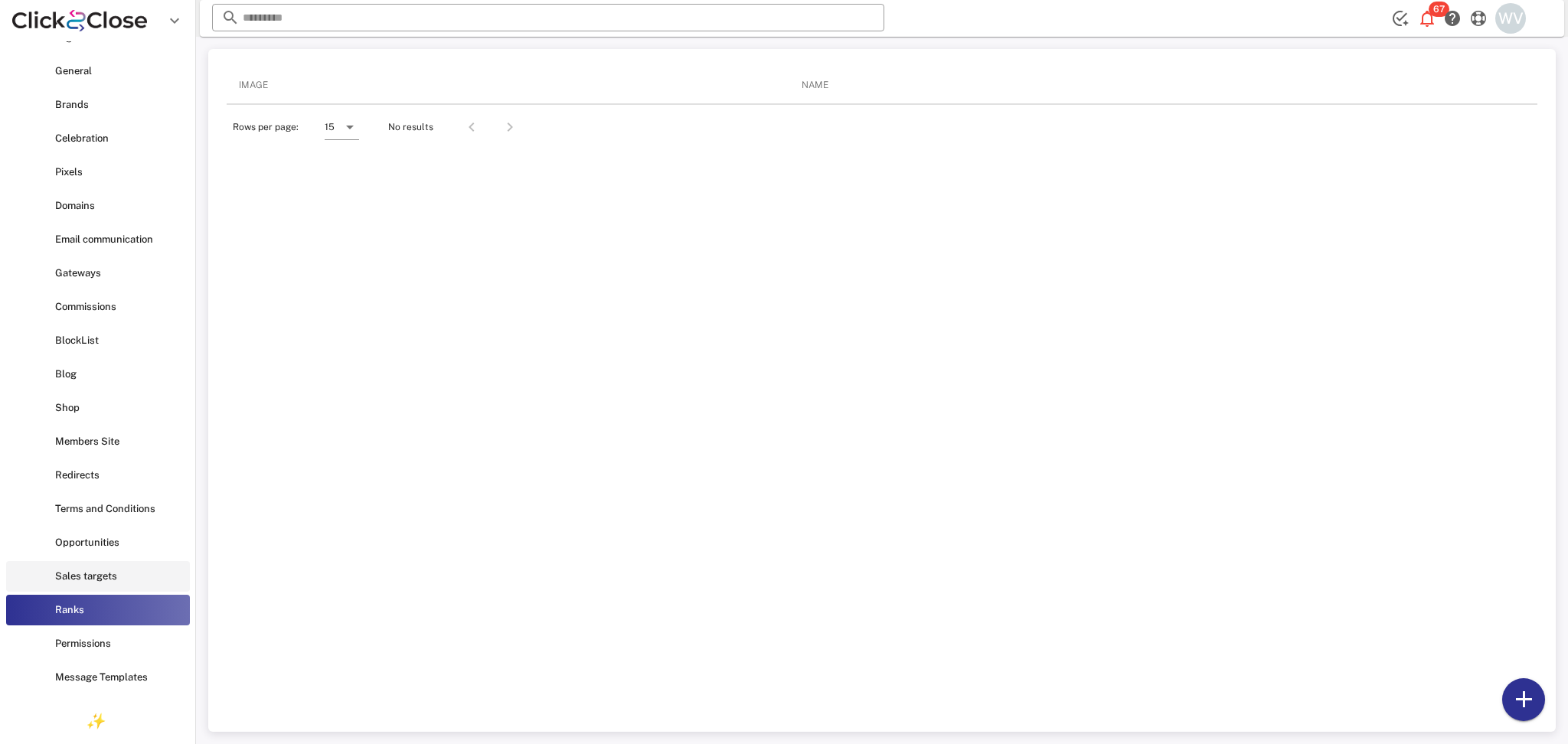 click on "Sales targets" at bounding box center (119, 576) 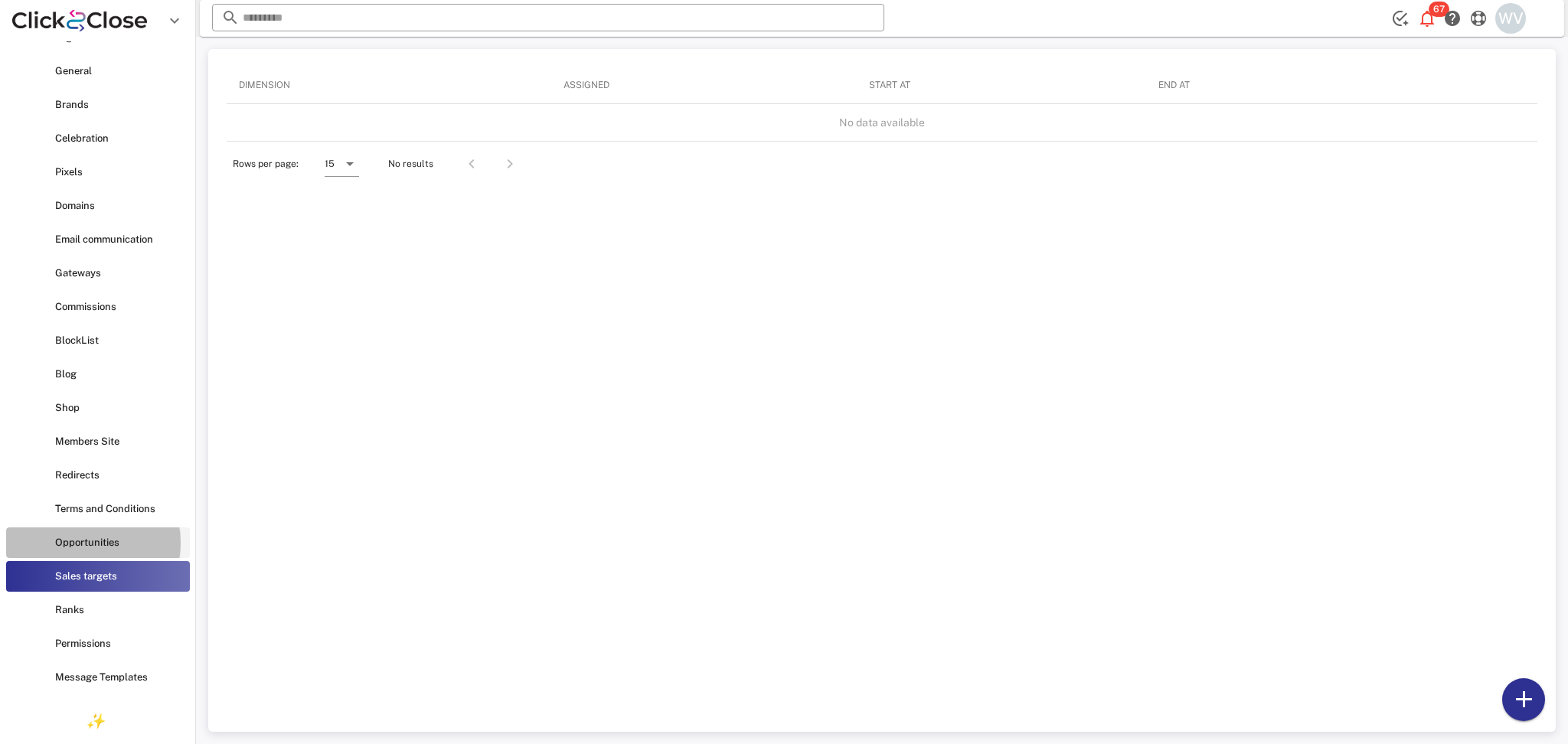 click on "Opportunities" at bounding box center (119, 543) 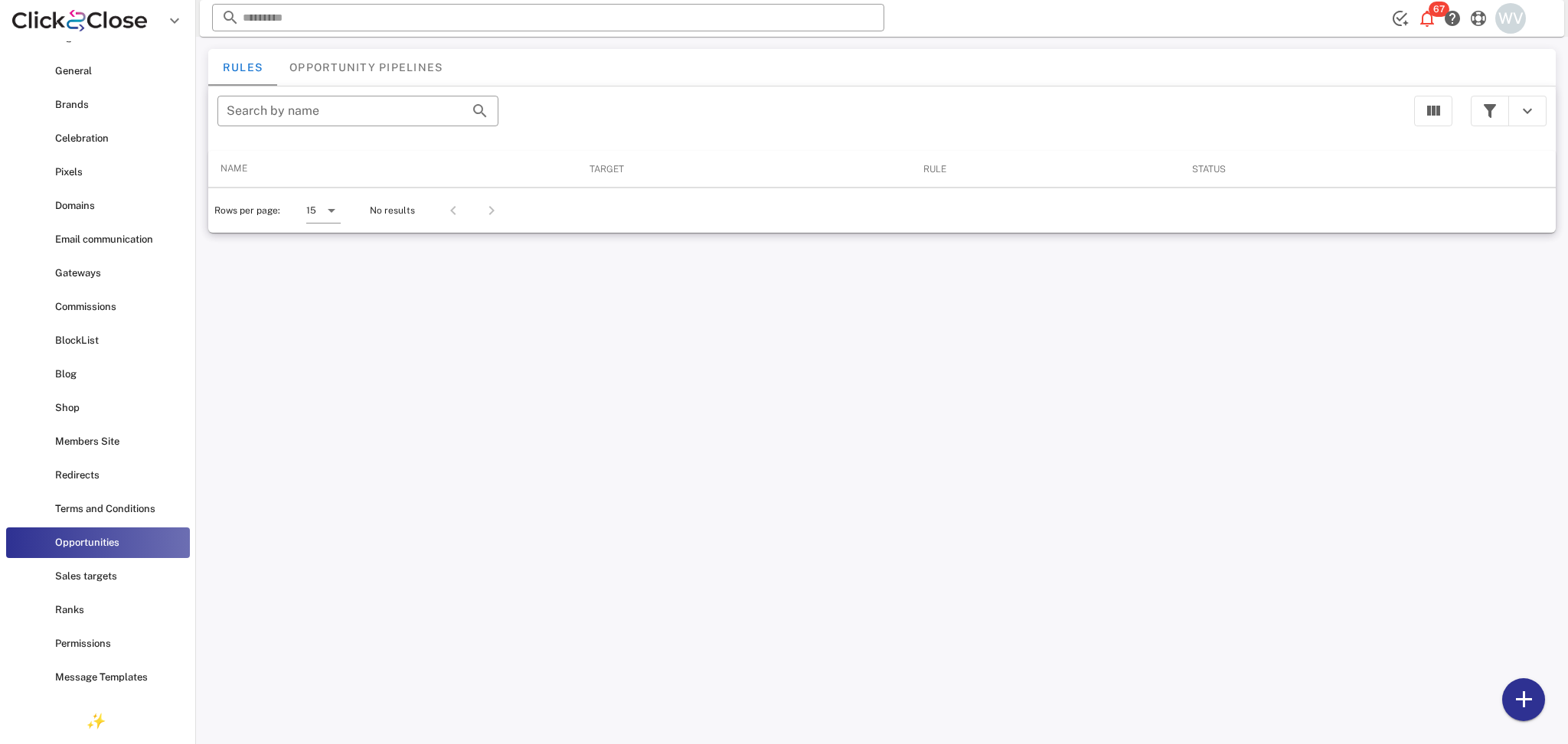 scroll, scrollTop: 0, scrollLeft: 0, axis: both 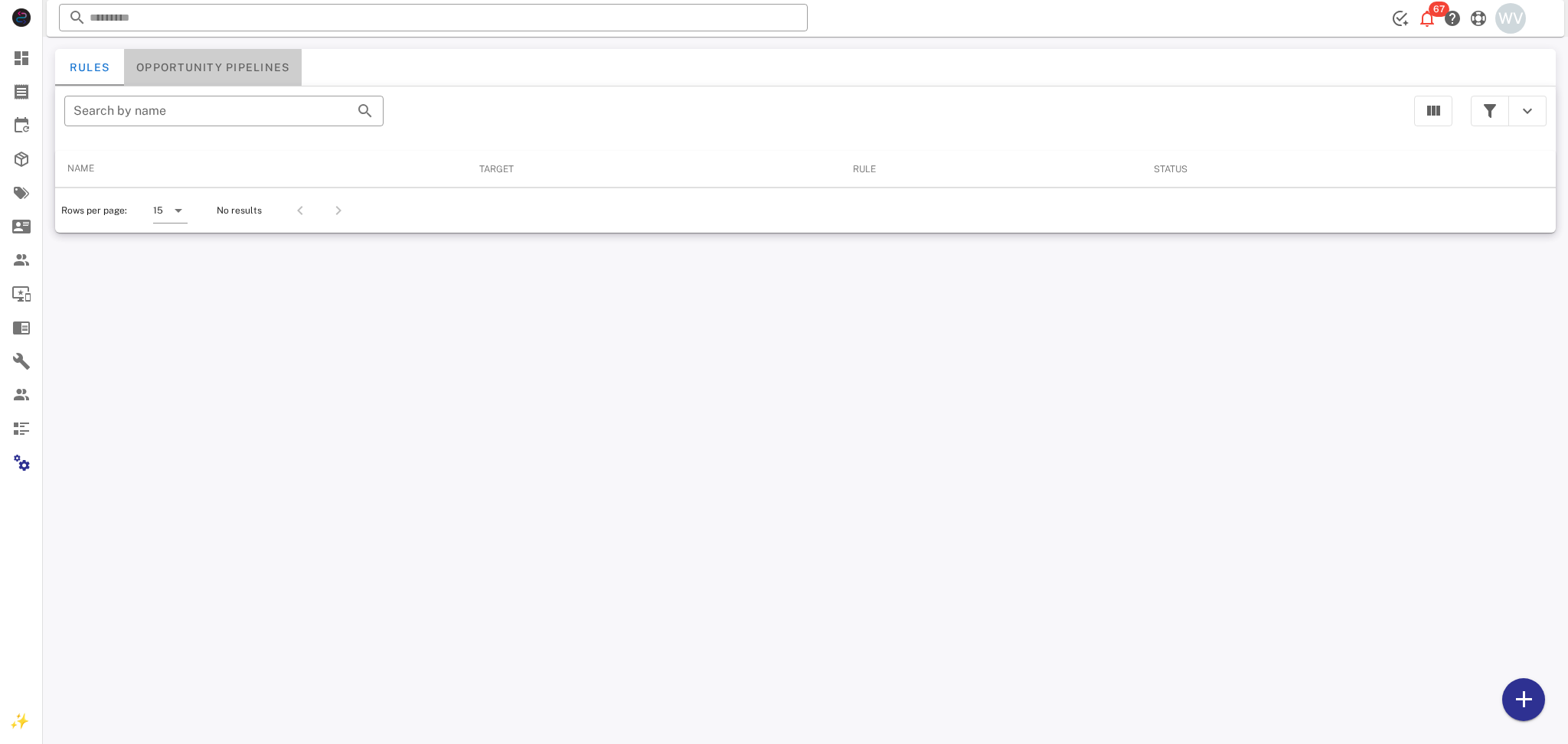click on "Opportunity pipelines" at bounding box center (213, 67) 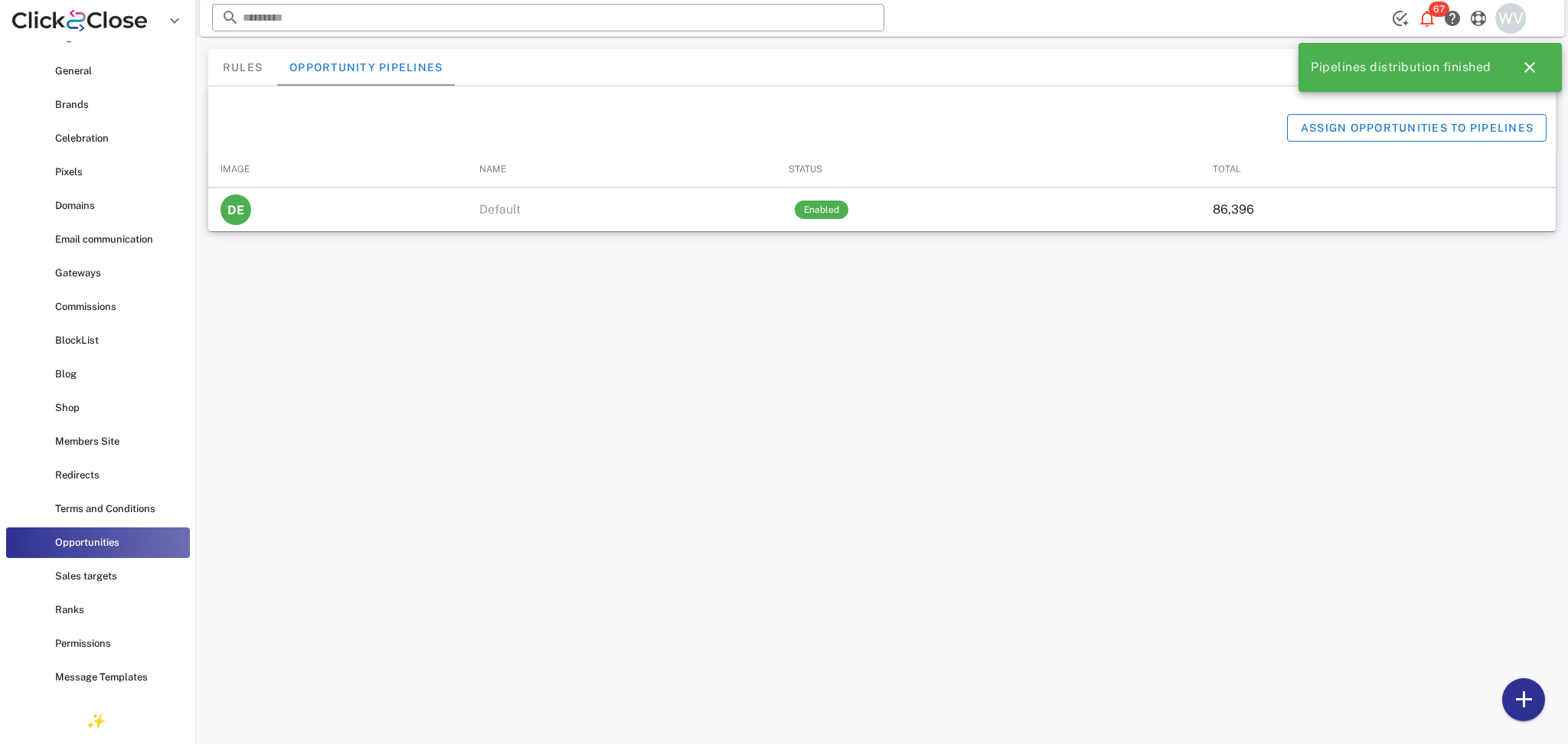 scroll, scrollTop: 0, scrollLeft: 0, axis: both 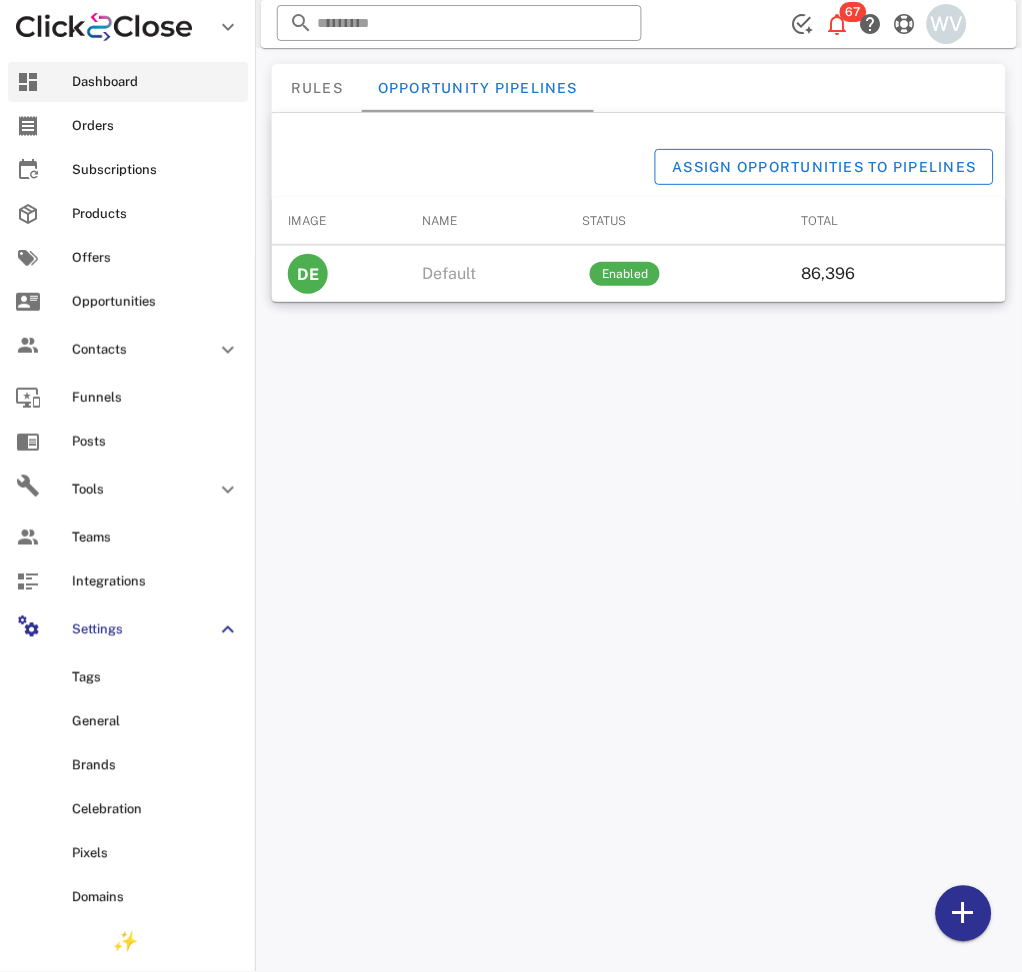 click on "Dashboard" at bounding box center [128, 82] 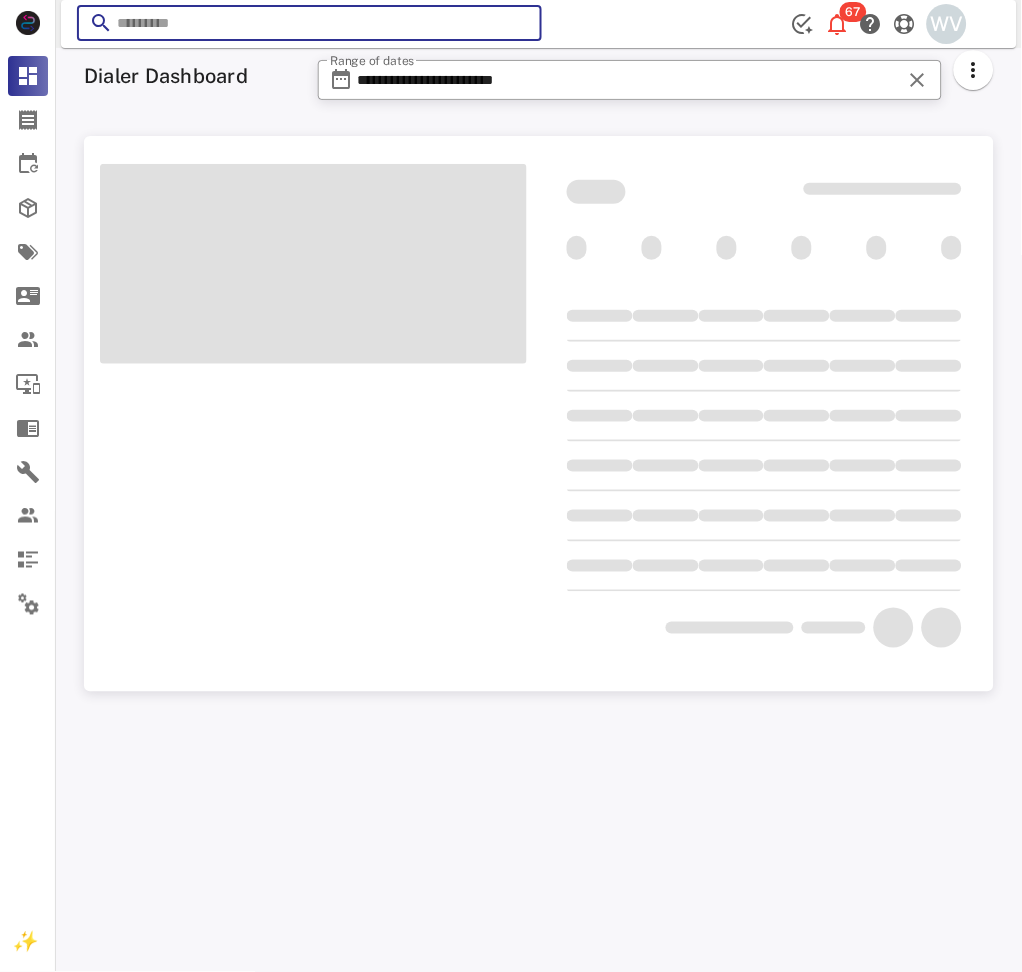 click at bounding box center (309, 23) 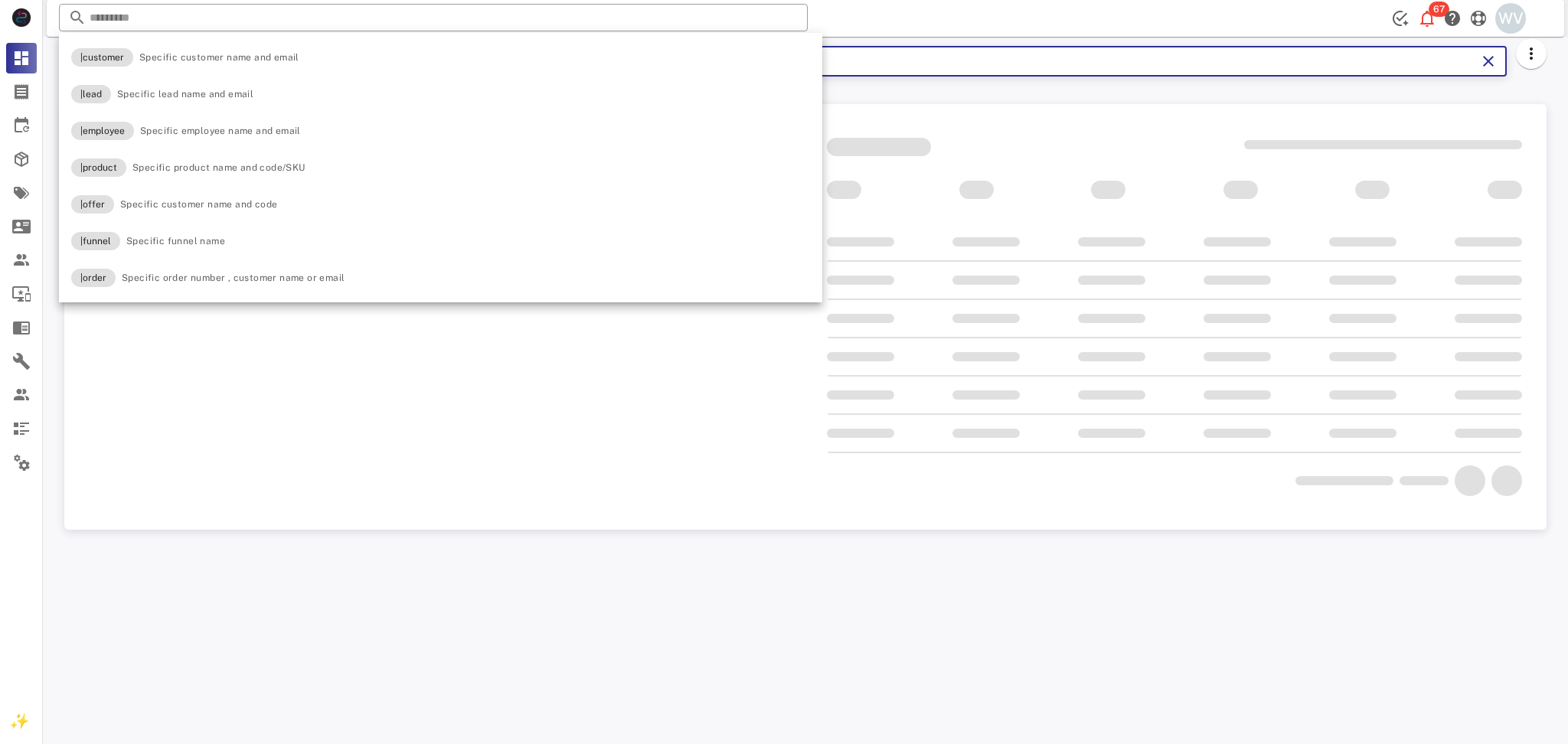 click on "**********" at bounding box center [973, 61] 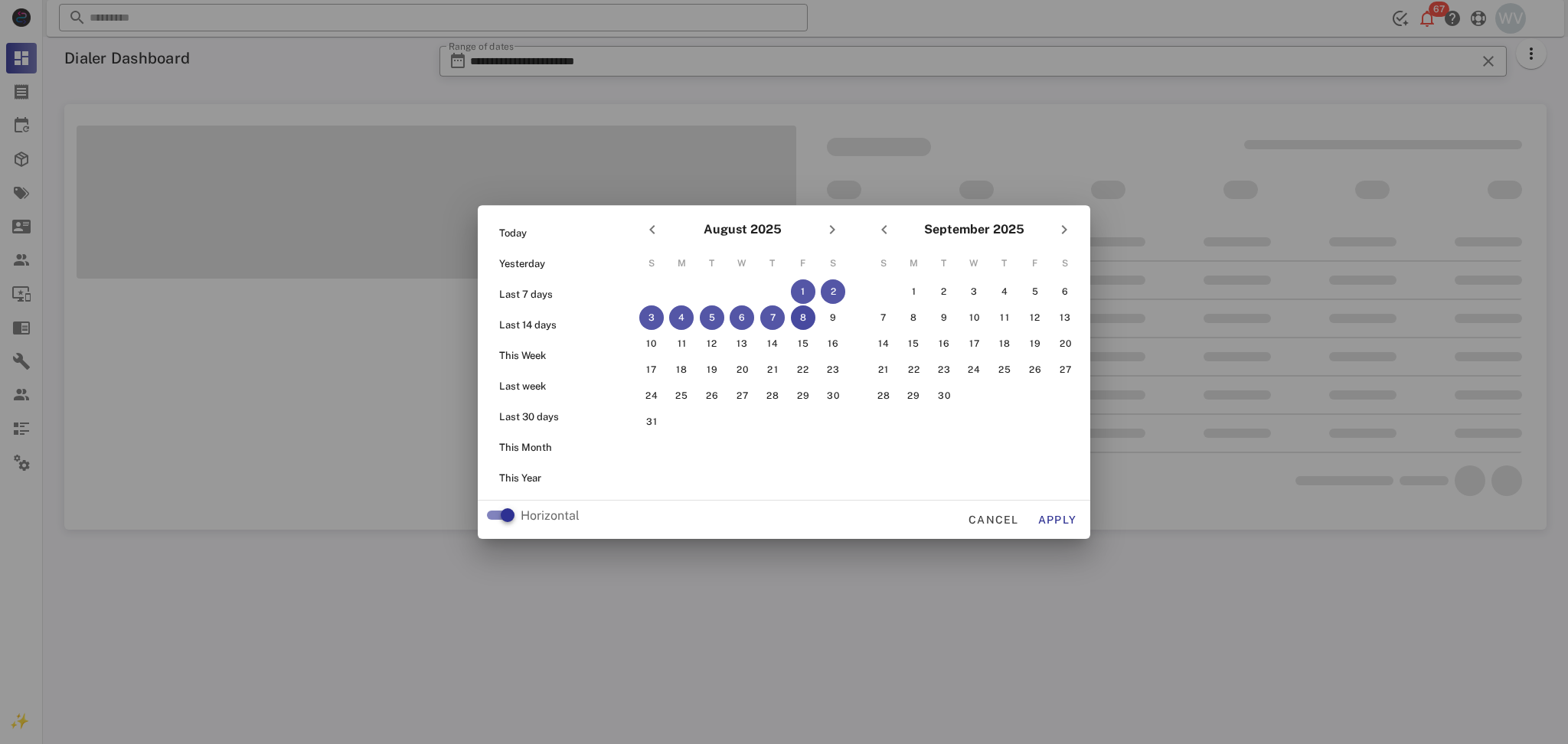 click at bounding box center (784, 372) 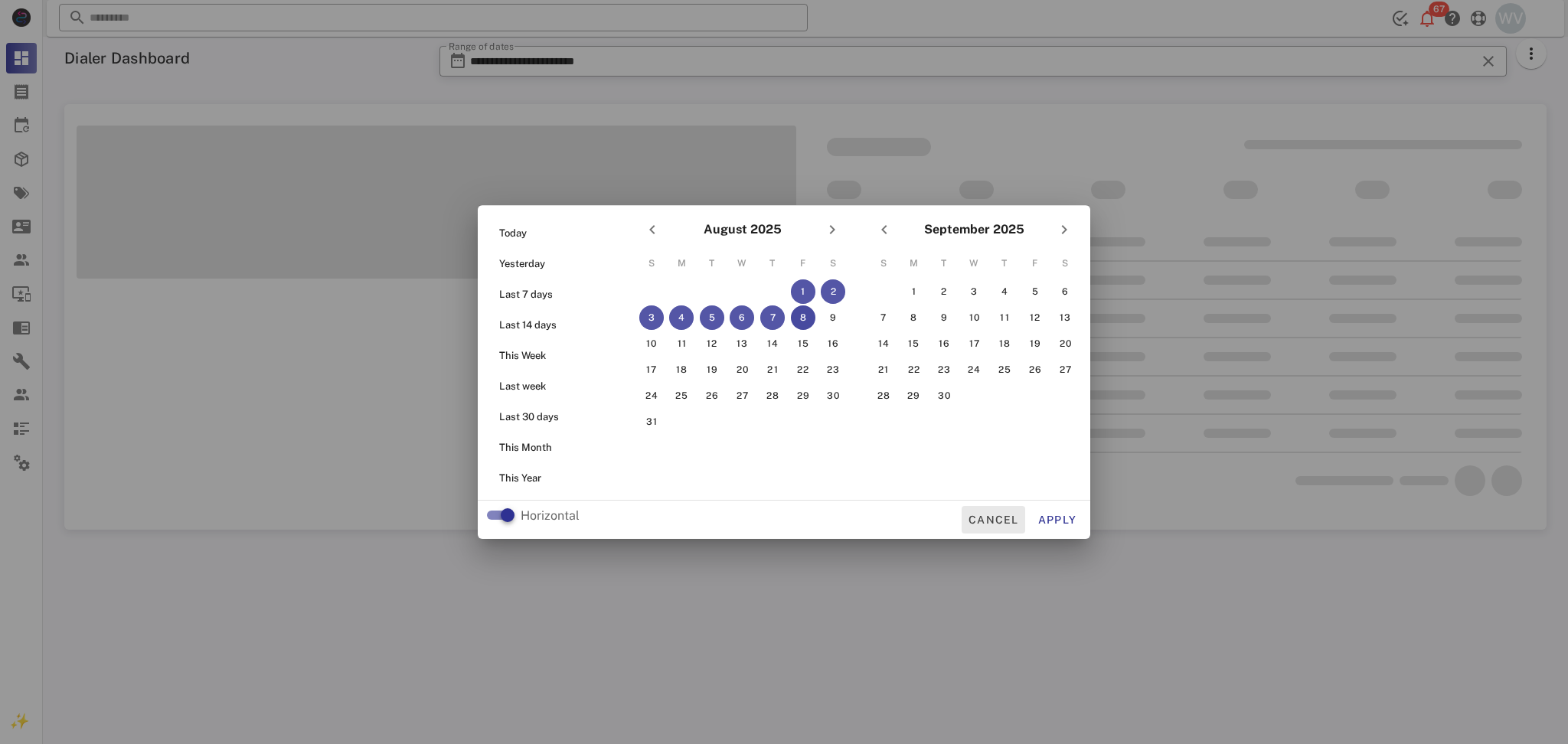click on "Cancel" at bounding box center (993, 520) 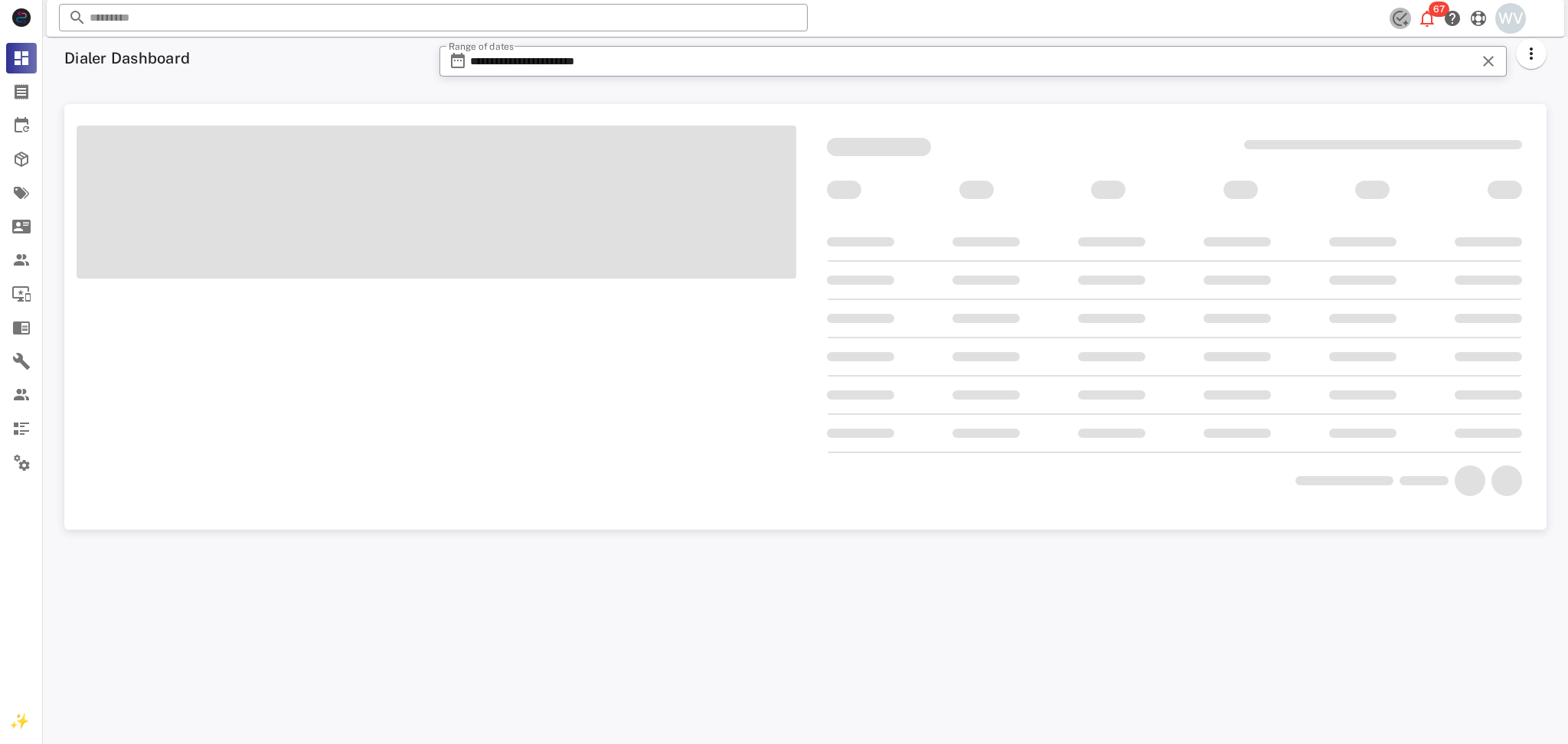 click at bounding box center [1400, 18] 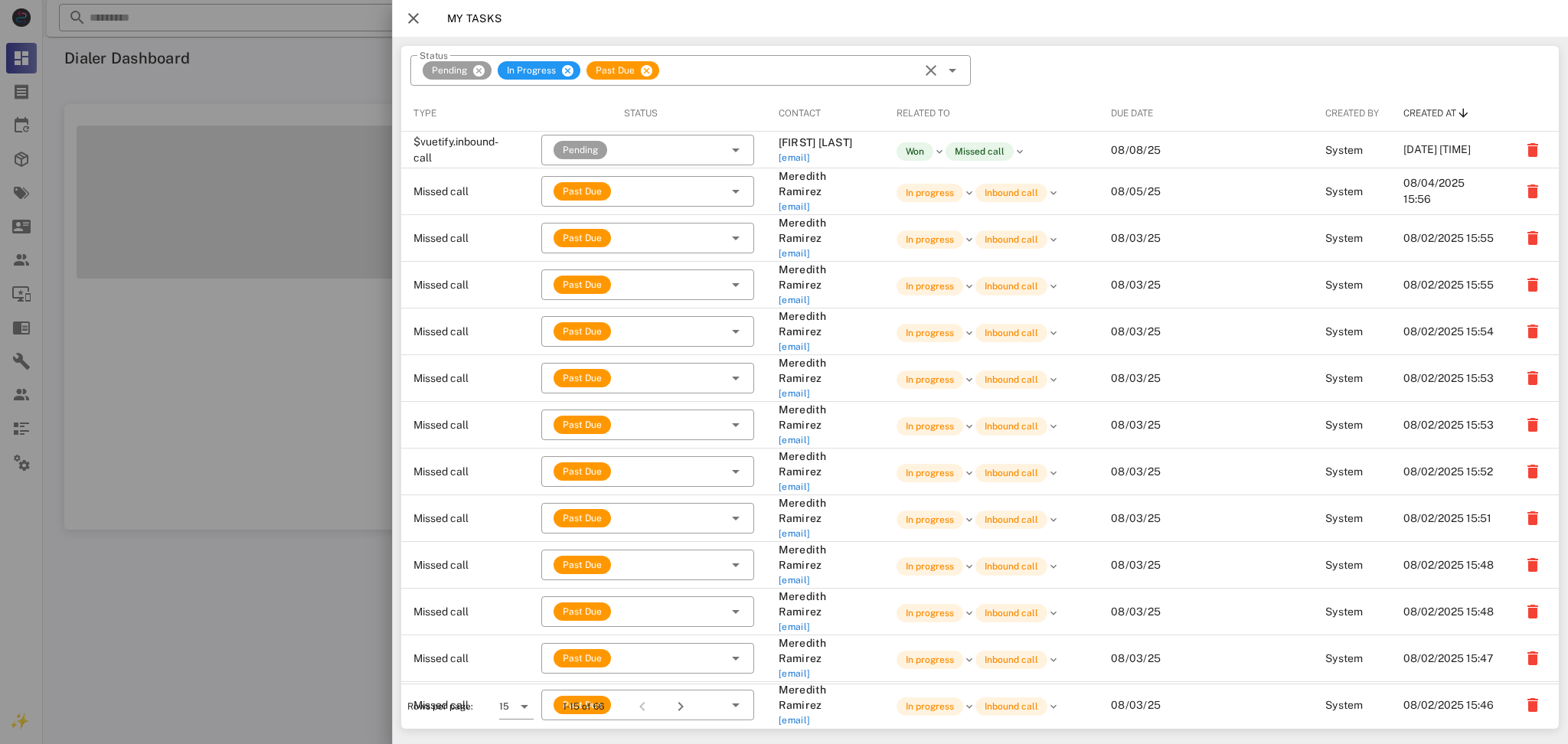 drag, startPoint x: 408, startPoint y: 11, endPoint x: 363, endPoint y: 43, distance: 55.21775 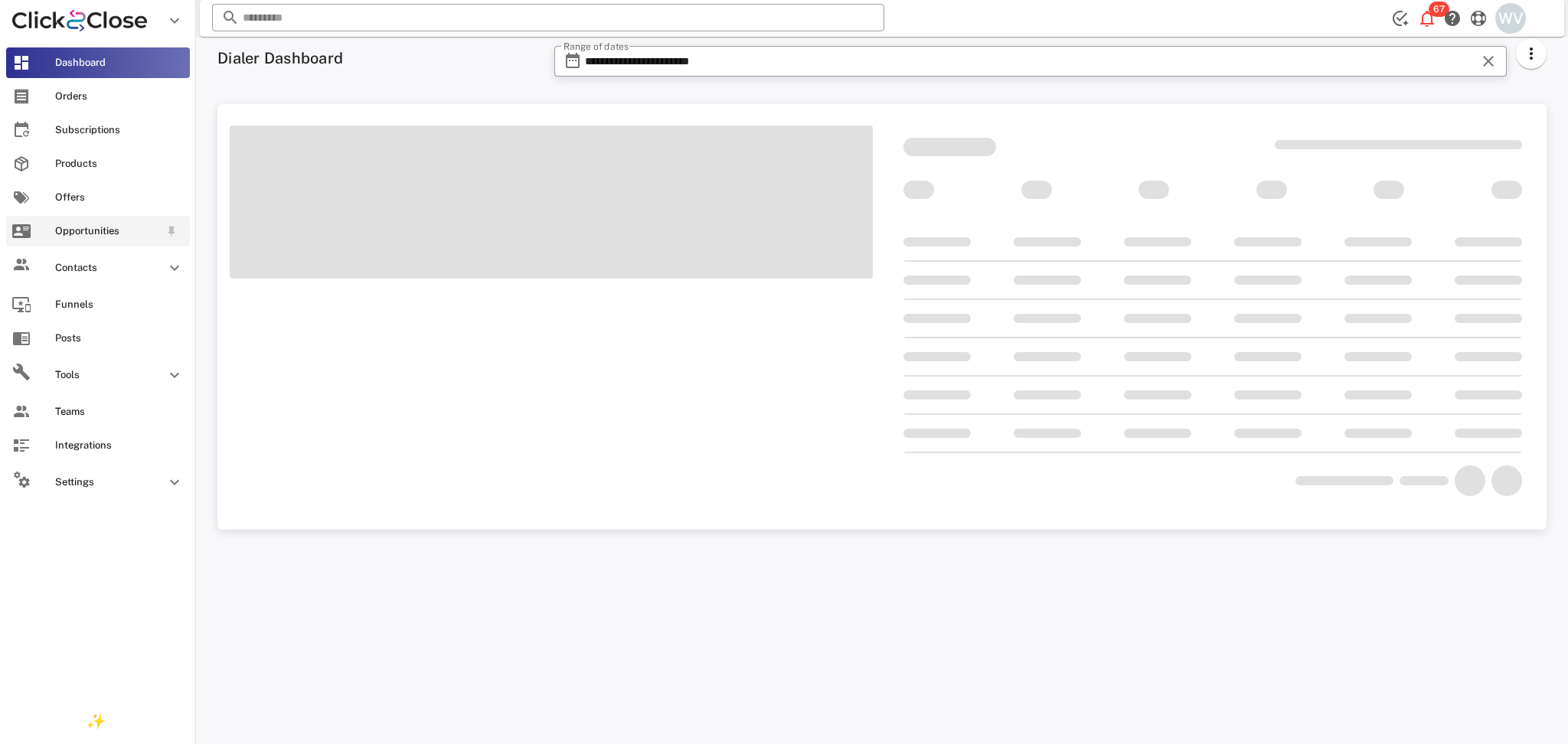 click on "Opportunities" at bounding box center (98, 231) 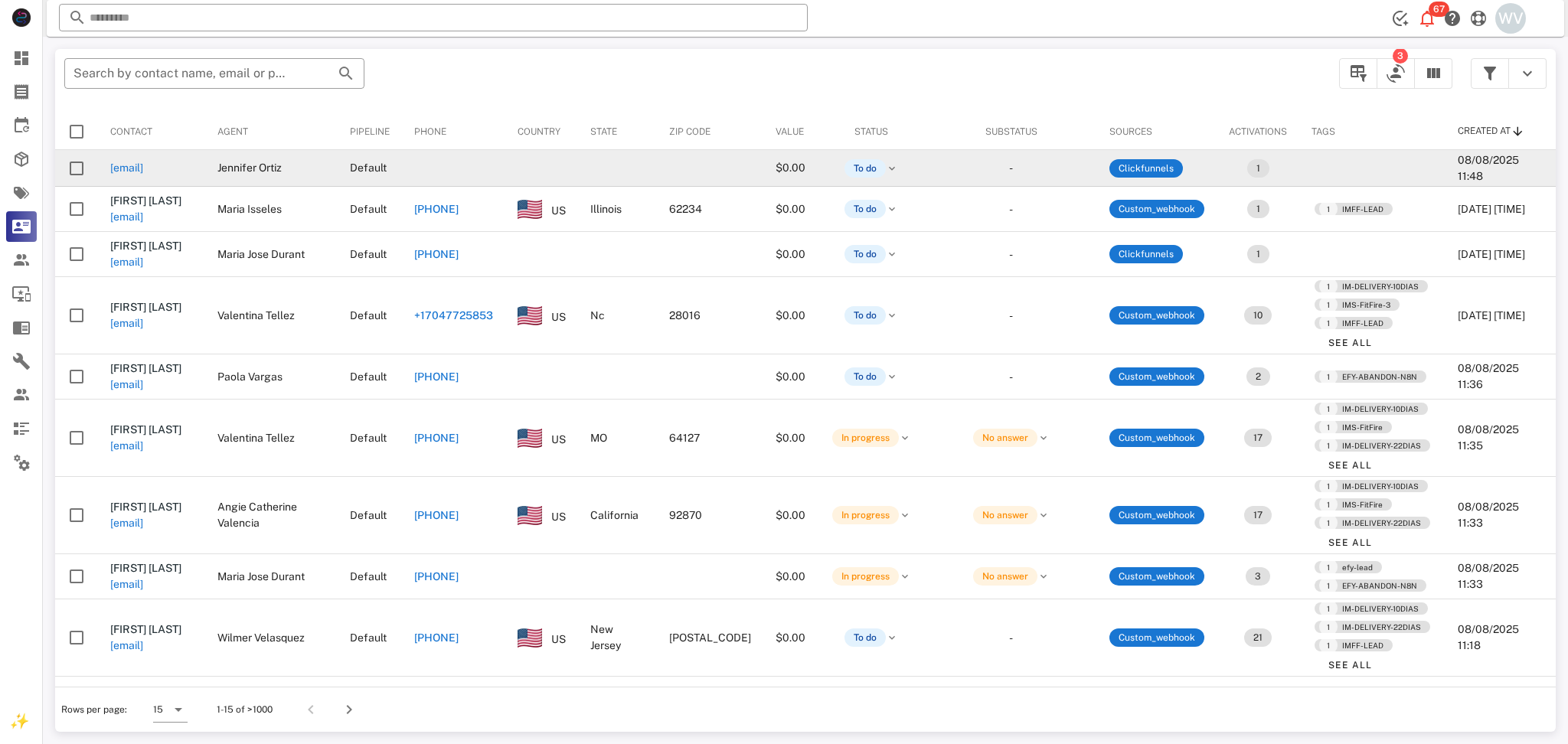 click on "[EMAIL]" at bounding box center [126, 168] 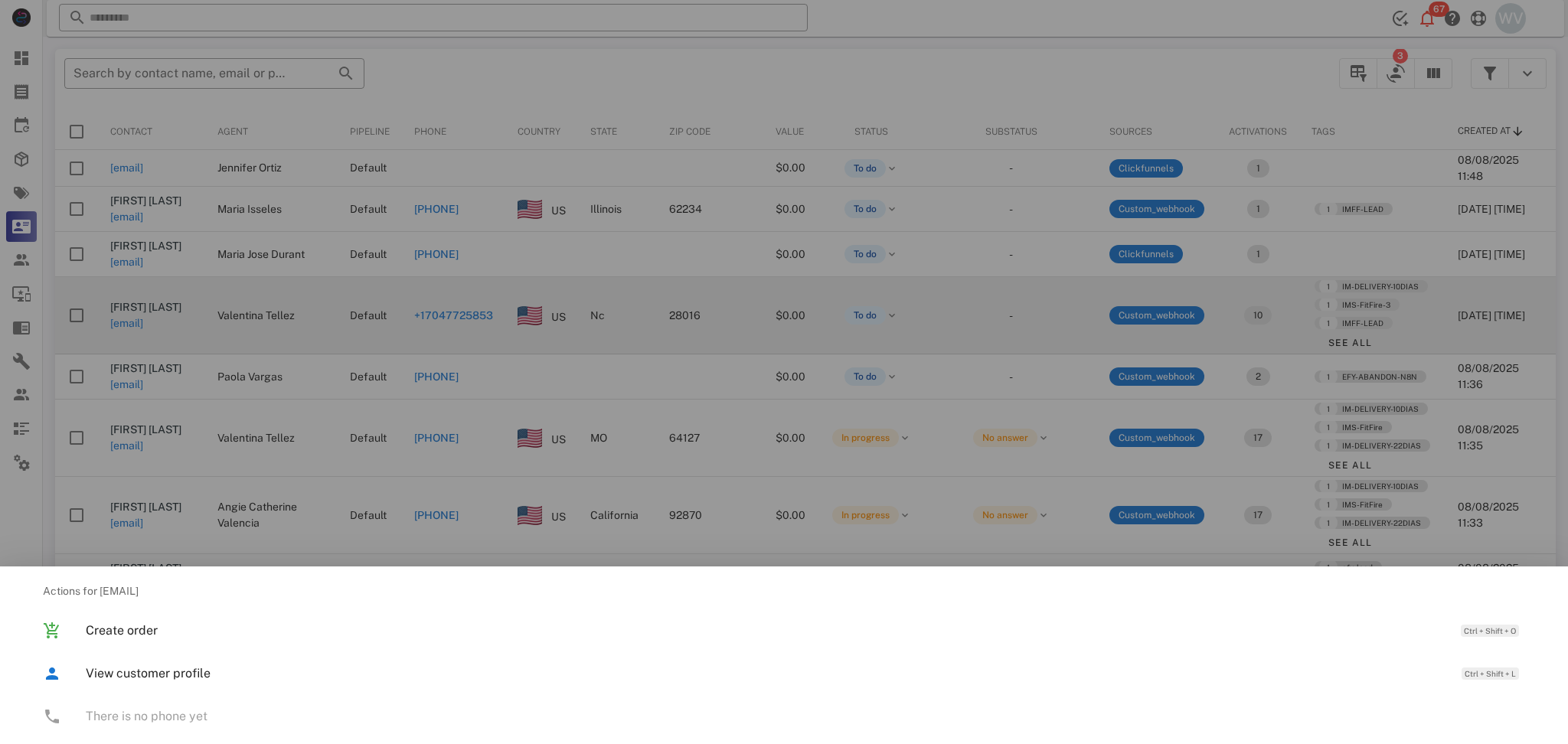 drag, startPoint x: 360, startPoint y: 415, endPoint x: 267, endPoint y: 357, distance: 109.60383 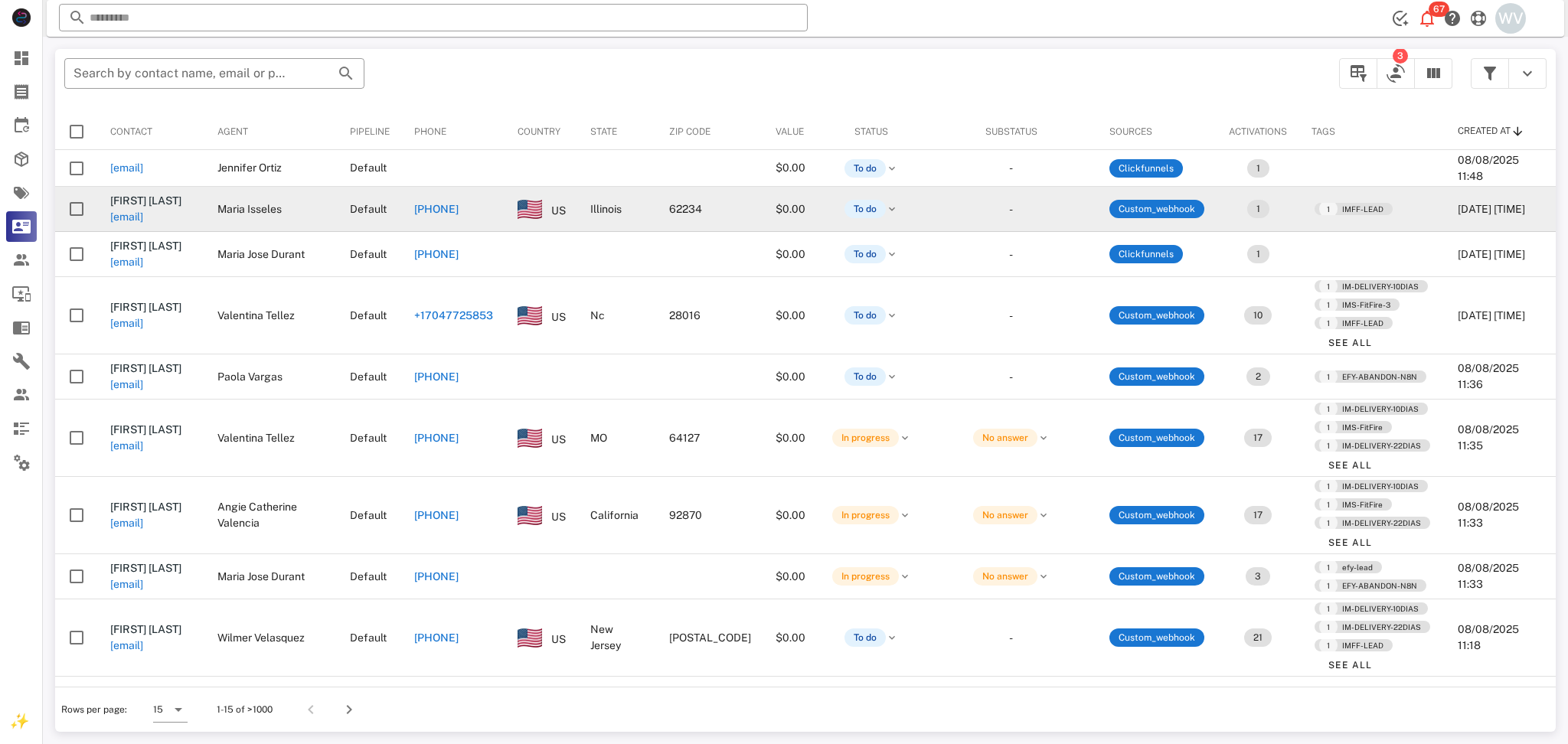 click on "[EMAIL]" at bounding box center (126, 217) 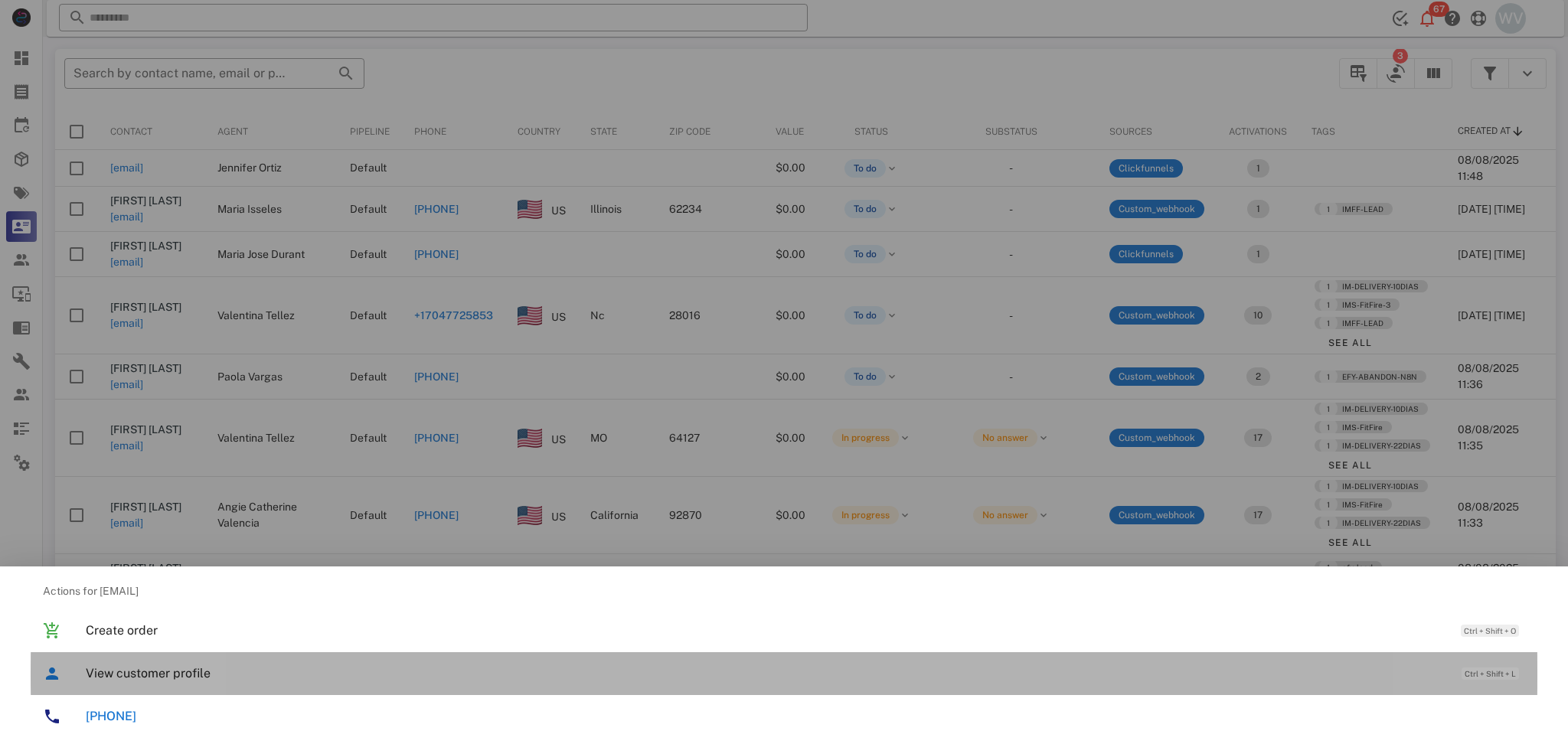 click on "View customer profile" at bounding box center [766, 673] 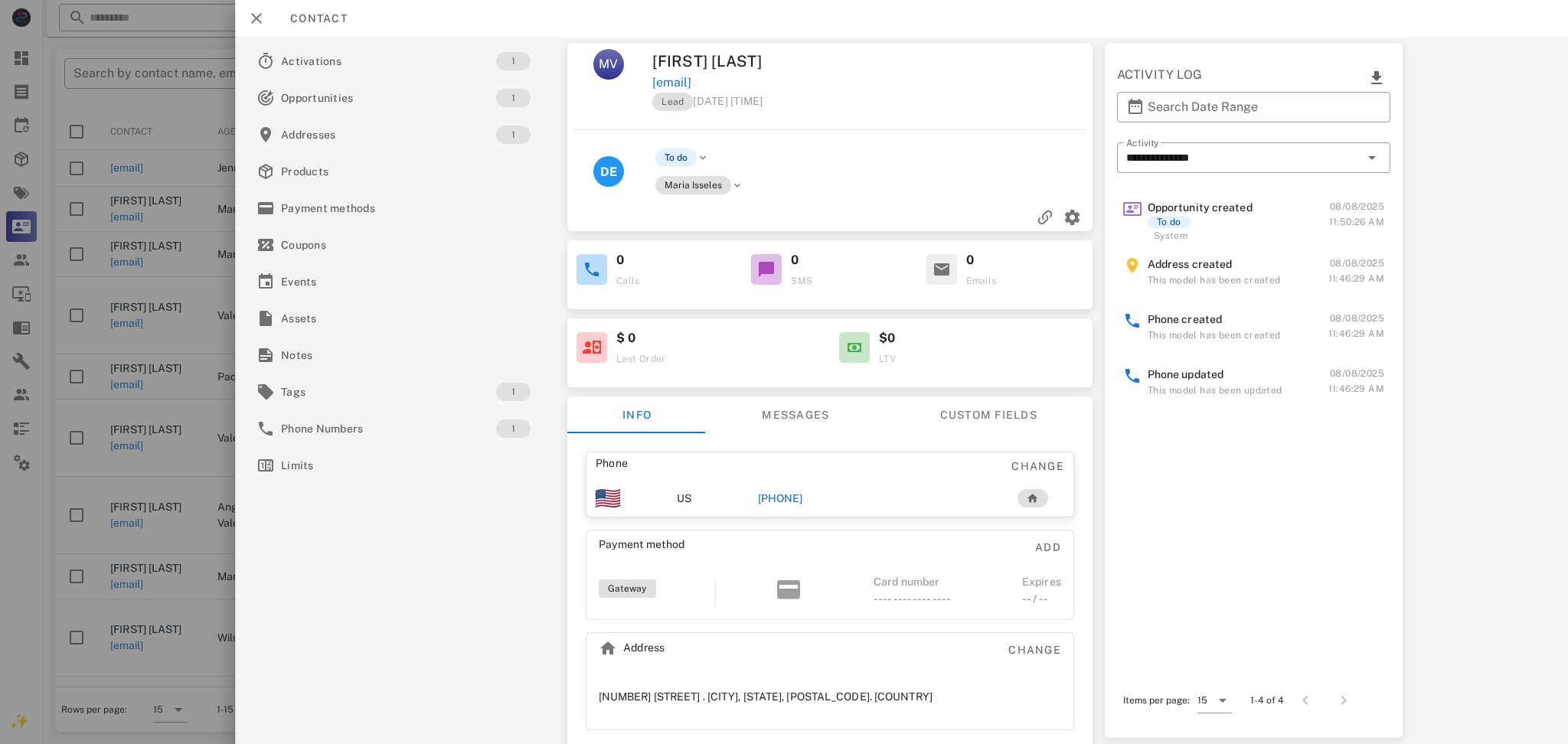 click on "[PHONE]" at bounding box center (780, 498) 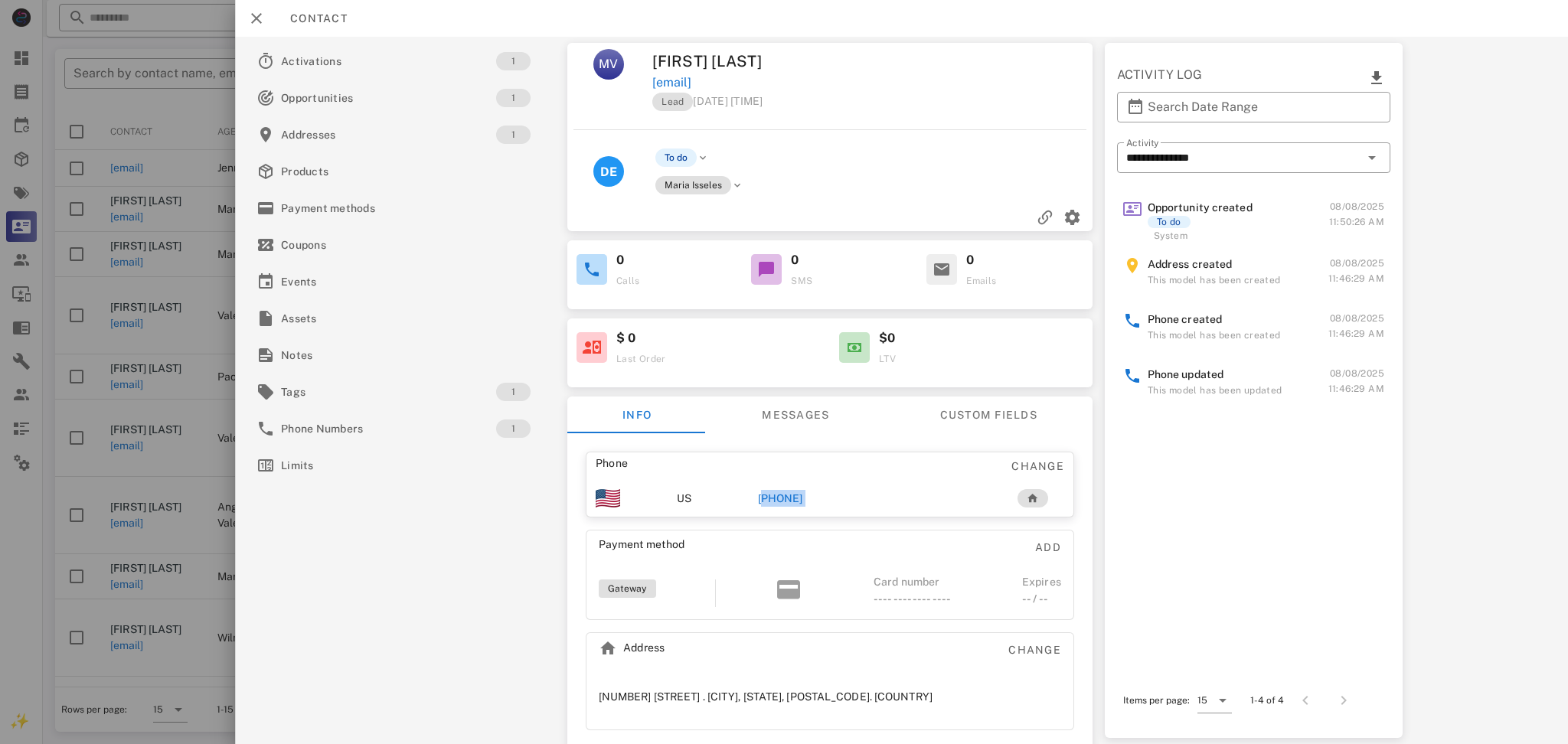 click on "[PHONE]" at bounding box center (780, 498) 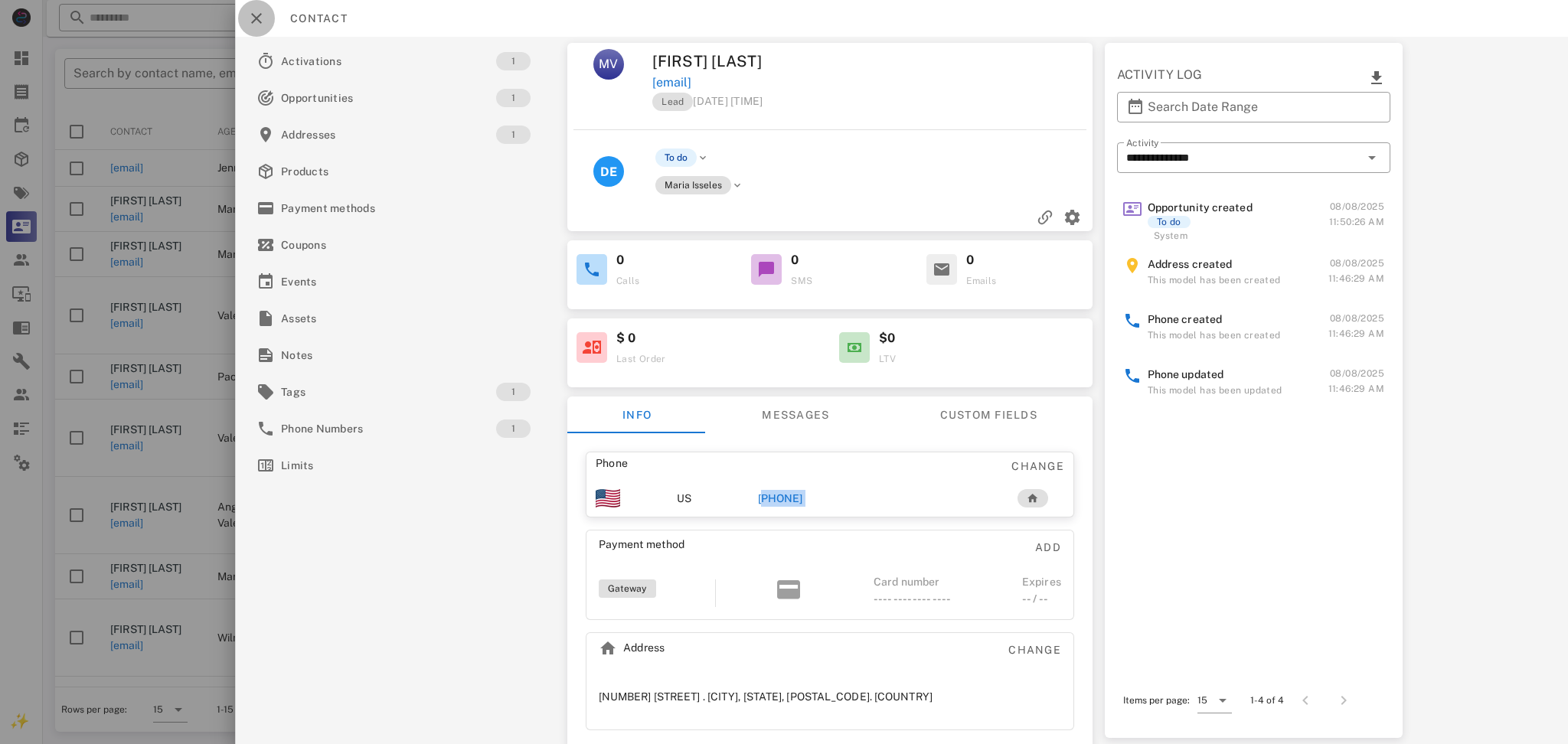 click at bounding box center (256, 18) 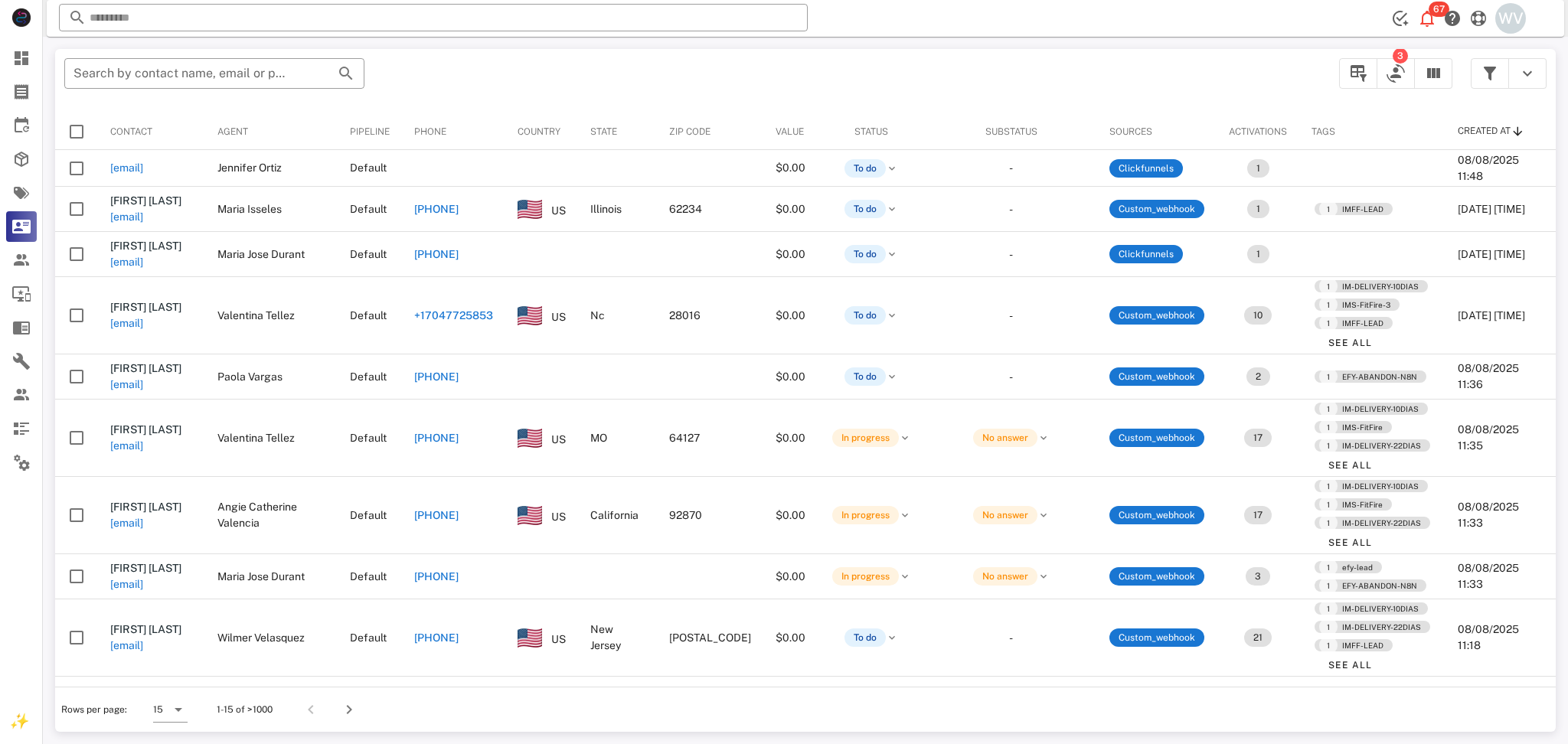 drag, startPoint x: 1364, startPoint y: 24, endPoint x: 1376, endPoint y: 23, distance: 12.04159 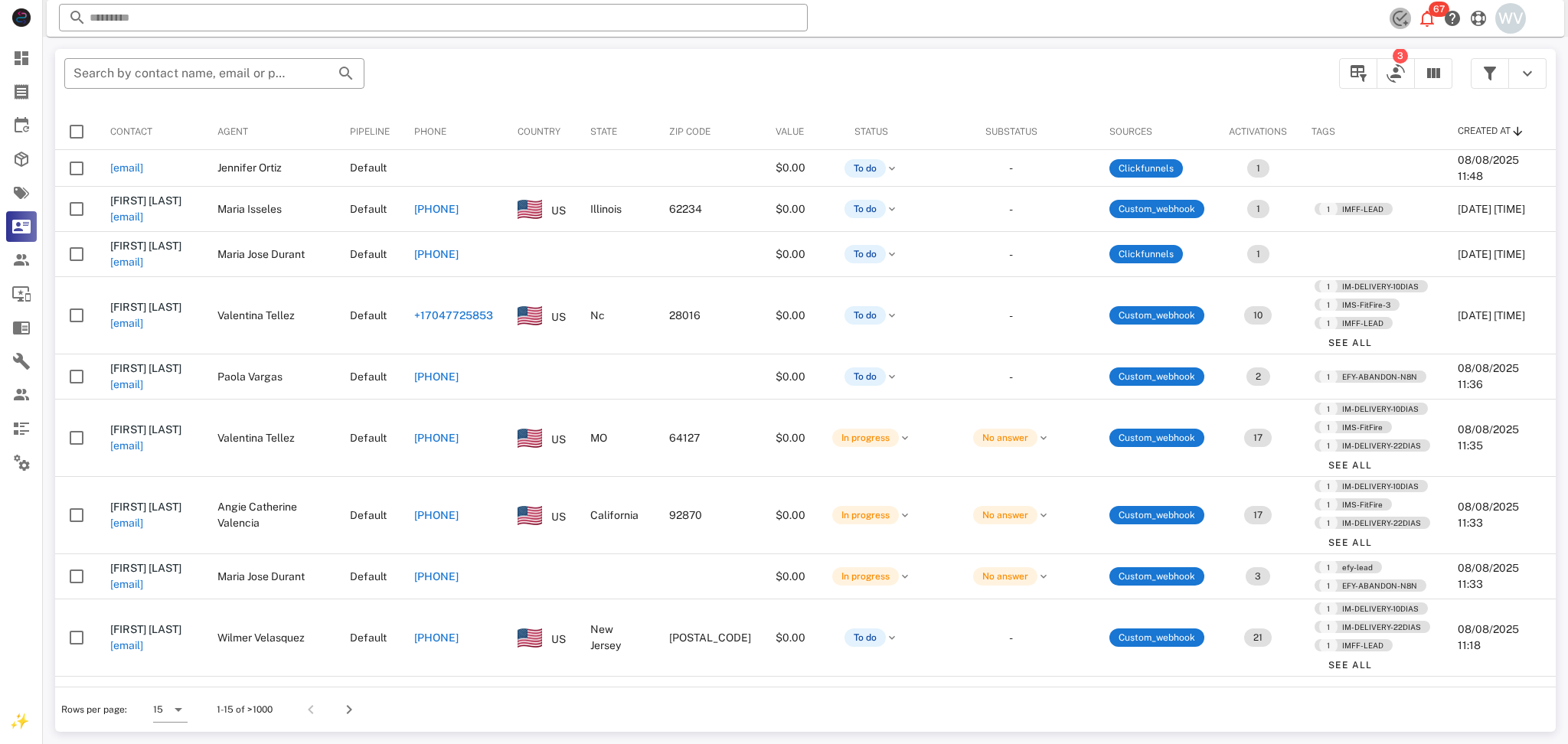 click at bounding box center [1400, 18] 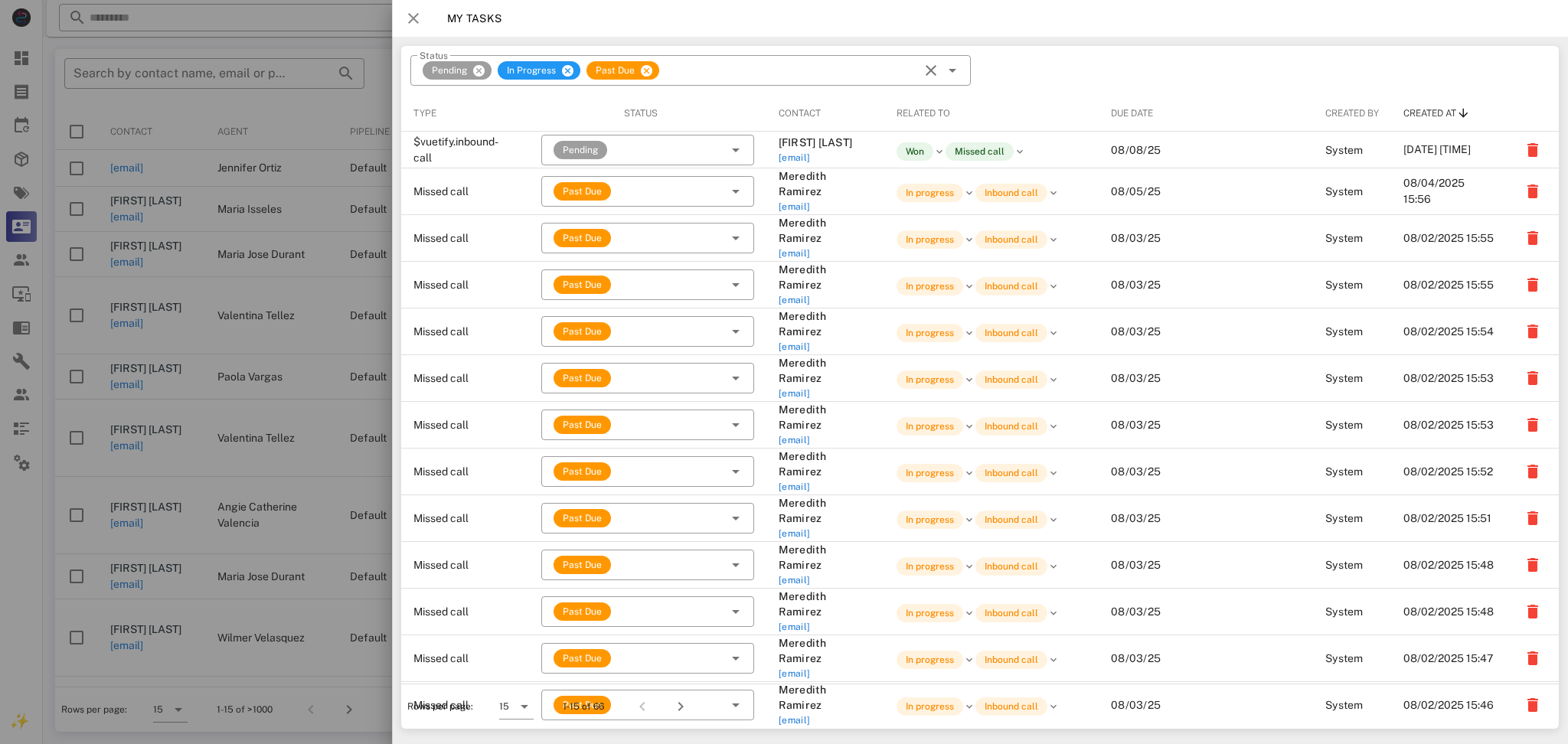click at bounding box center [413, 18] 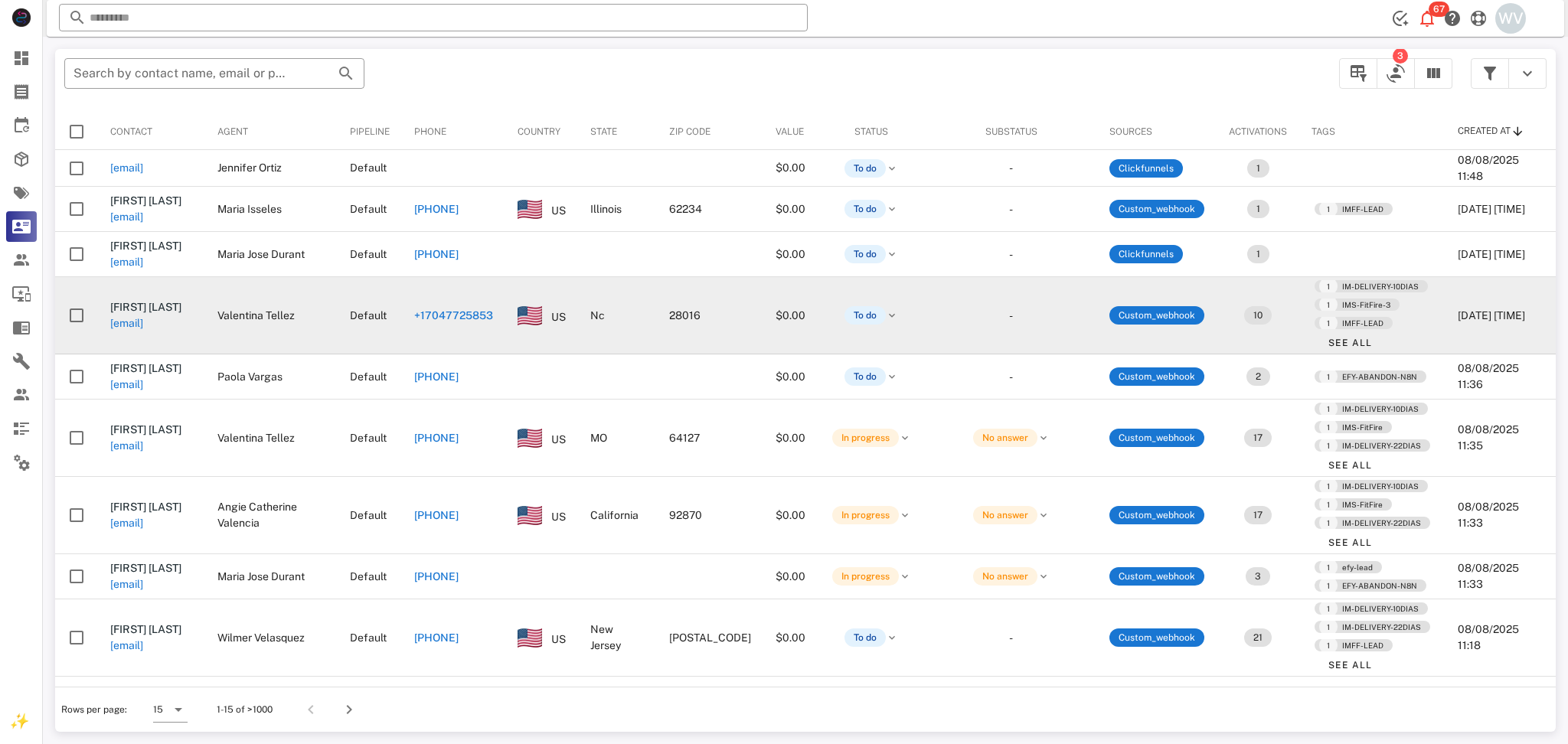click on "[EMAIL]" at bounding box center (126, 323) 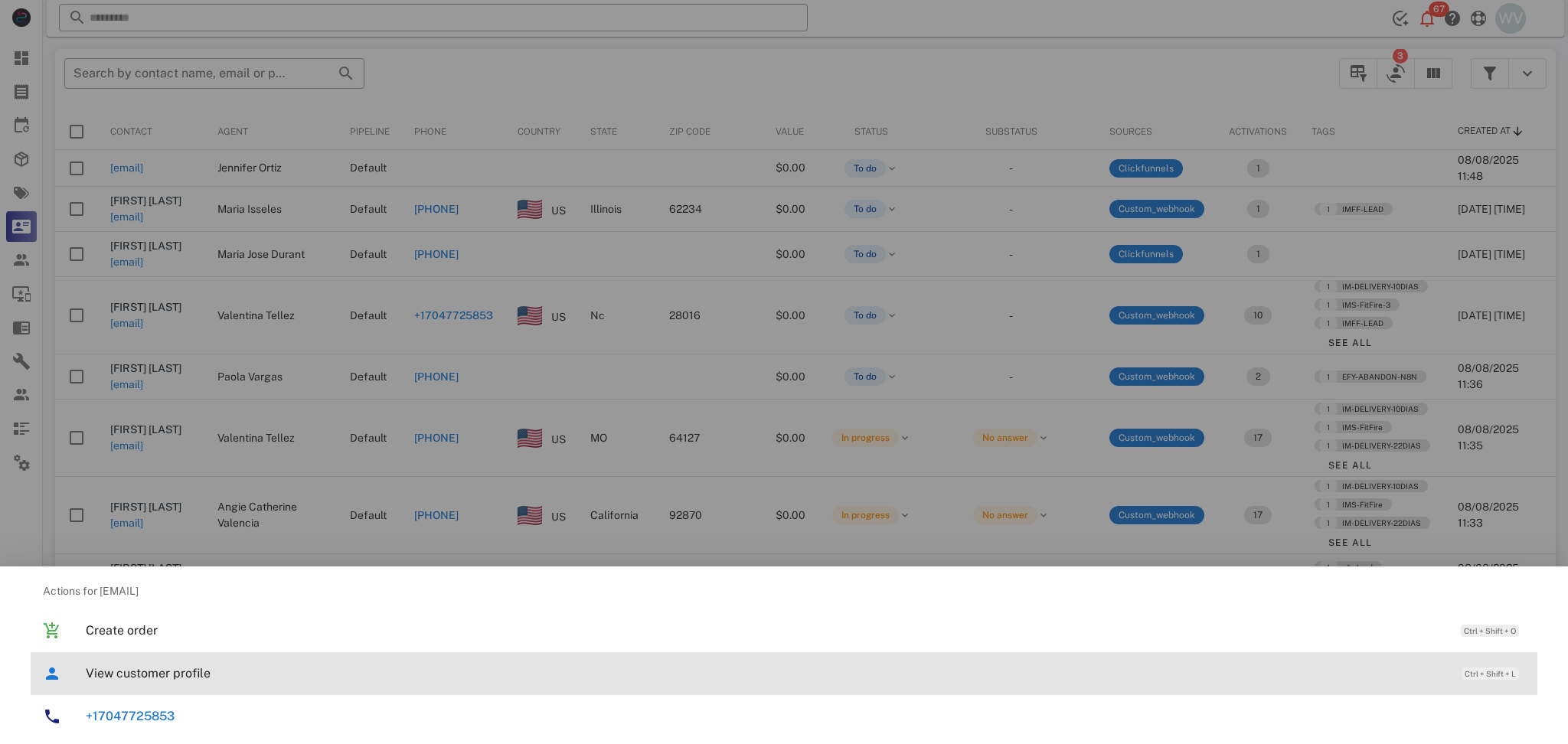 click on "View customer profile" at bounding box center (766, 673) 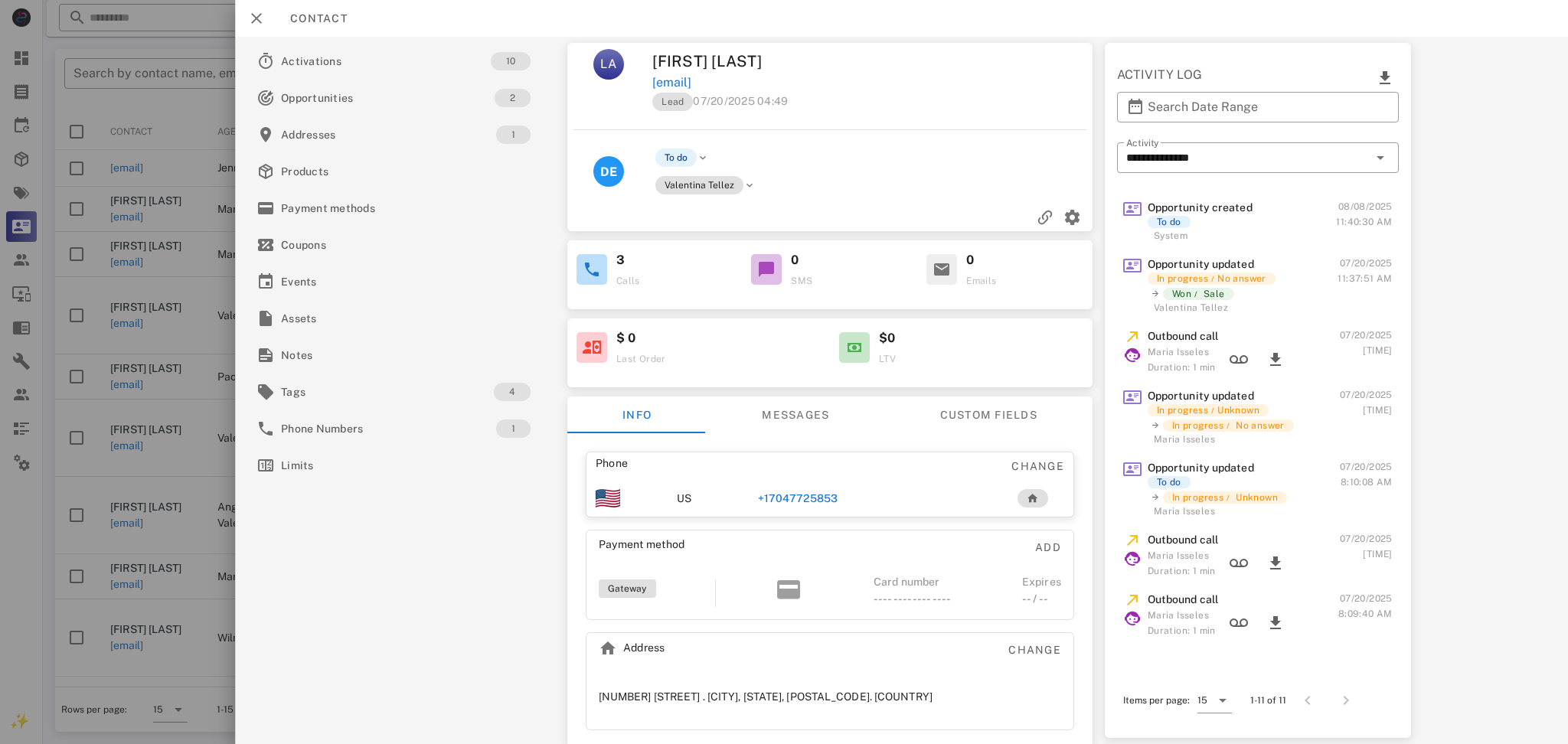click on "+17047725853" at bounding box center (798, 498) 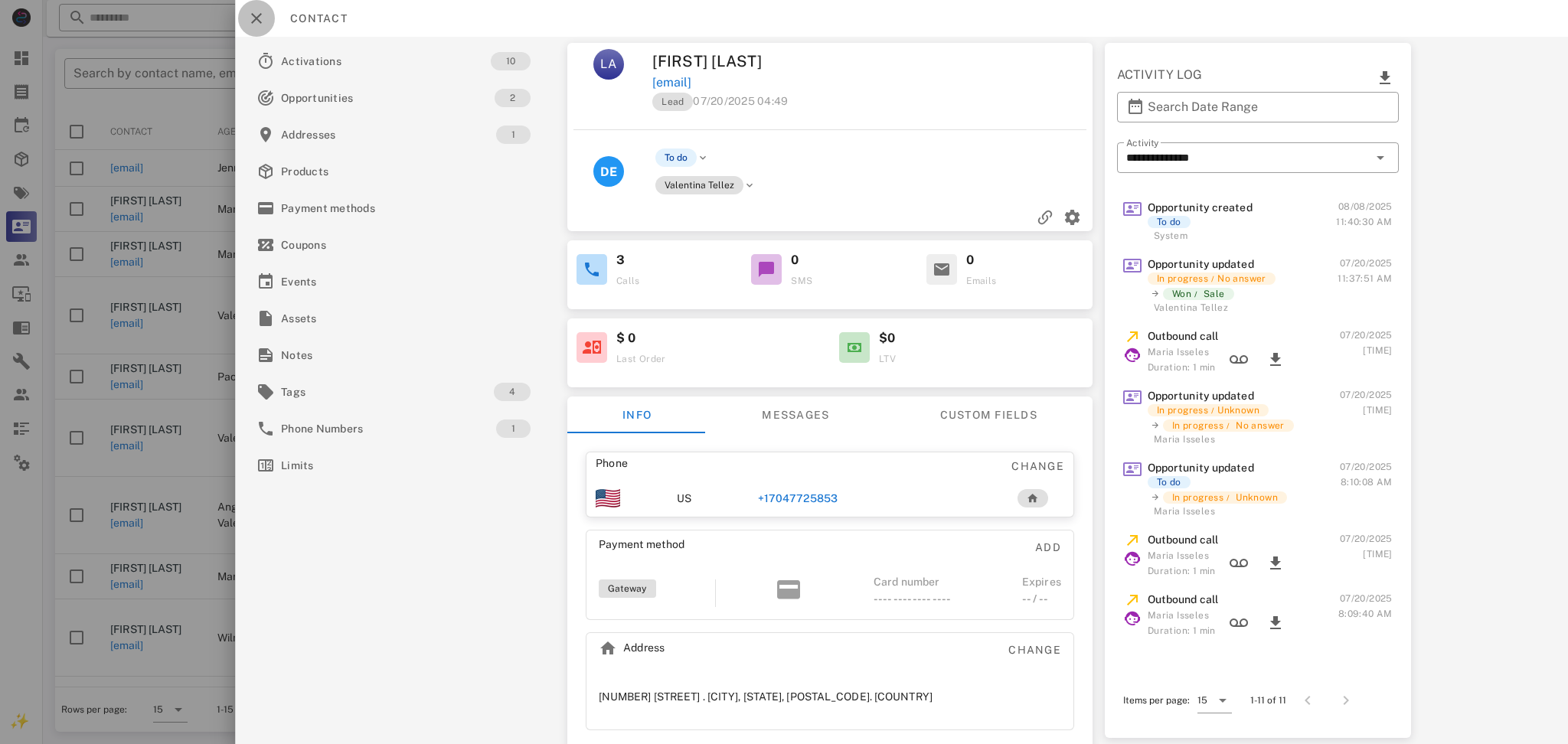 click at bounding box center (256, 18) 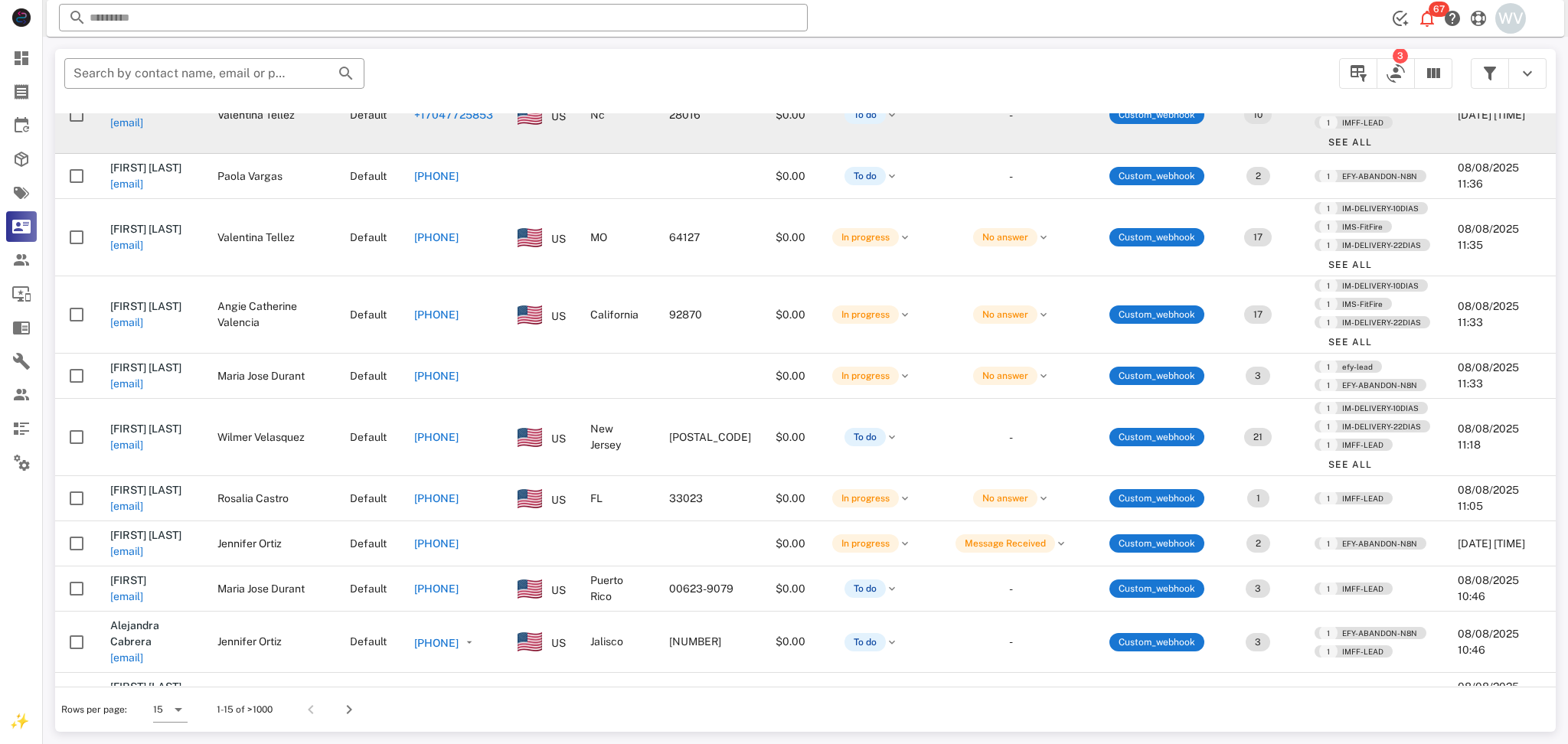scroll, scrollTop: 273, scrollLeft: 0, axis: vertical 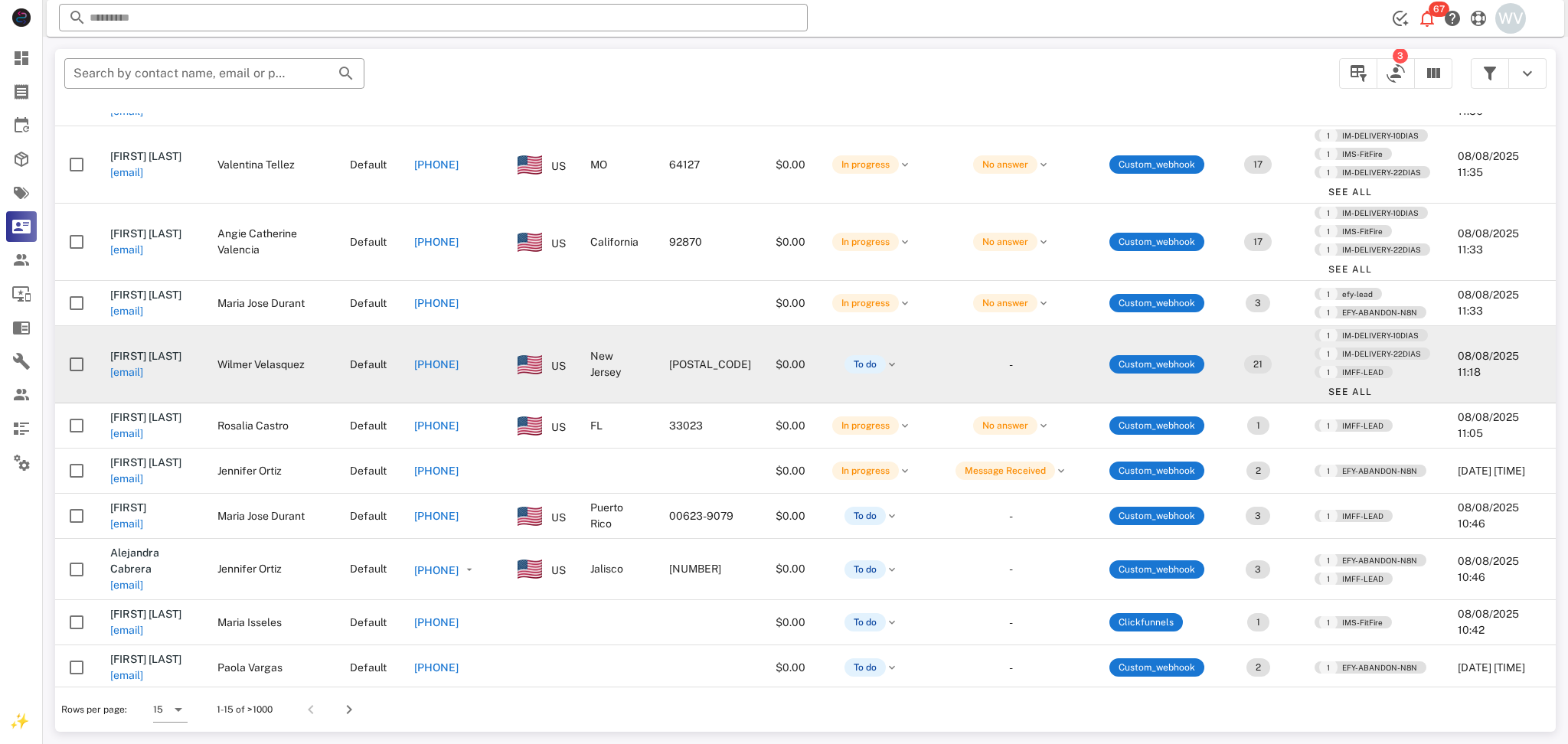 click on "[PHONE]" at bounding box center [436, 364] 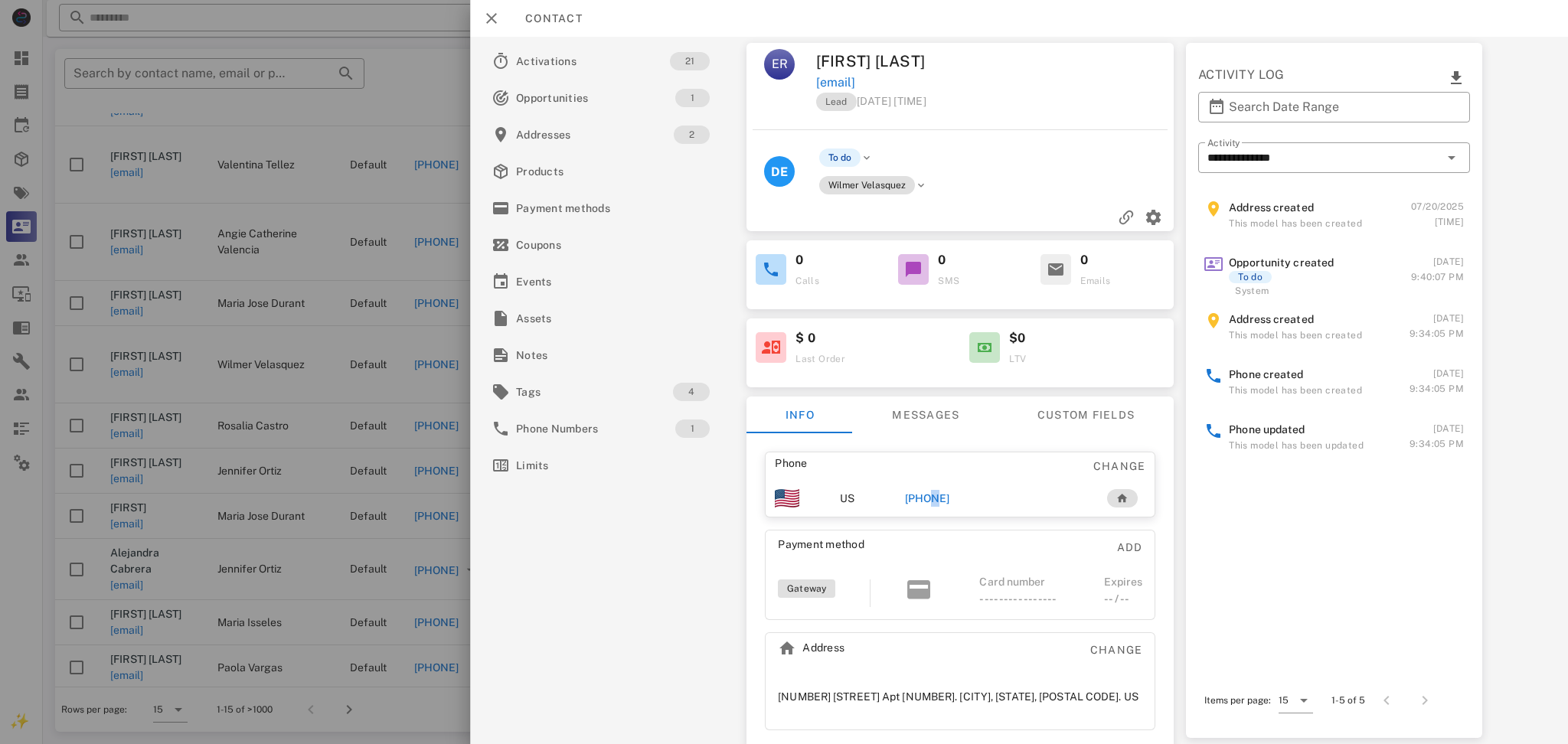 click on "[PHONE]" at bounding box center (927, 498) 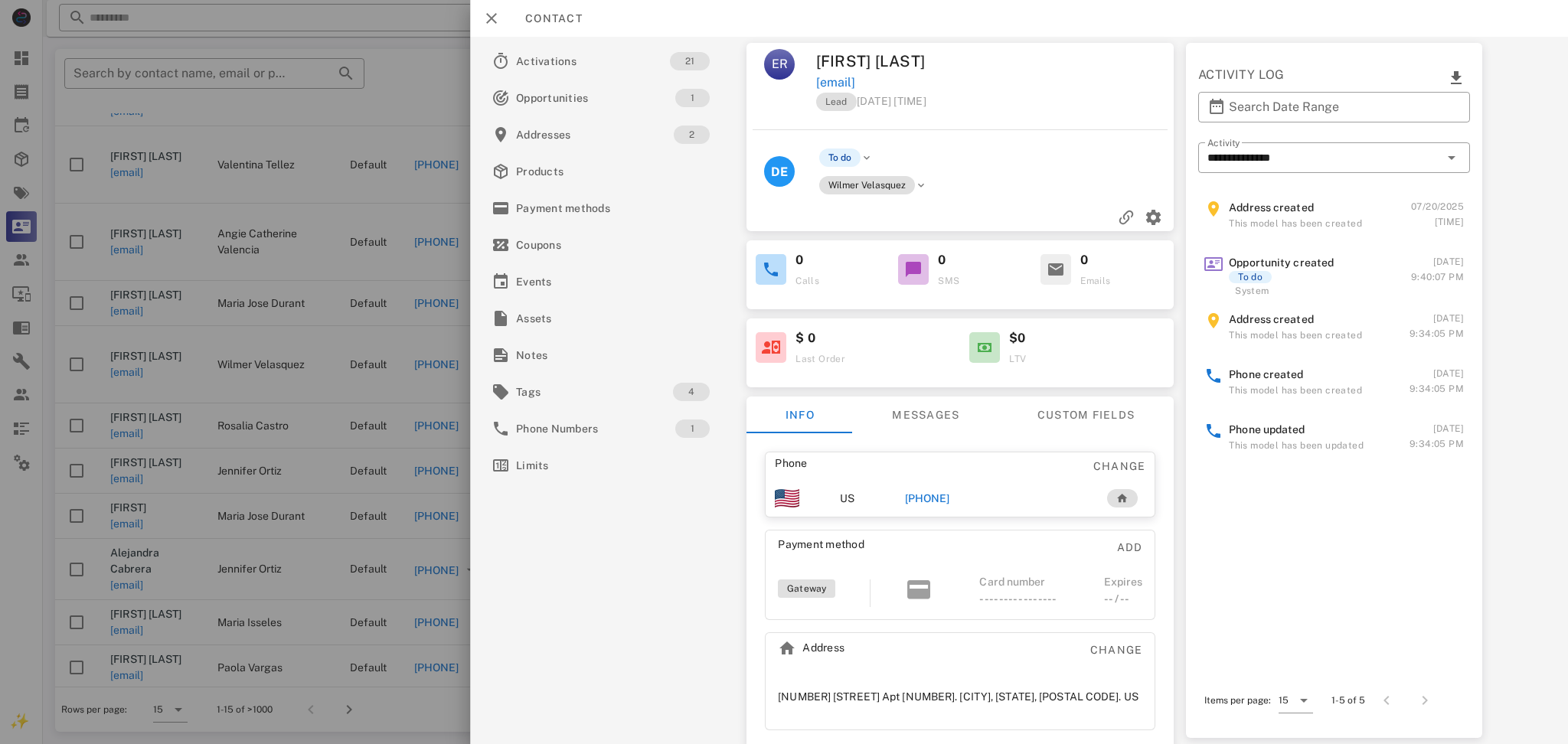 click on "[PHONE]" at bounding box center (927, 498) 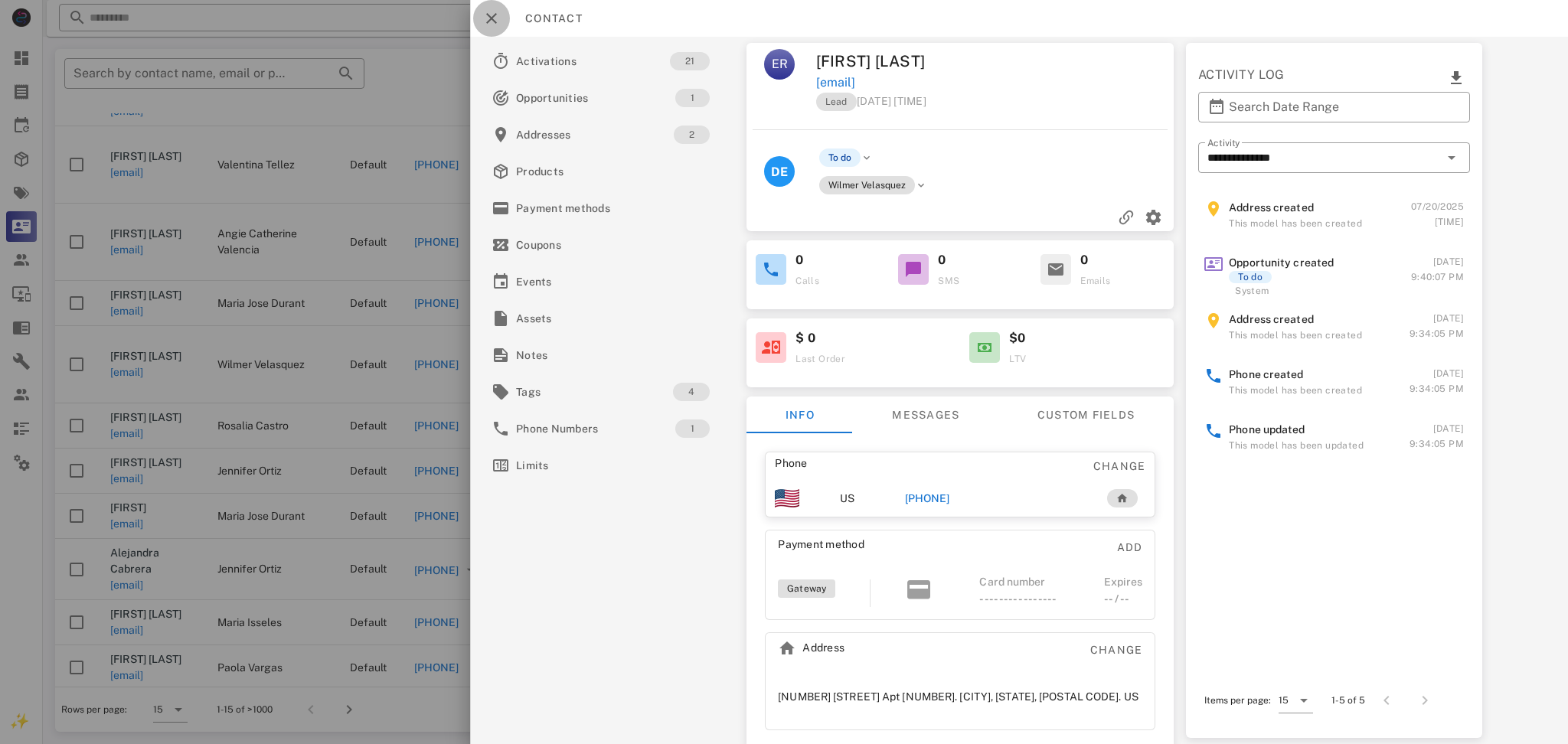 click at bounding box center (492, 18) 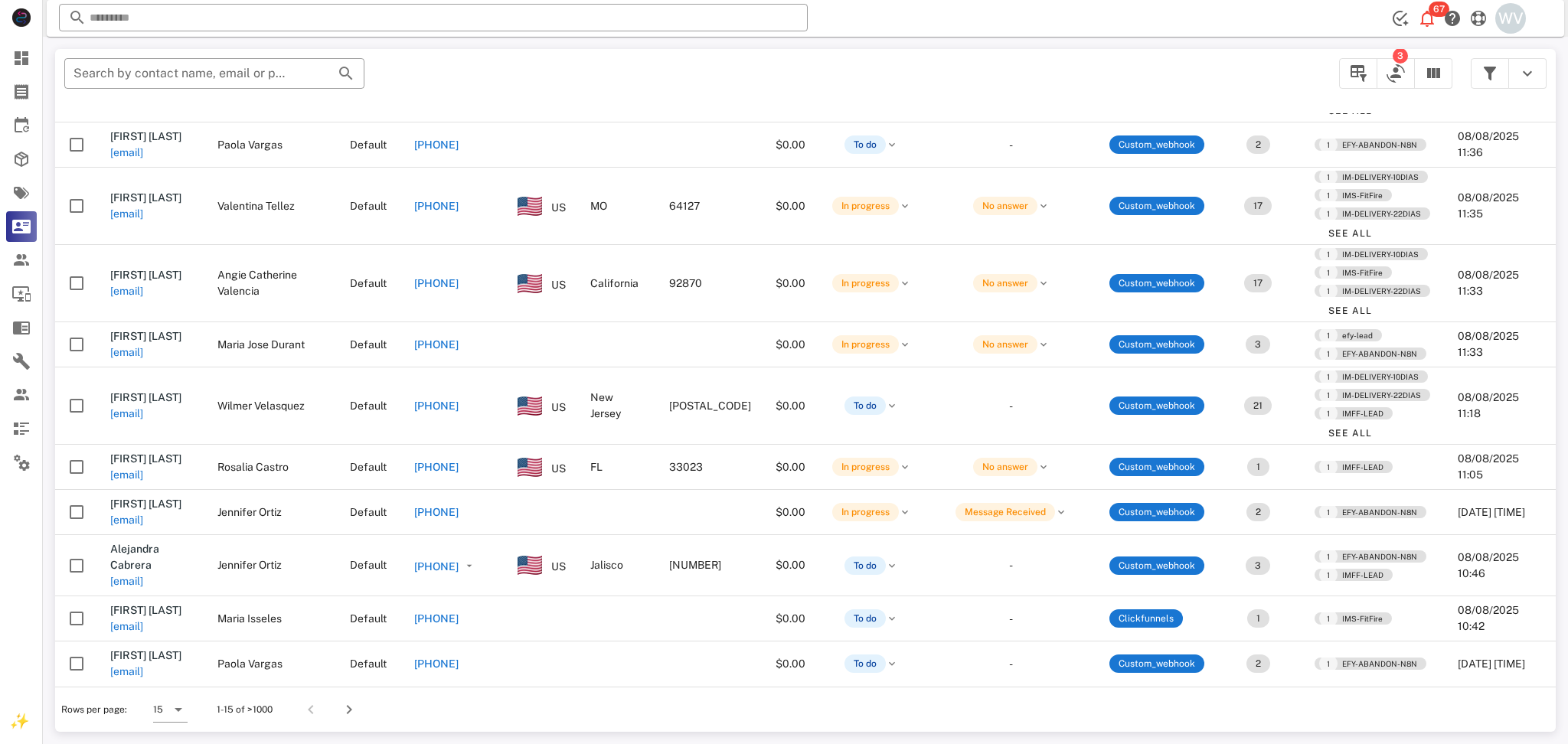 scroll, scrollTop: 126, scrollLeft: 0, axis: vertical 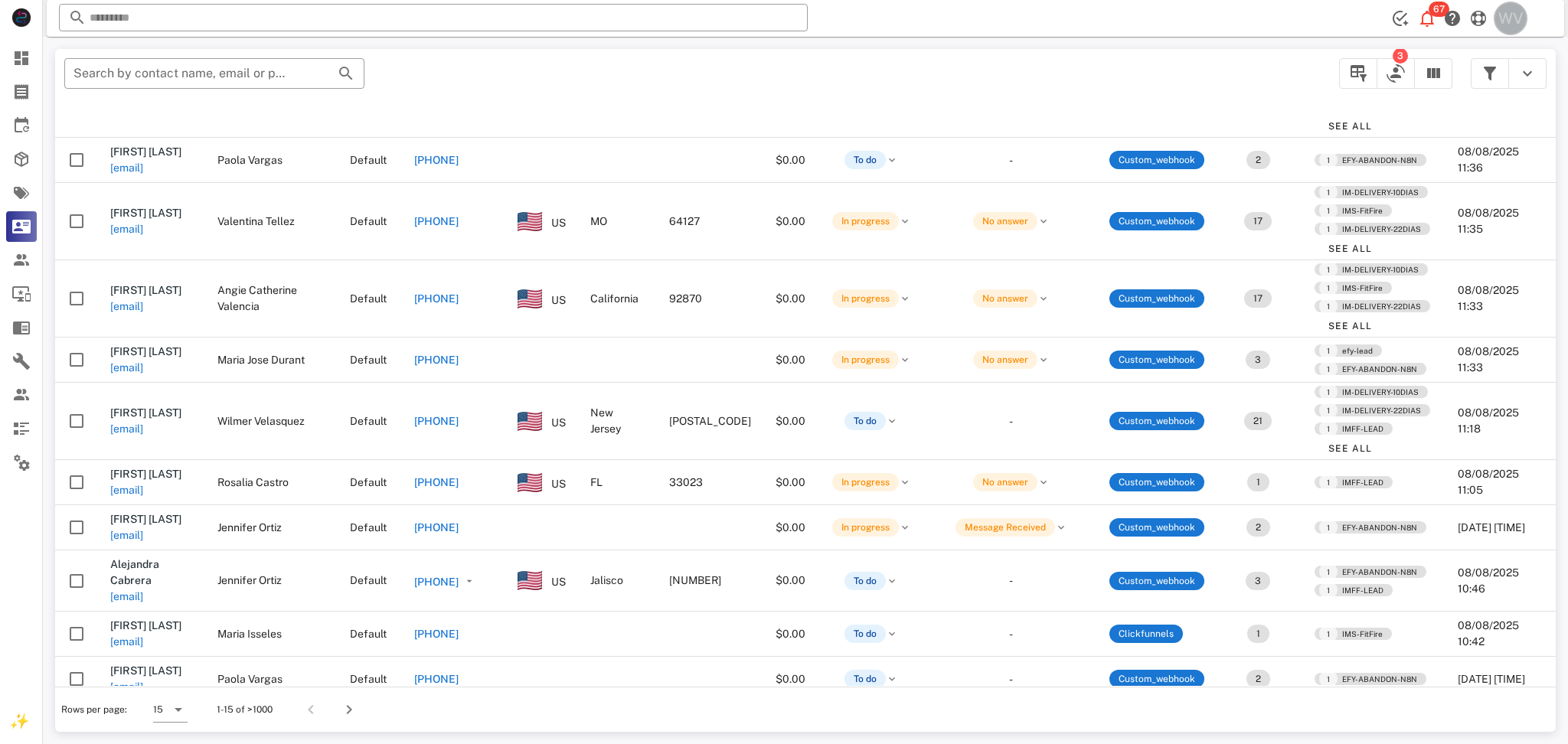 click on "WV" at bounding box center [1511, 18] 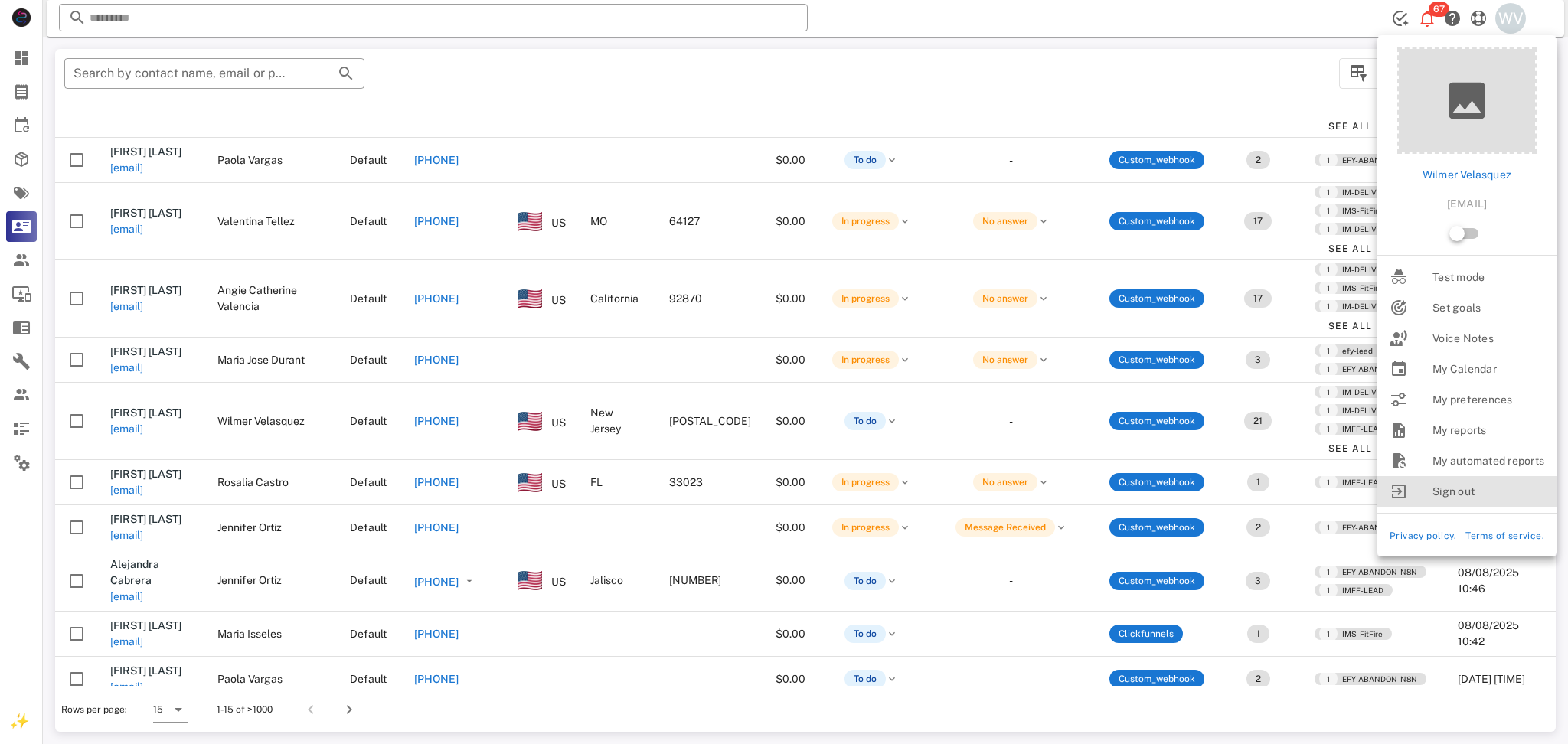 click on "Sign out" at bounding box center (1488, 491) 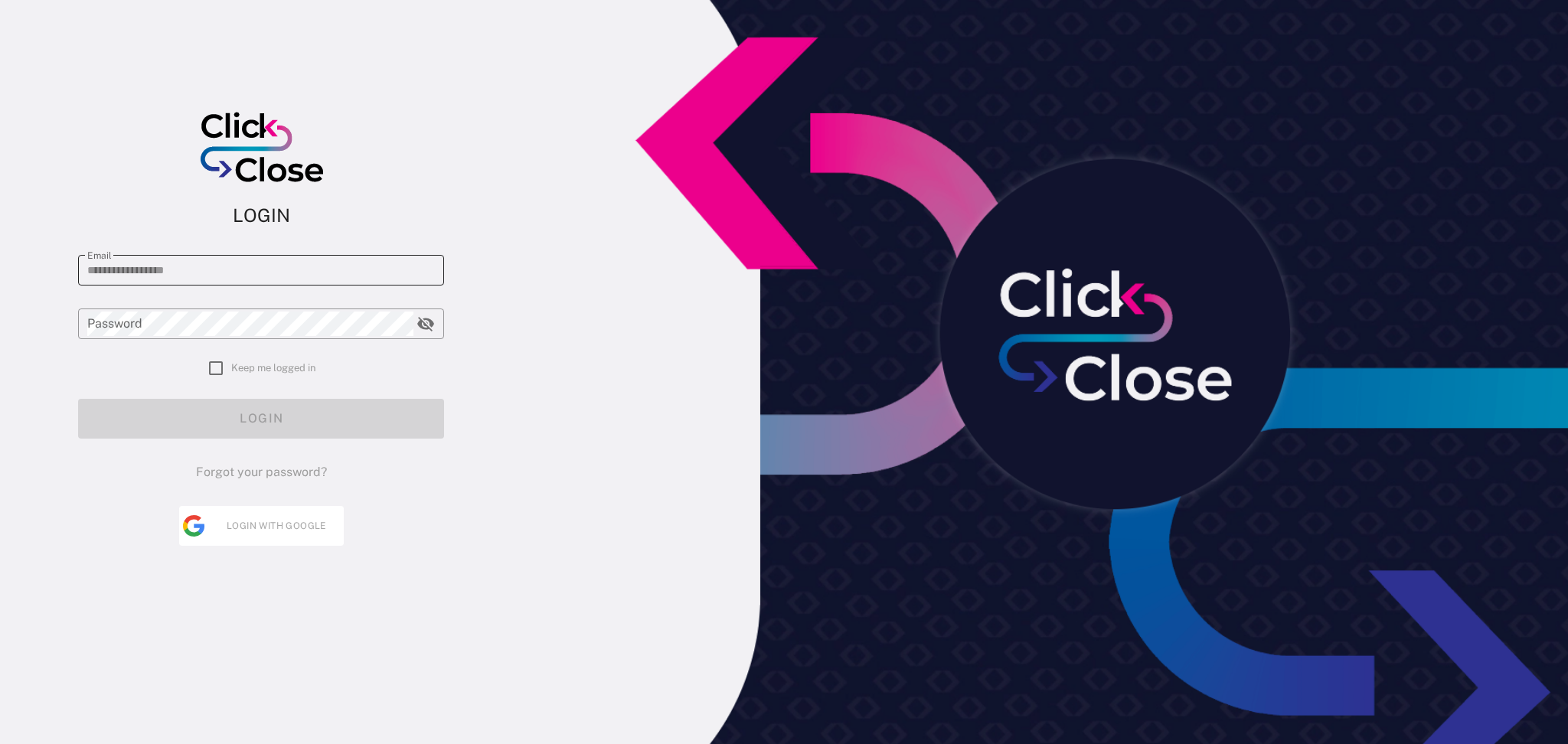 click on "Email" at bounding box center (261, 270) 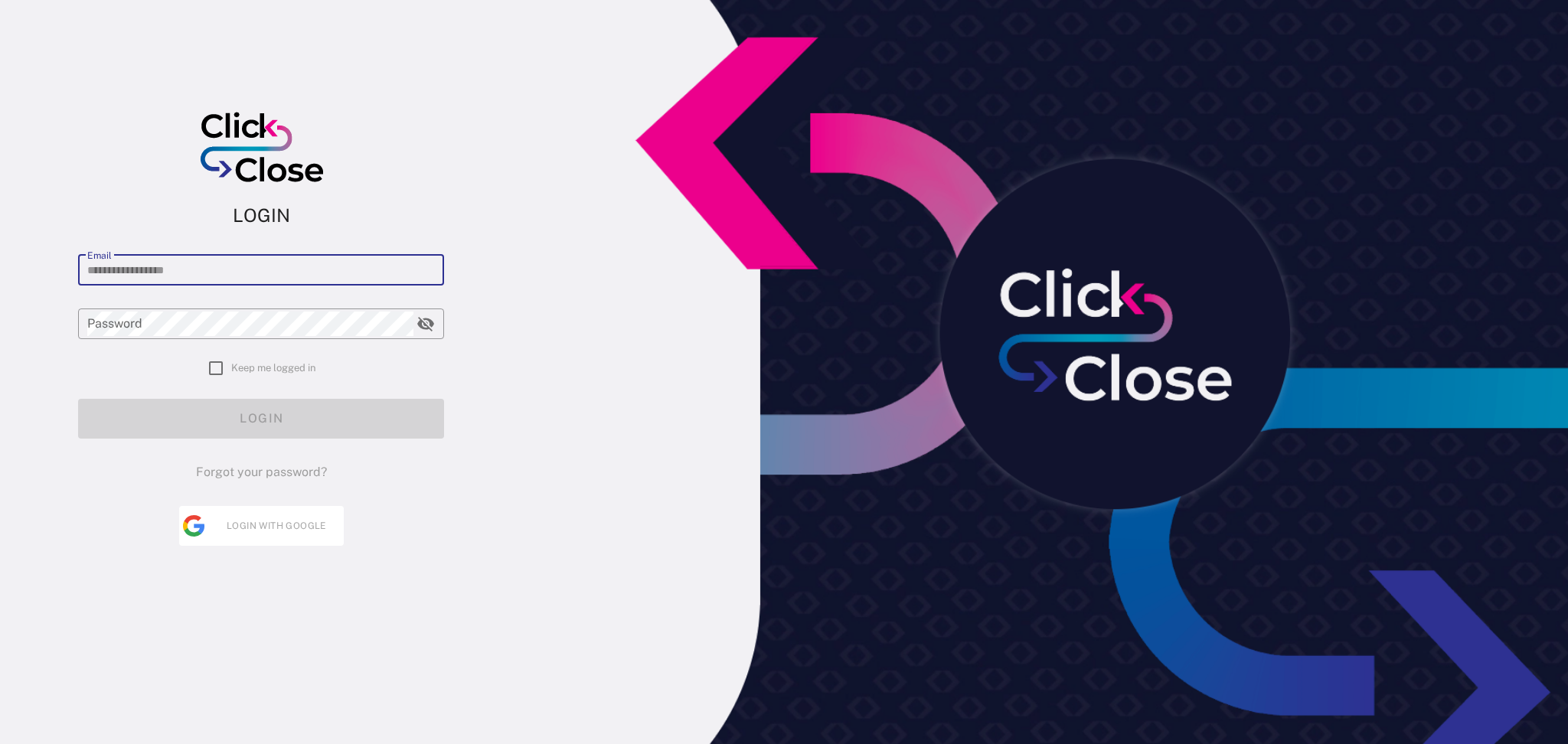 click on "Email" at bounding box center [261, 270] 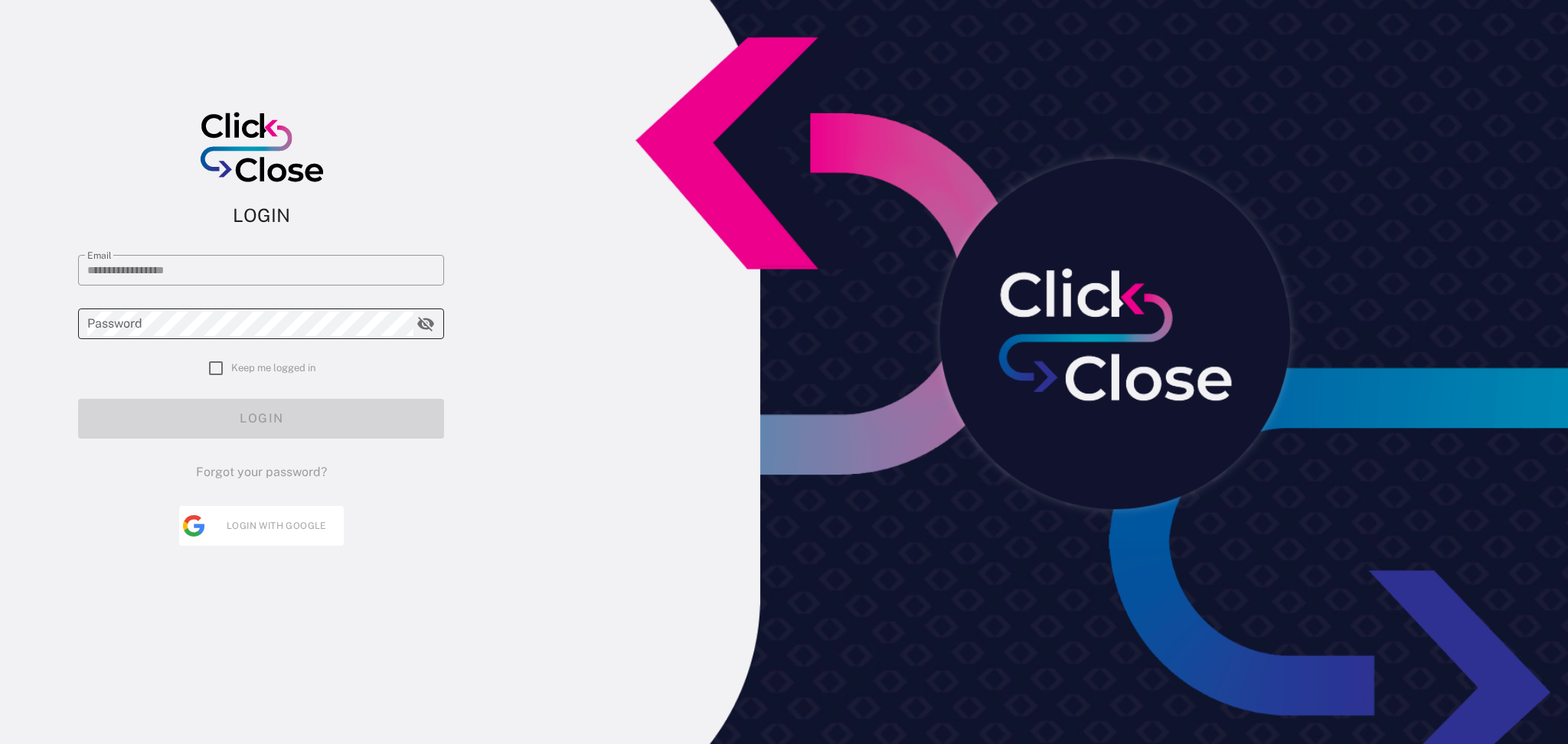 type on "**********" 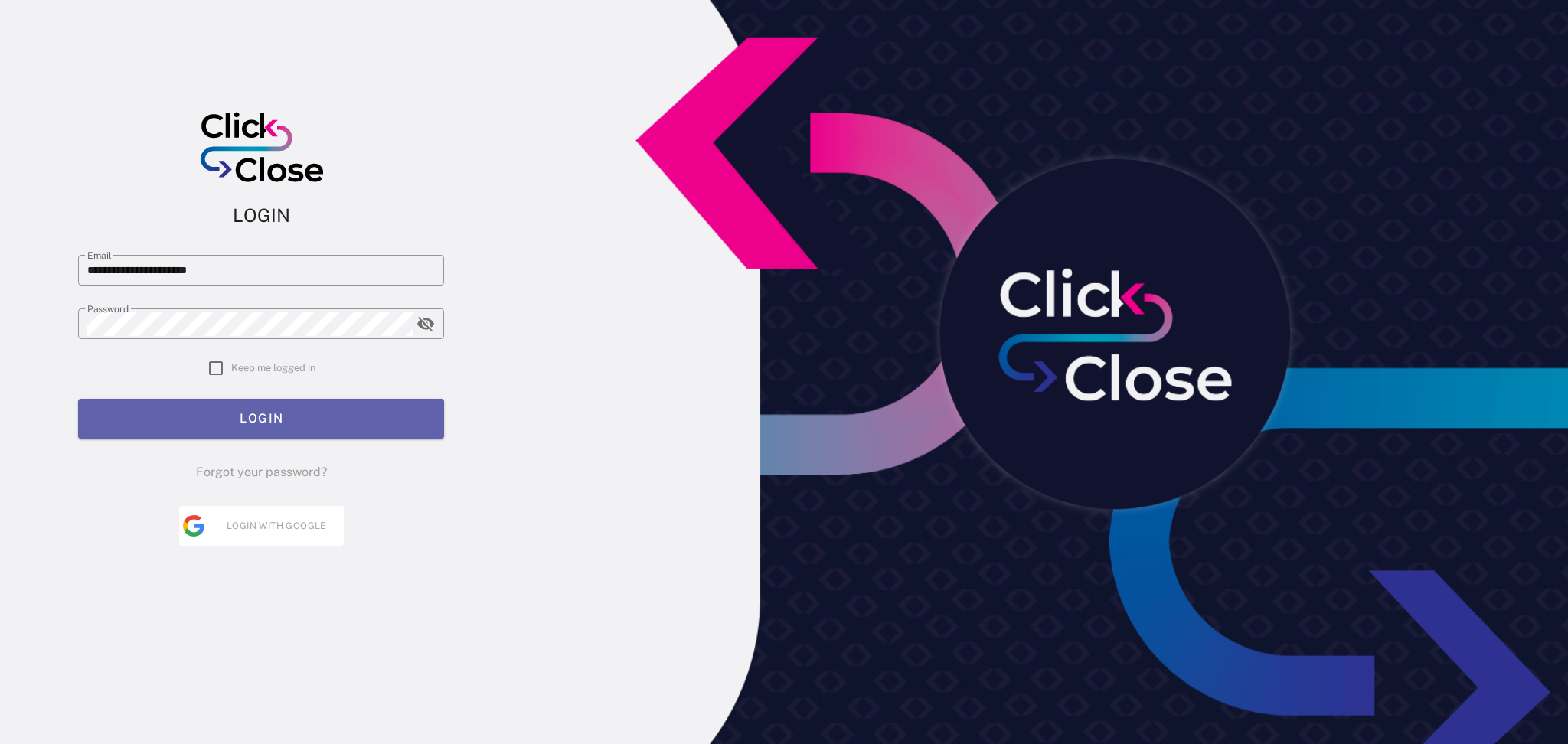 click on "LOGIN" at bounding box center [261, 419] 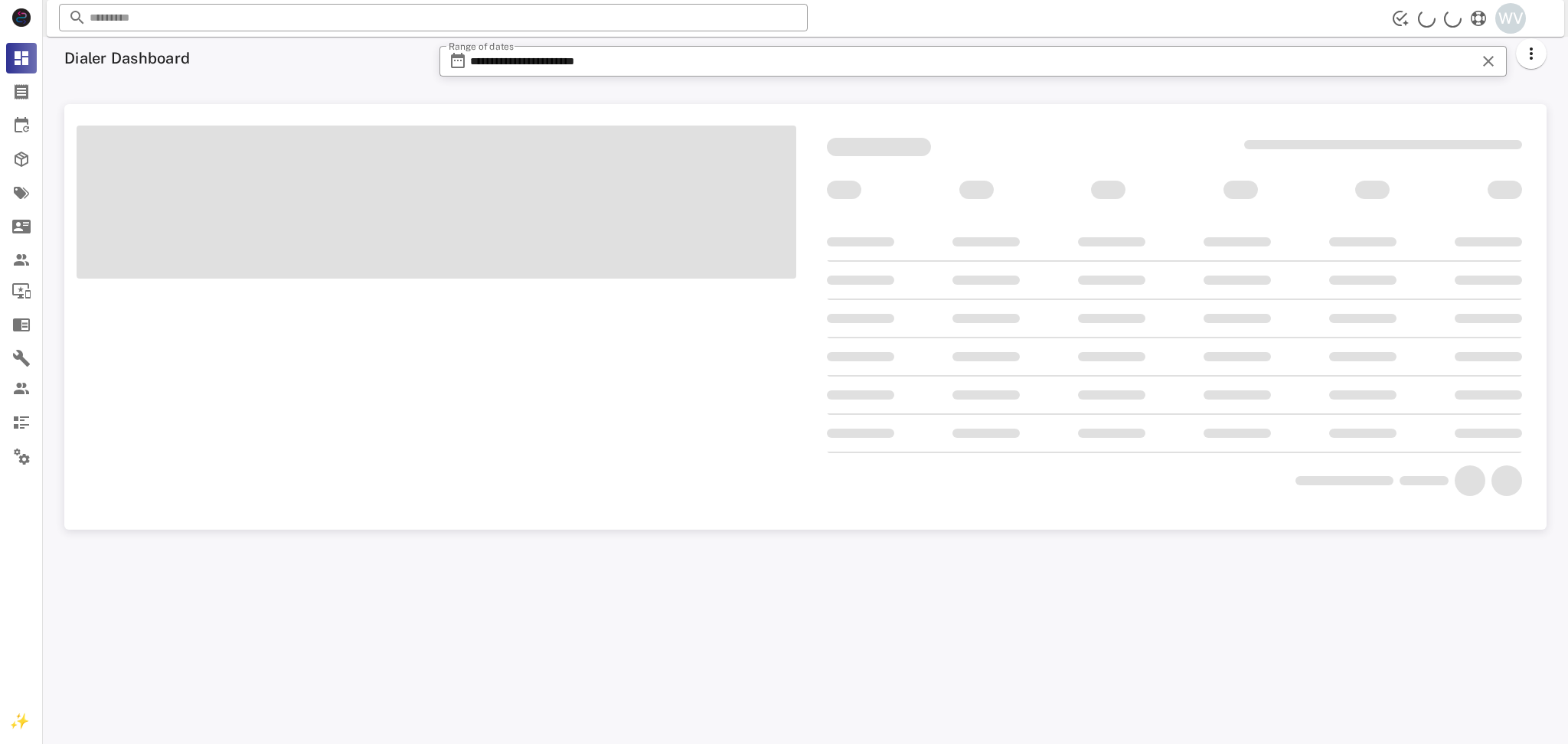 scroll, scrollTop: 0, scrollLeft: 0, axis: both 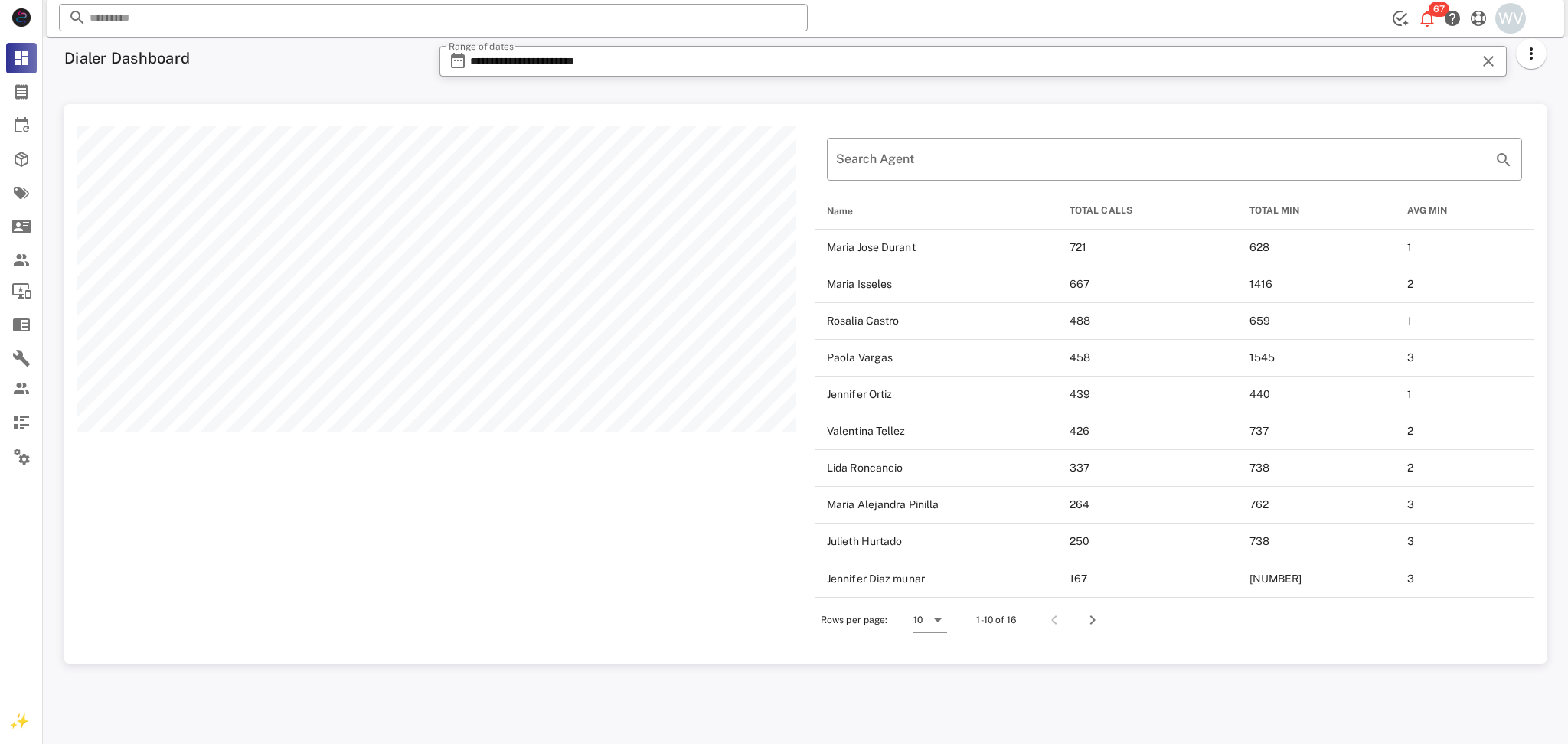 click on "Rows per page: 10" at bounding box center [884, 620] 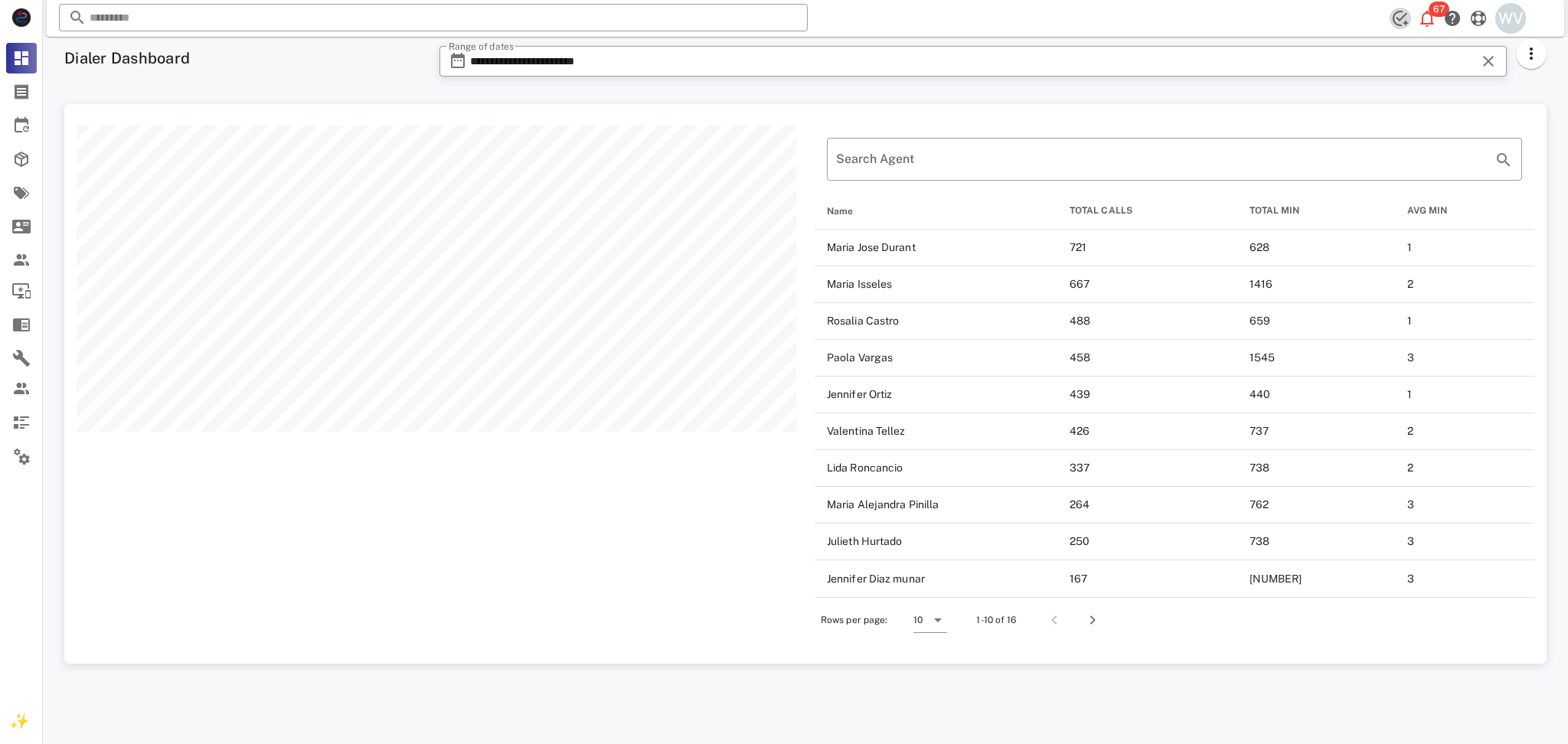 click at bounding box center [1400, 18] 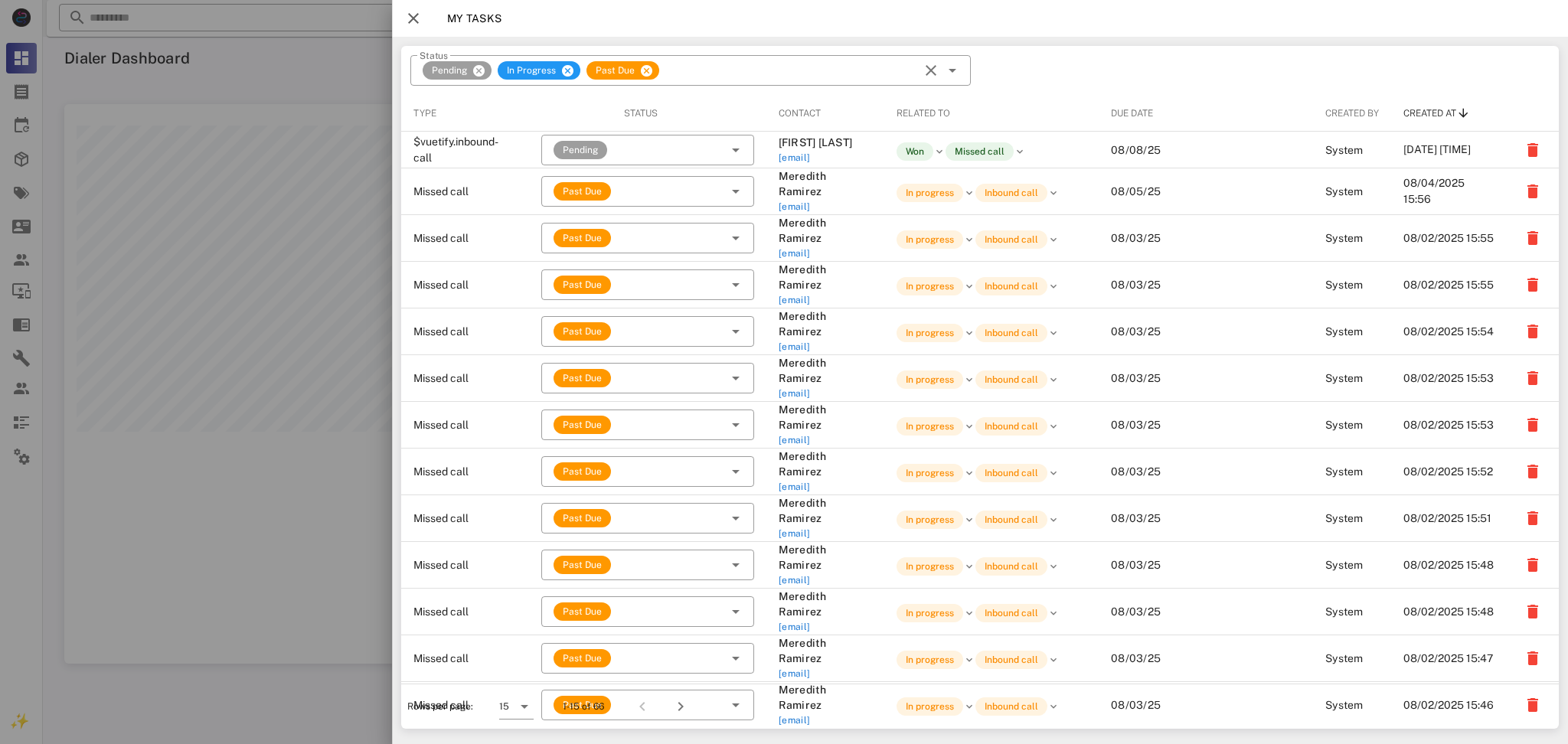 click at bounding box center (413, 18) 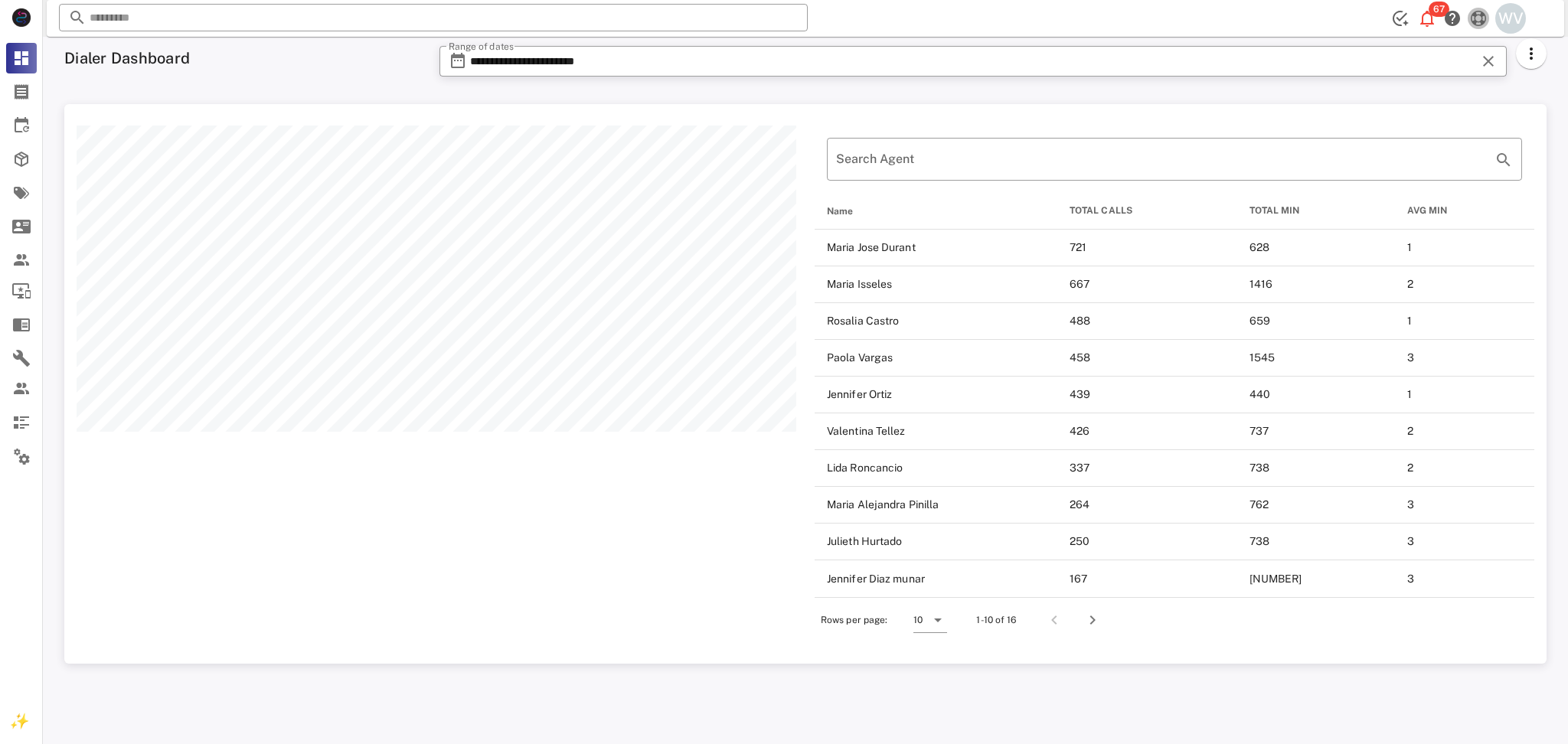 click at bounding box center [1478, 18] 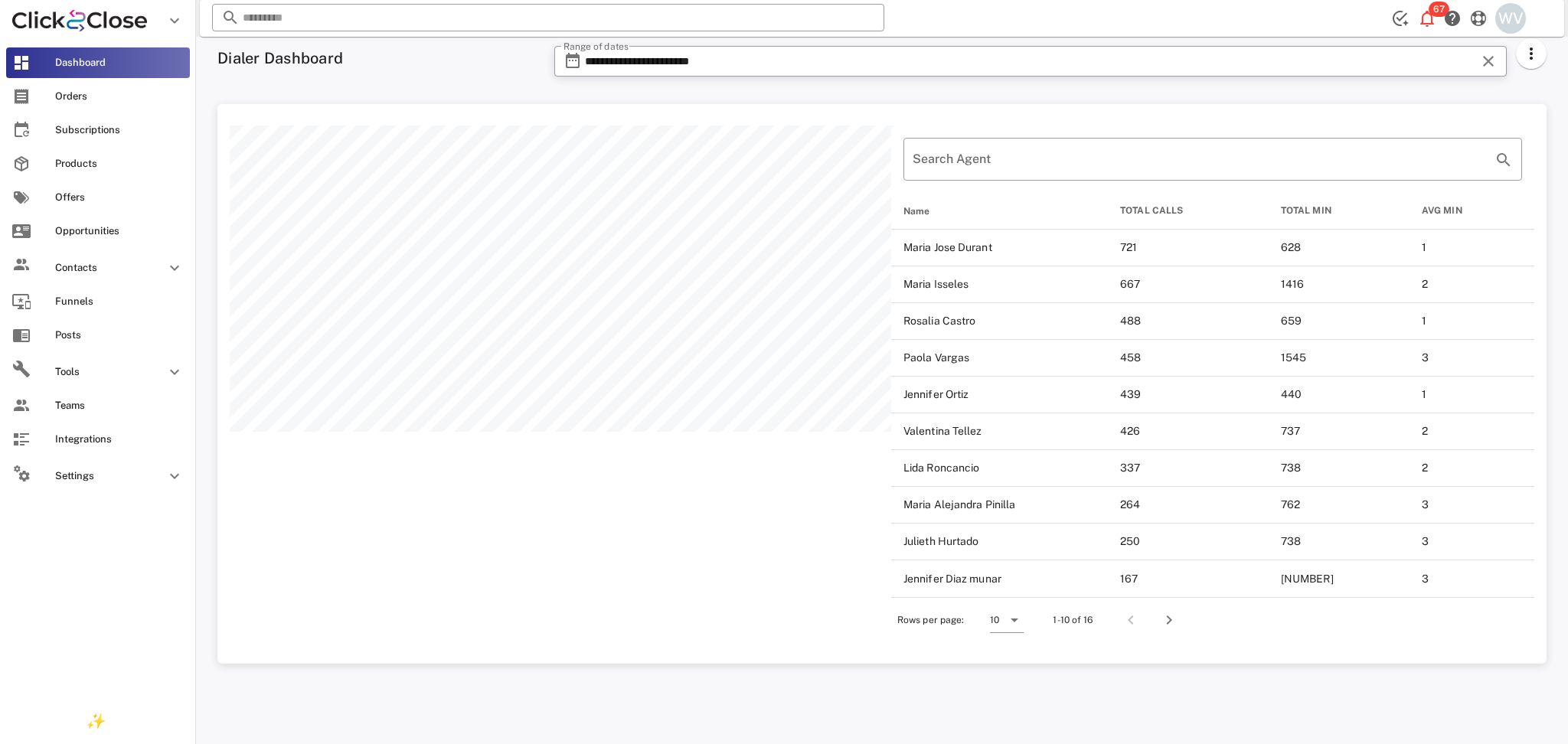 scroll, scrollTop: 560, scrollLeft: 1335, axis: both 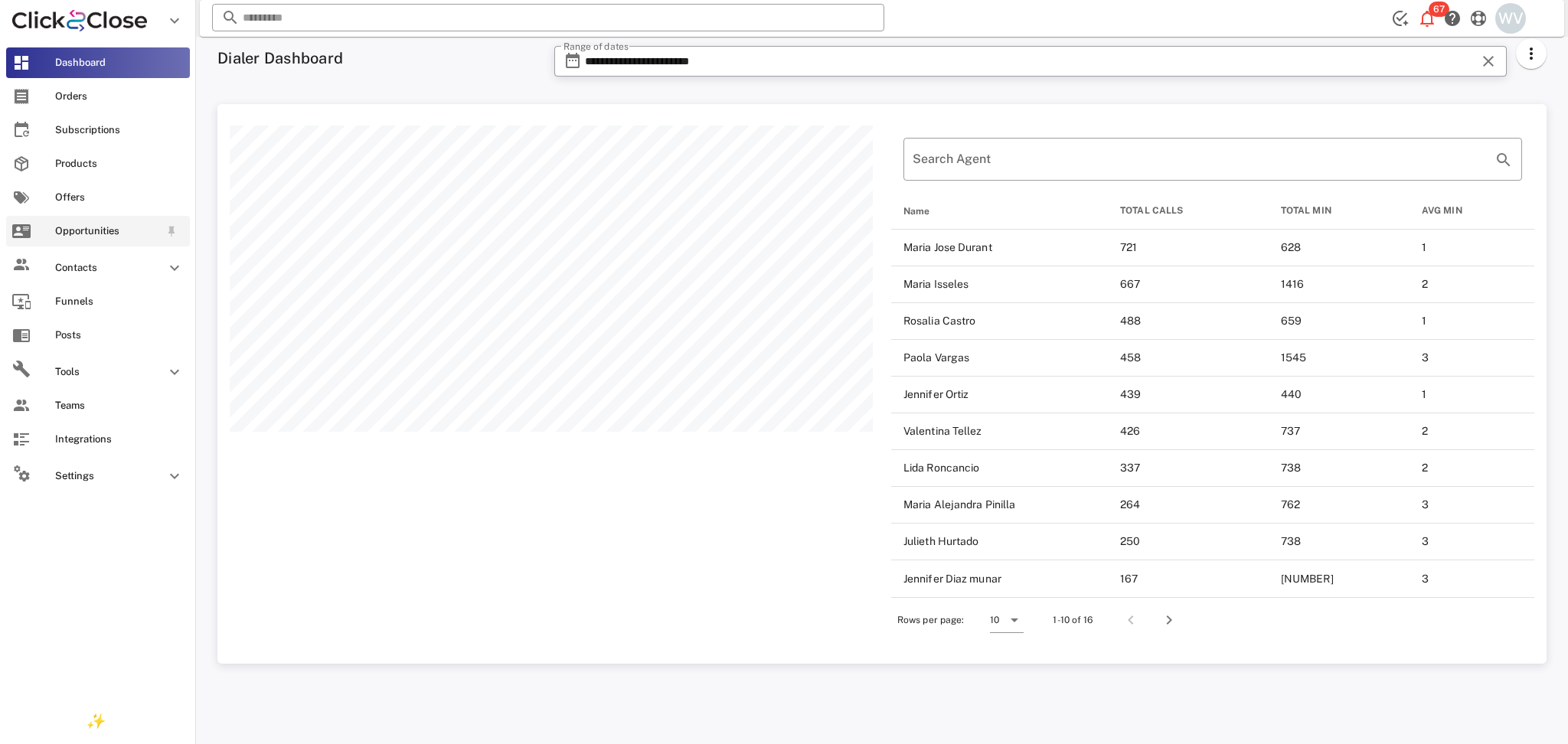 click on "Opportunities" at bounding box center (98, 231) 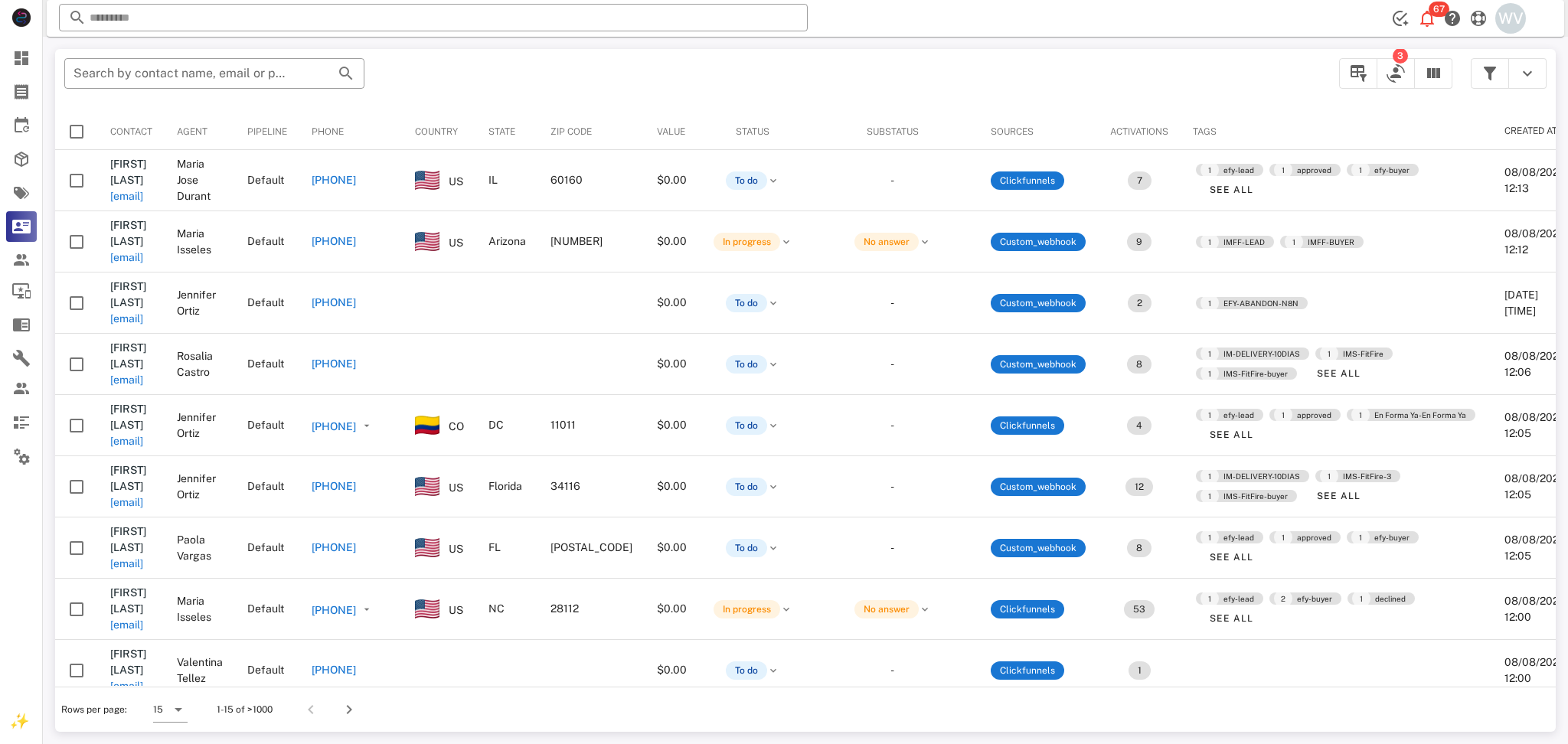 click on "Rows per page: 15  1-15 of >1000" at bounding box center (805, 709) 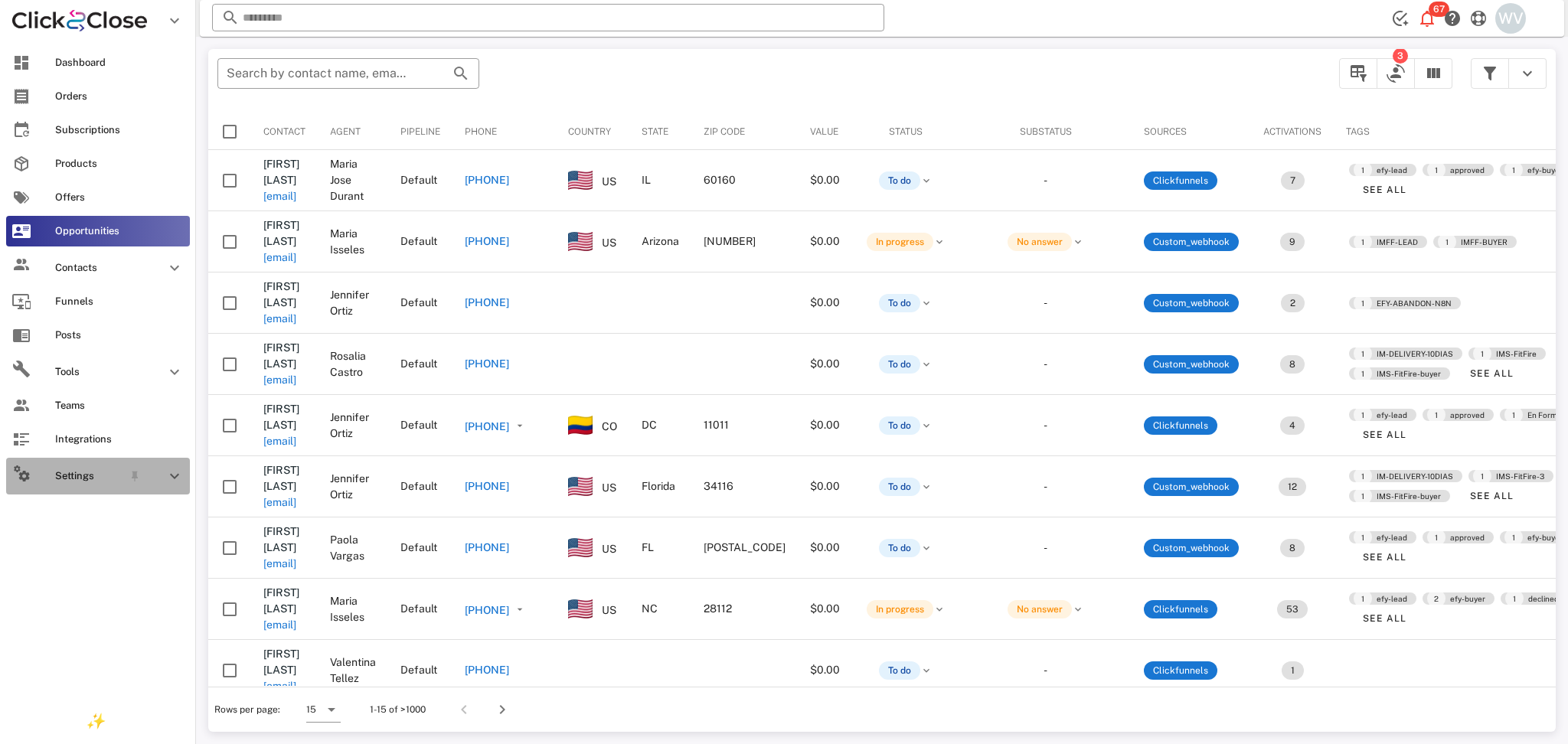 click on "Settings" at bounding box center (98, 476) 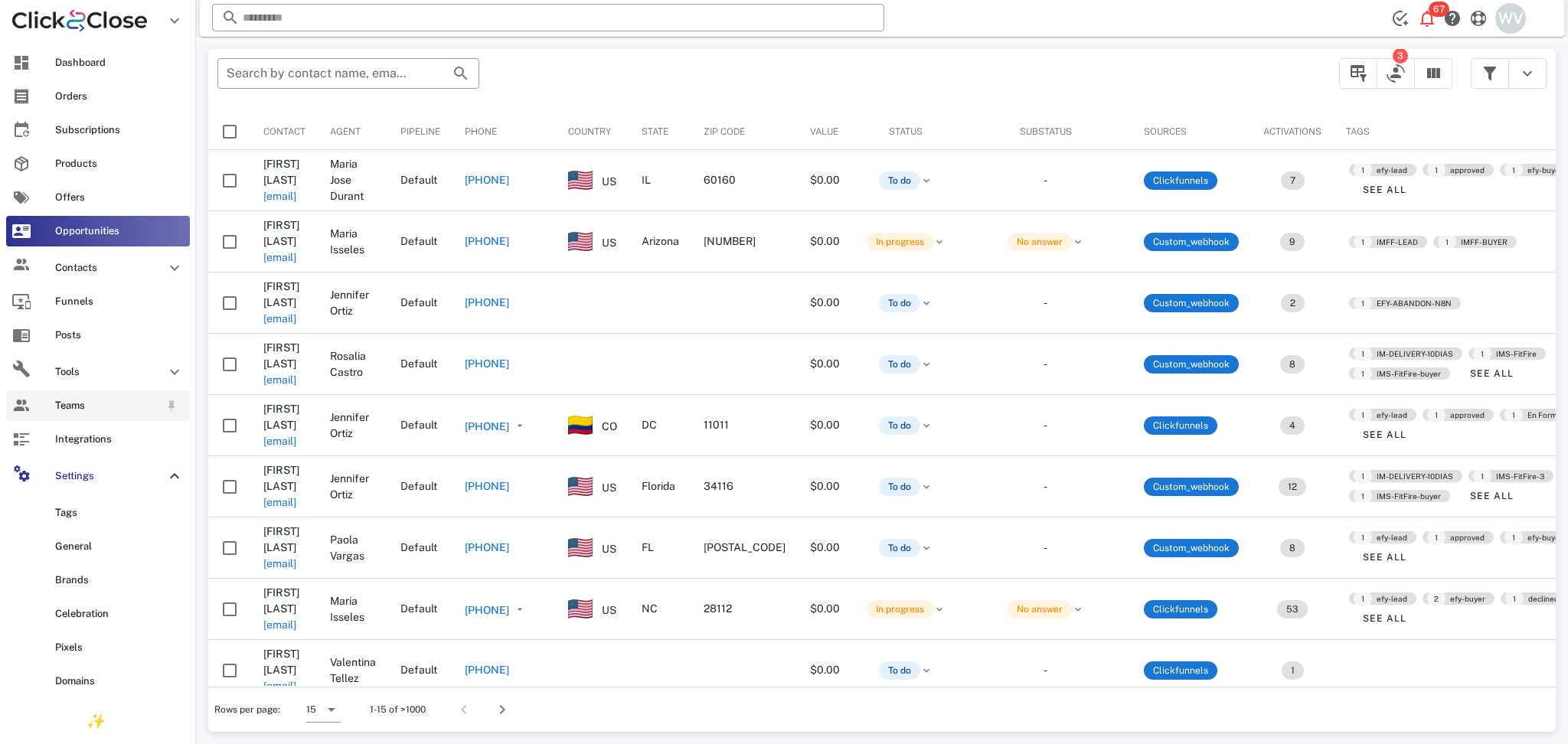 click on "Teams" at bounding box center [107, 406] 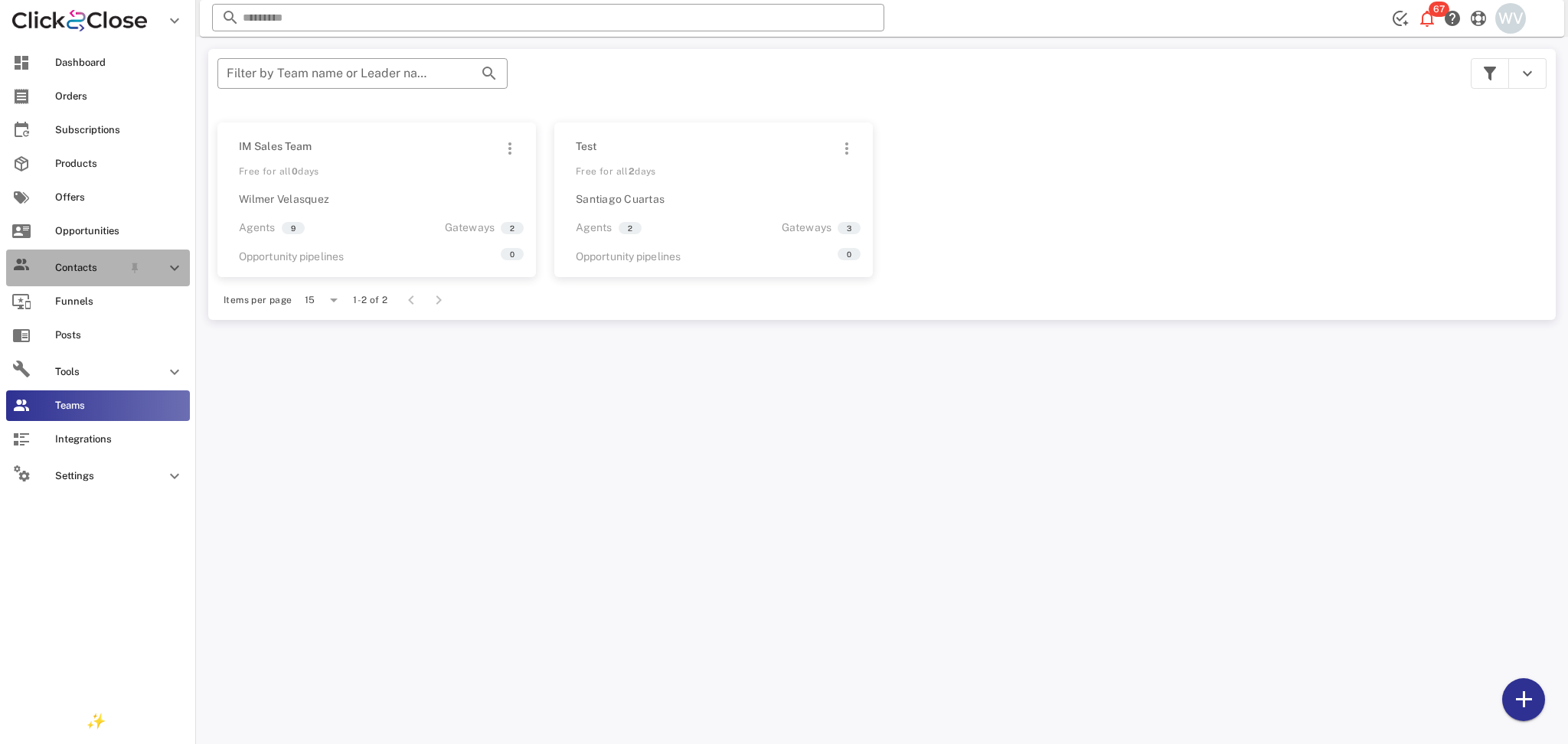 click on "Contacts" at bounding box center [89, 268] 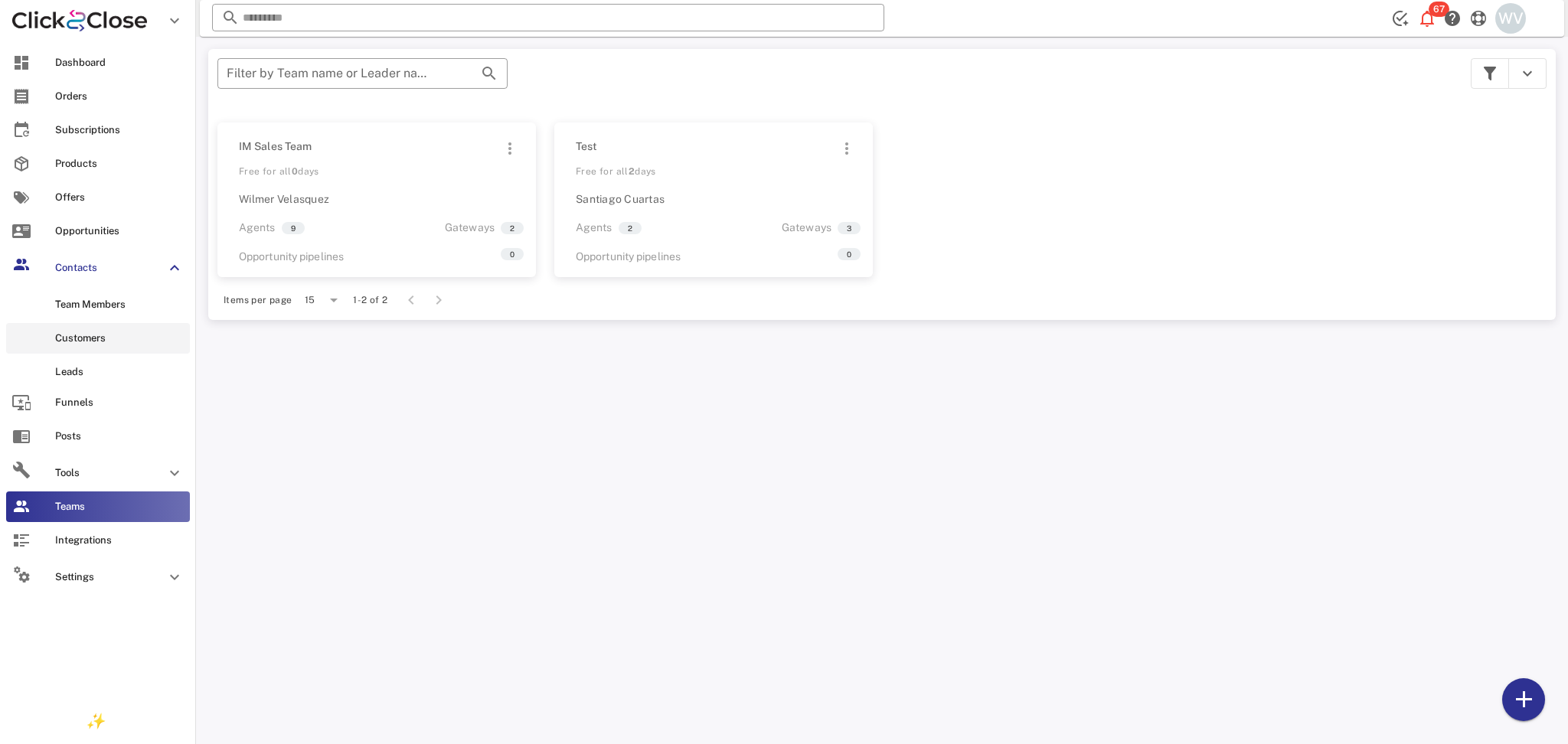 click on "Customers" at bounding box center [119, 338] 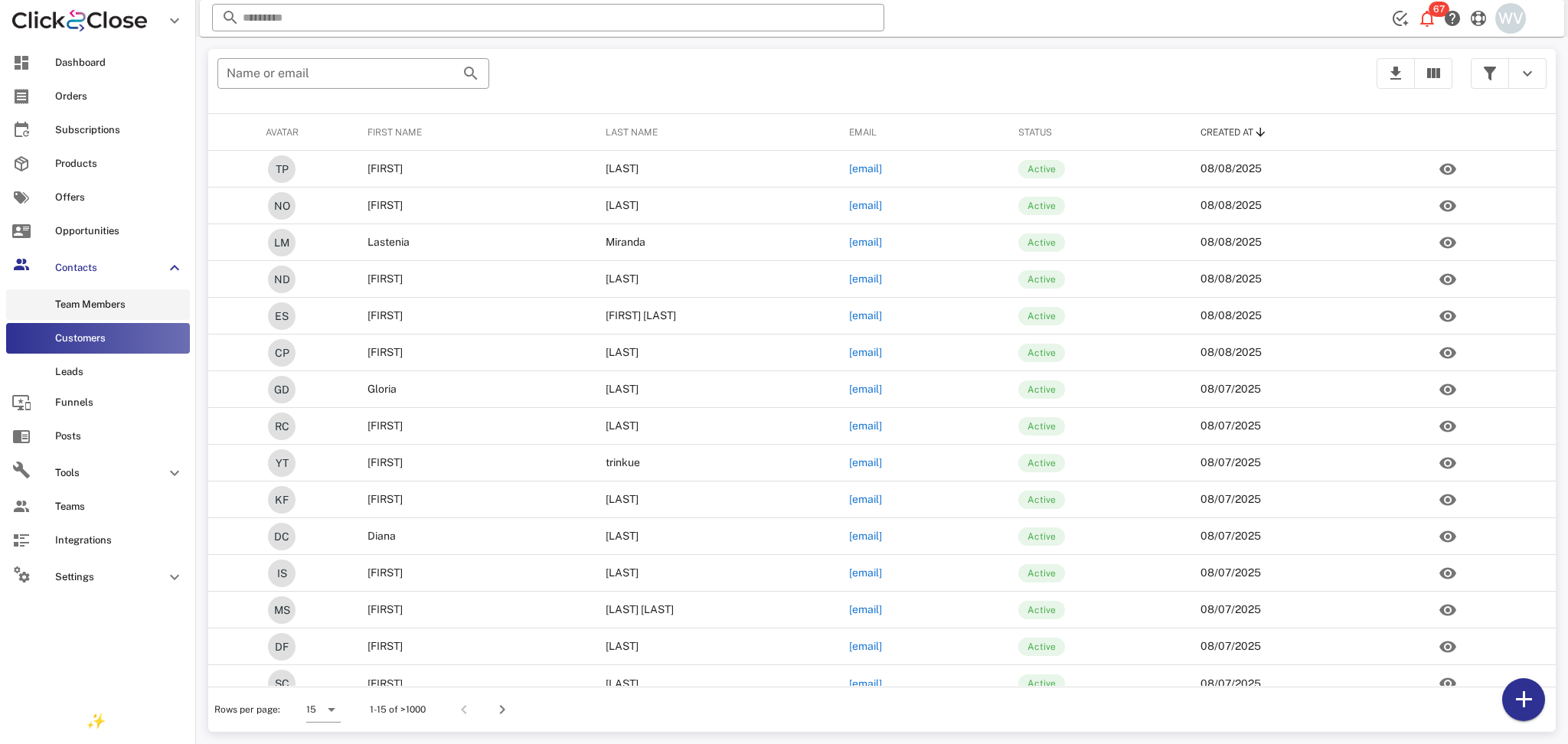 drag, startPoint x: 93, startPoint y: 372, endPoint x: 106, endPoint y: 308, distance: 65.30697 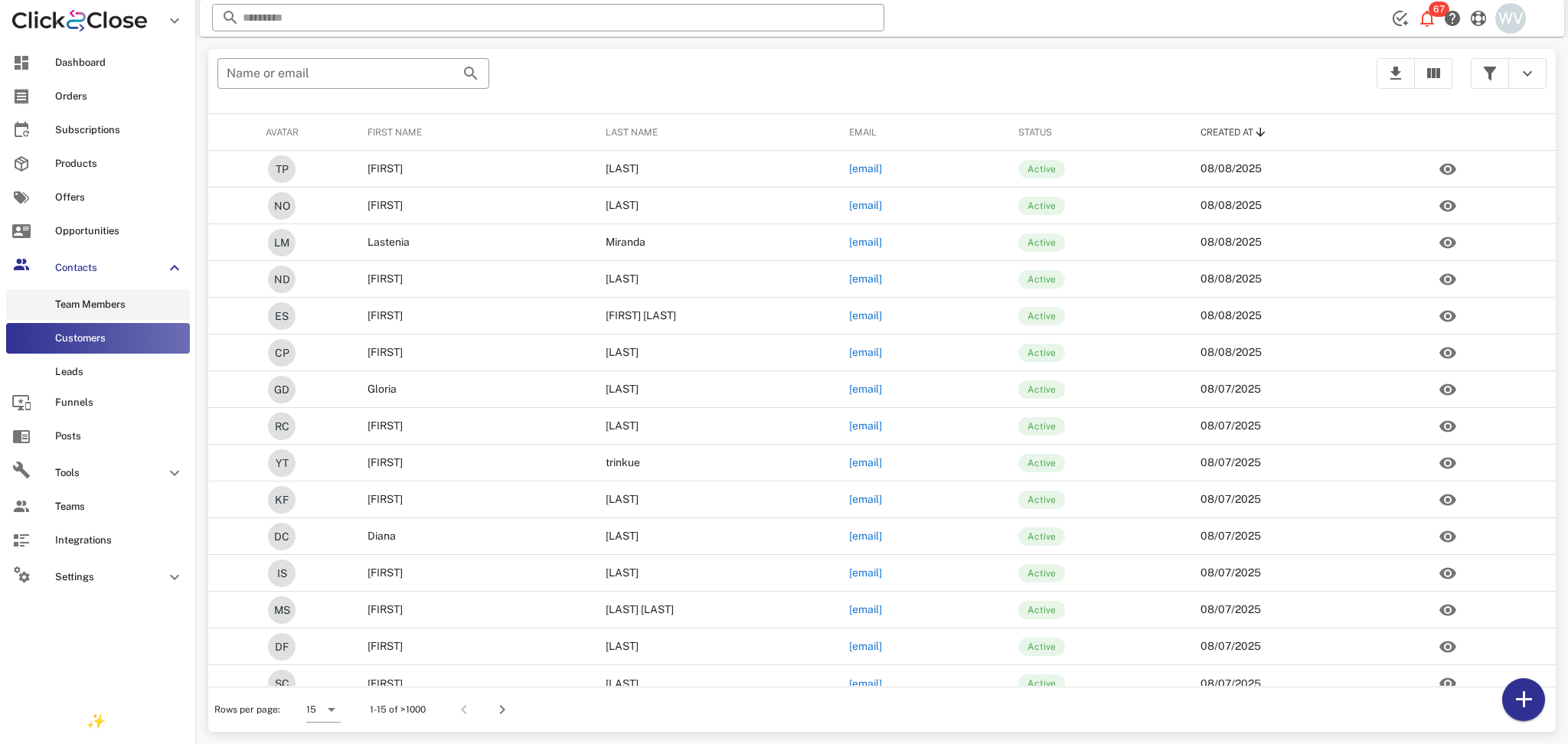click on "Team Members" at bounding box center [119, 305] 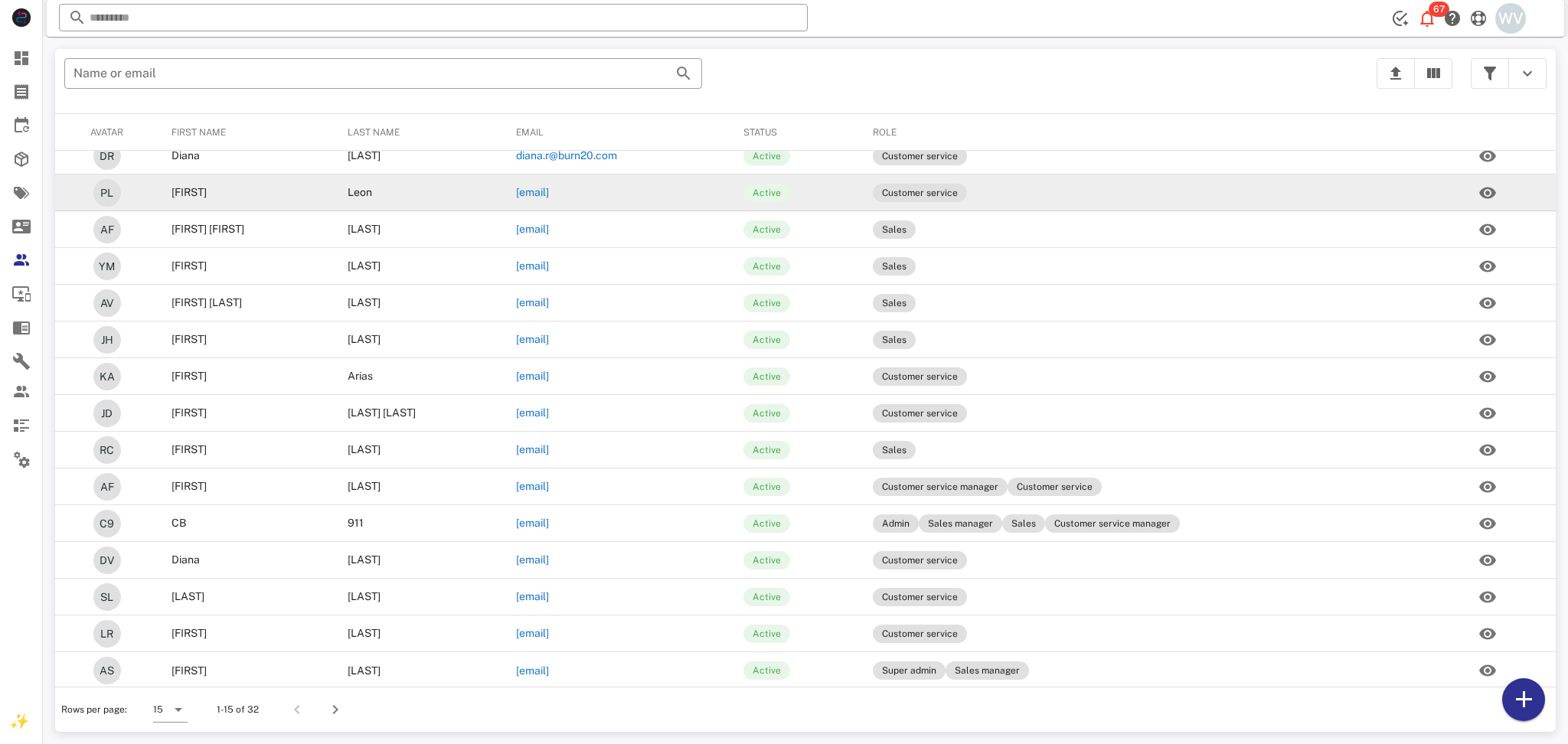 scroll, scrollTop: 16, scrollLeft: 0, axis: vertical 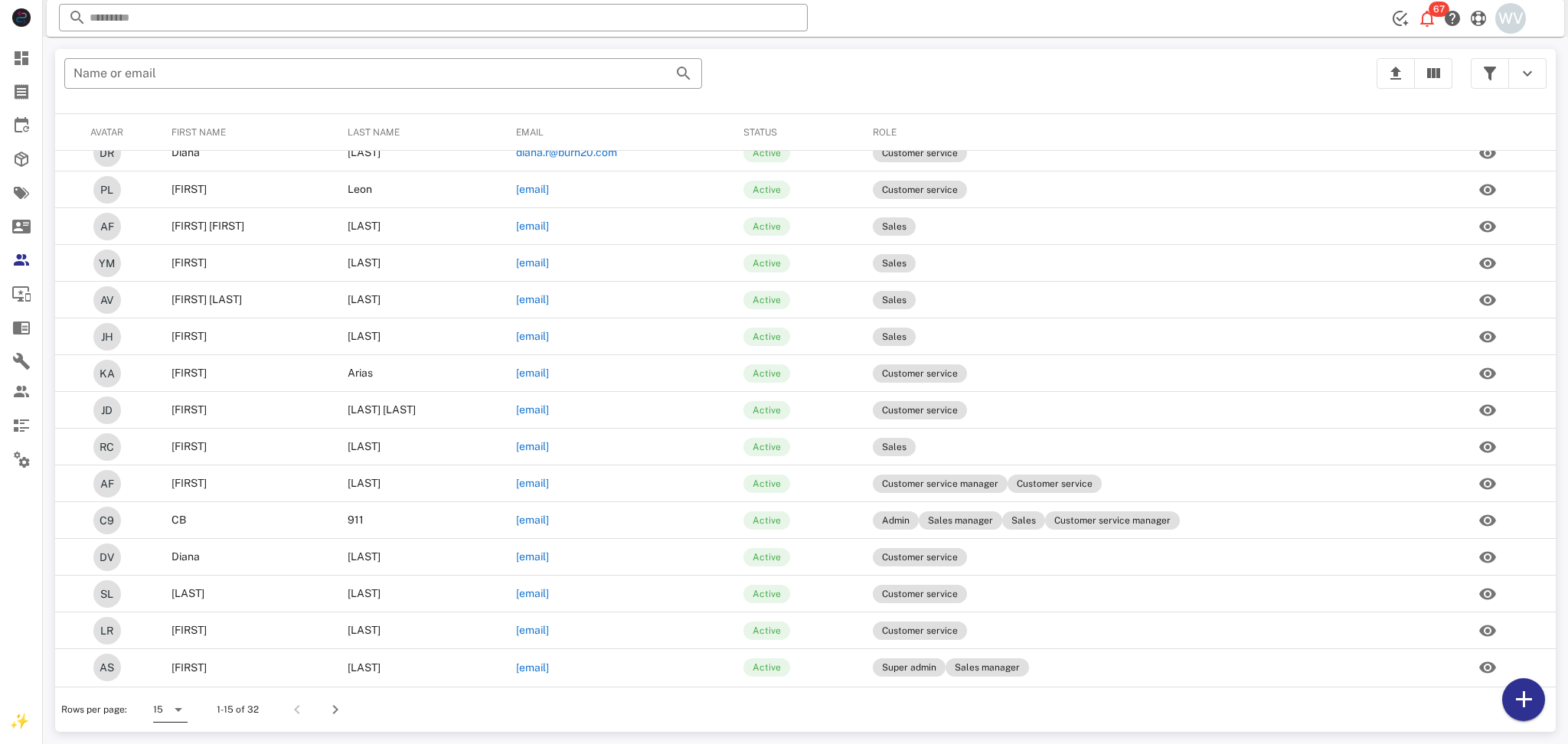 click at bounding box center [178, 710] 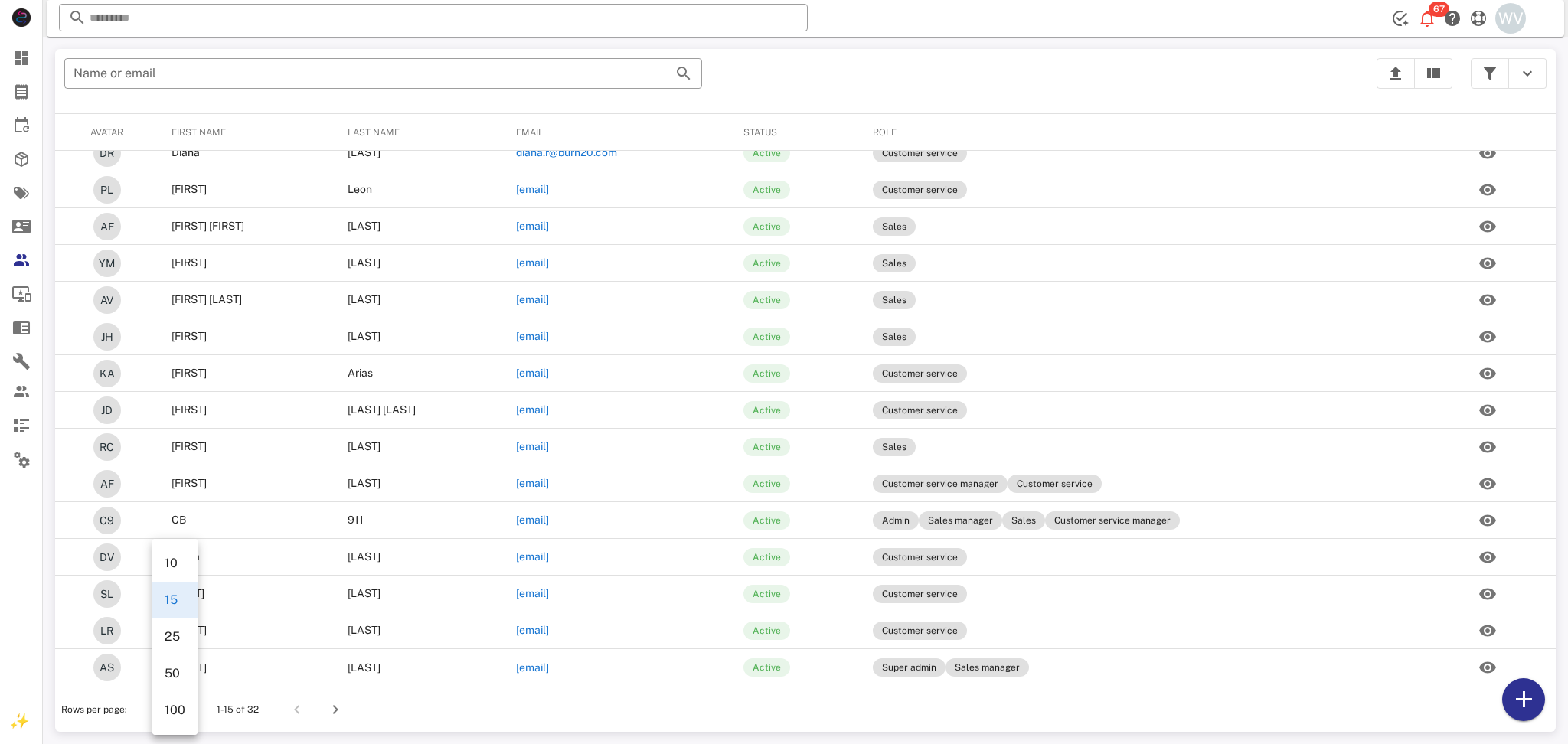 click on "100" at bounding box center [175, 710] 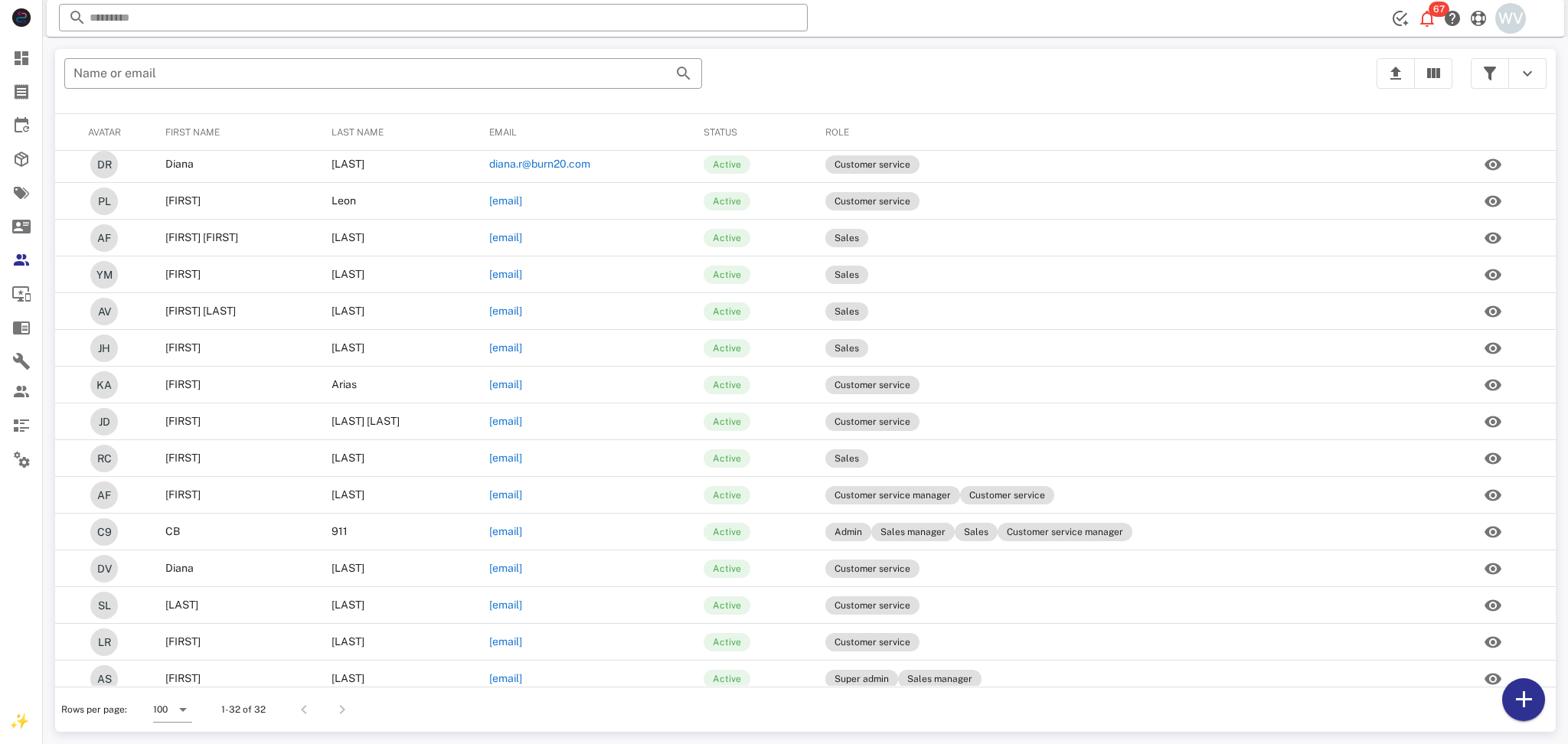 scroll, scrollTop: 0, scrollLeft: 0, axis: both 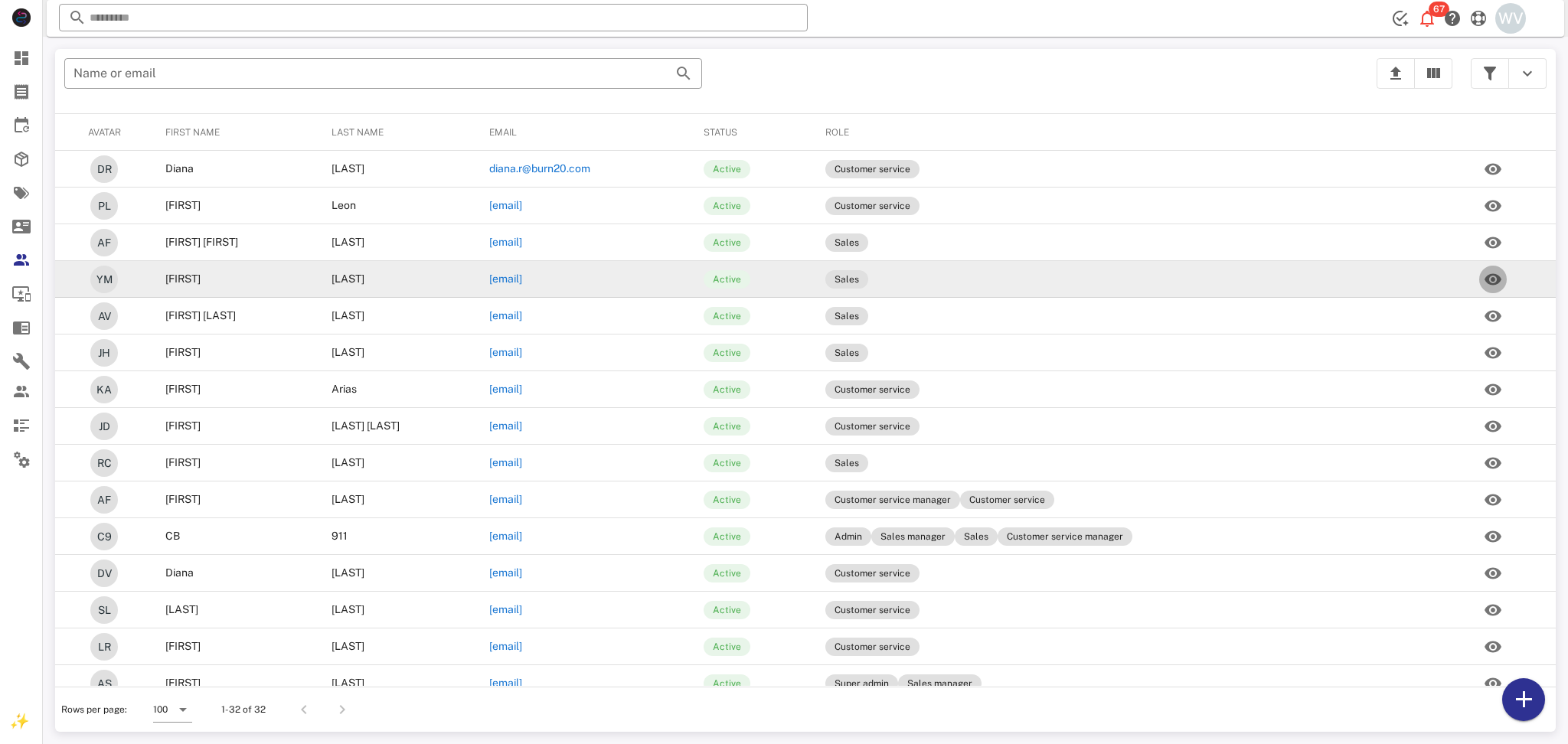 click at bounding box center (1493, 279) 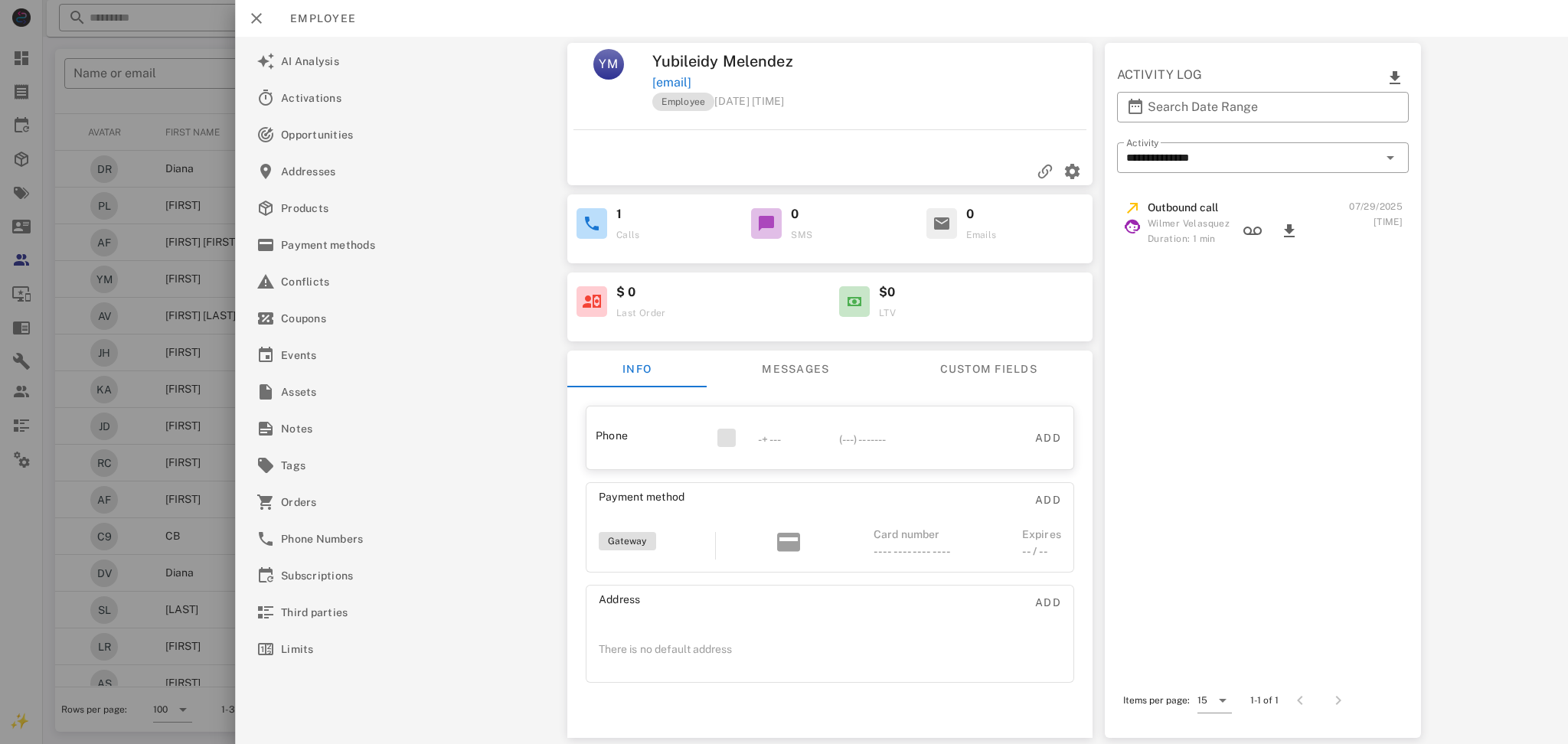 click at bounding box center (1263, 181) 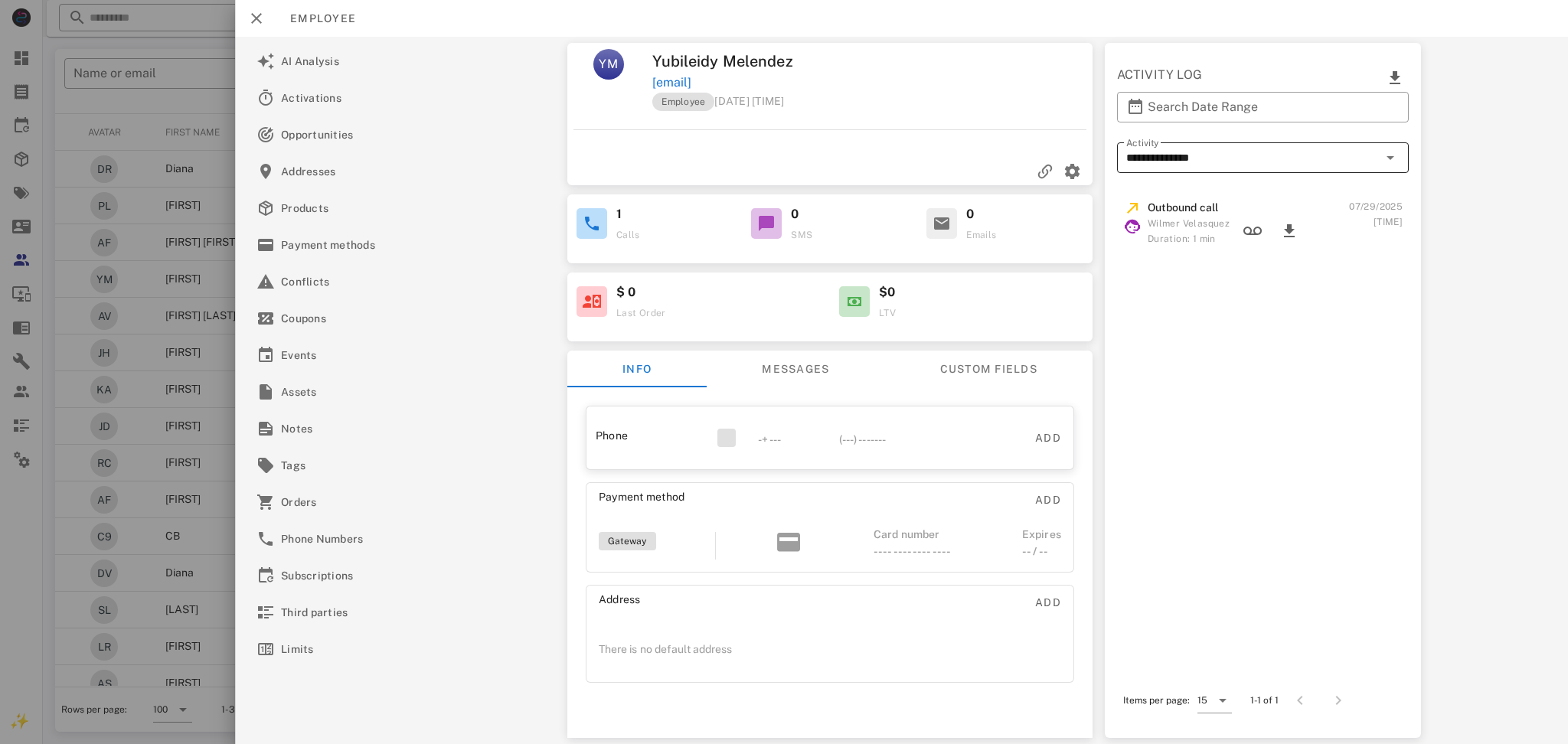 click on "**********" at bounding box center (1263, 158) 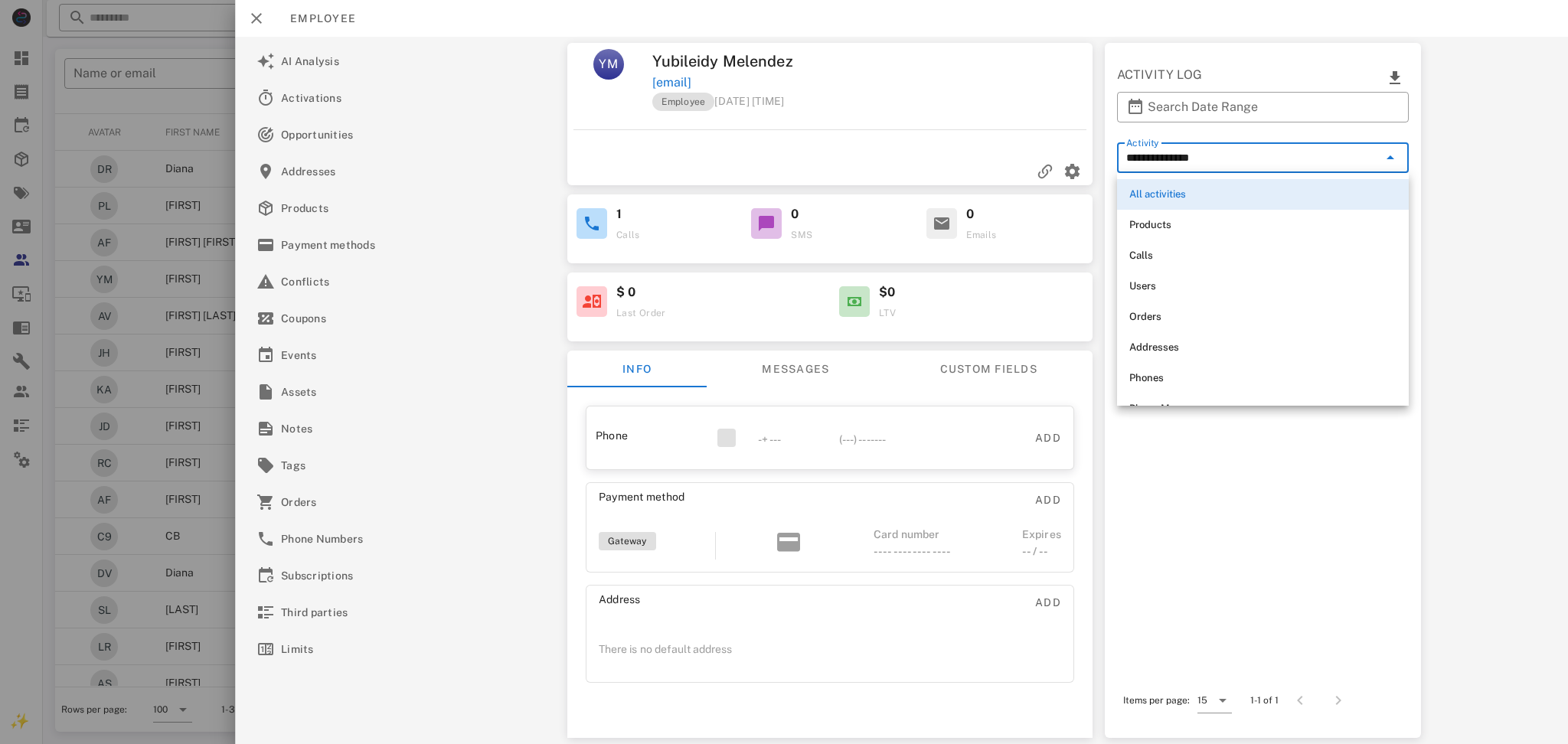 click on "Outbound call  [FIRST] [LAST]   Duration: 1 min   [DATE]   [TIME]" at bounding box center (1263, 423) 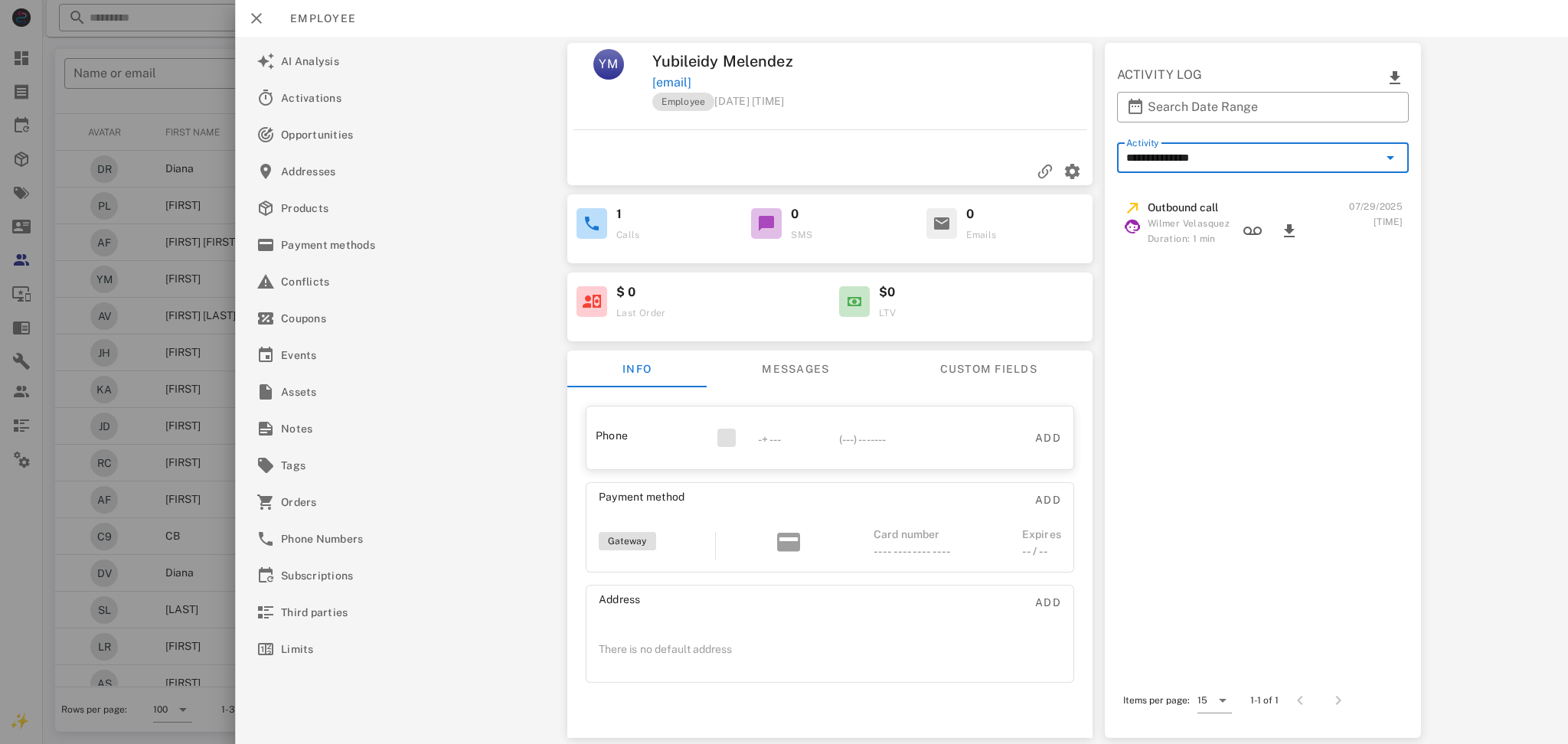 click on "**********" at bounding box center [1252, 158] 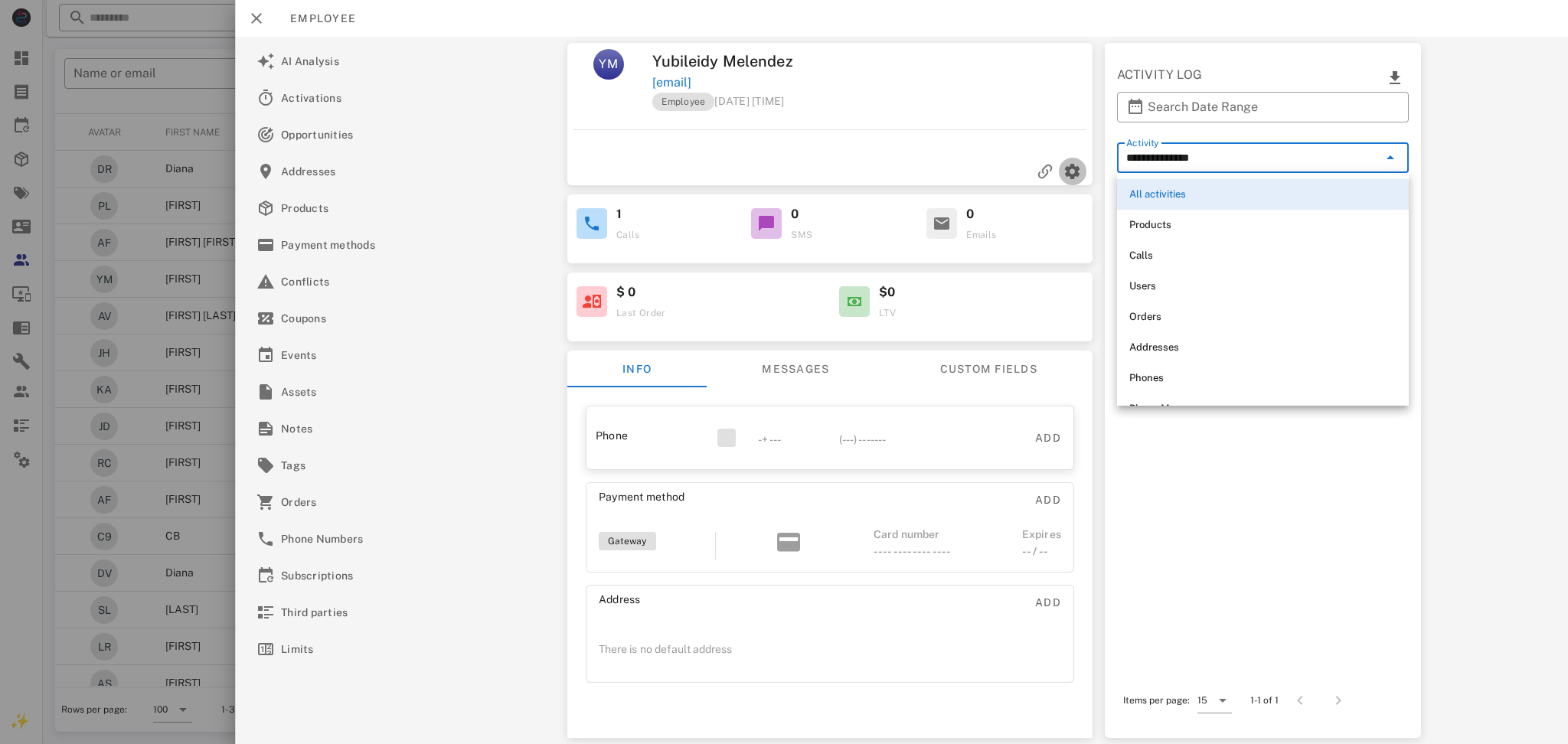 click at bounding box center (1073, 171) 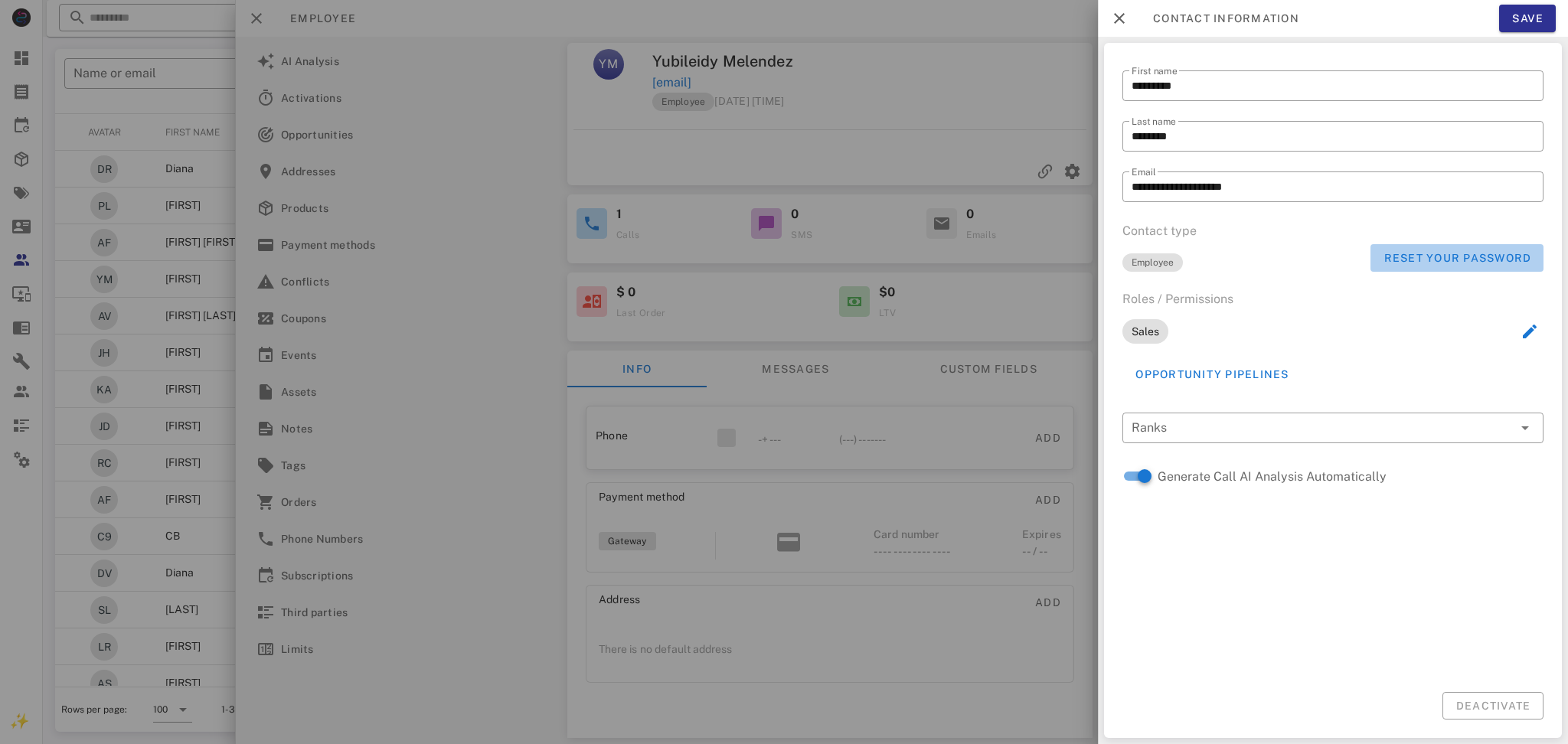click on "Reset your password" at bounding box center [1457, 258] 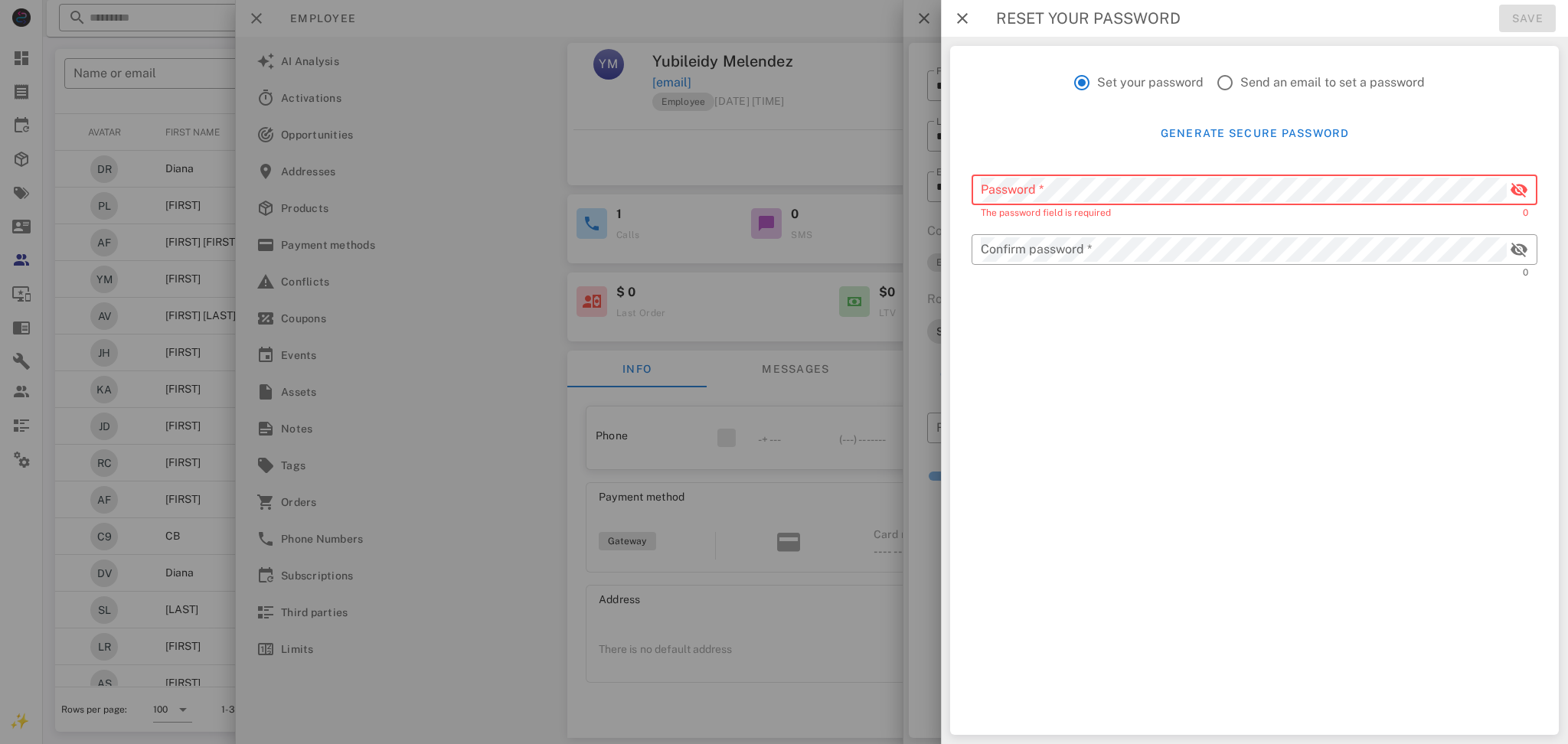 click at bounding box center [784, 372] 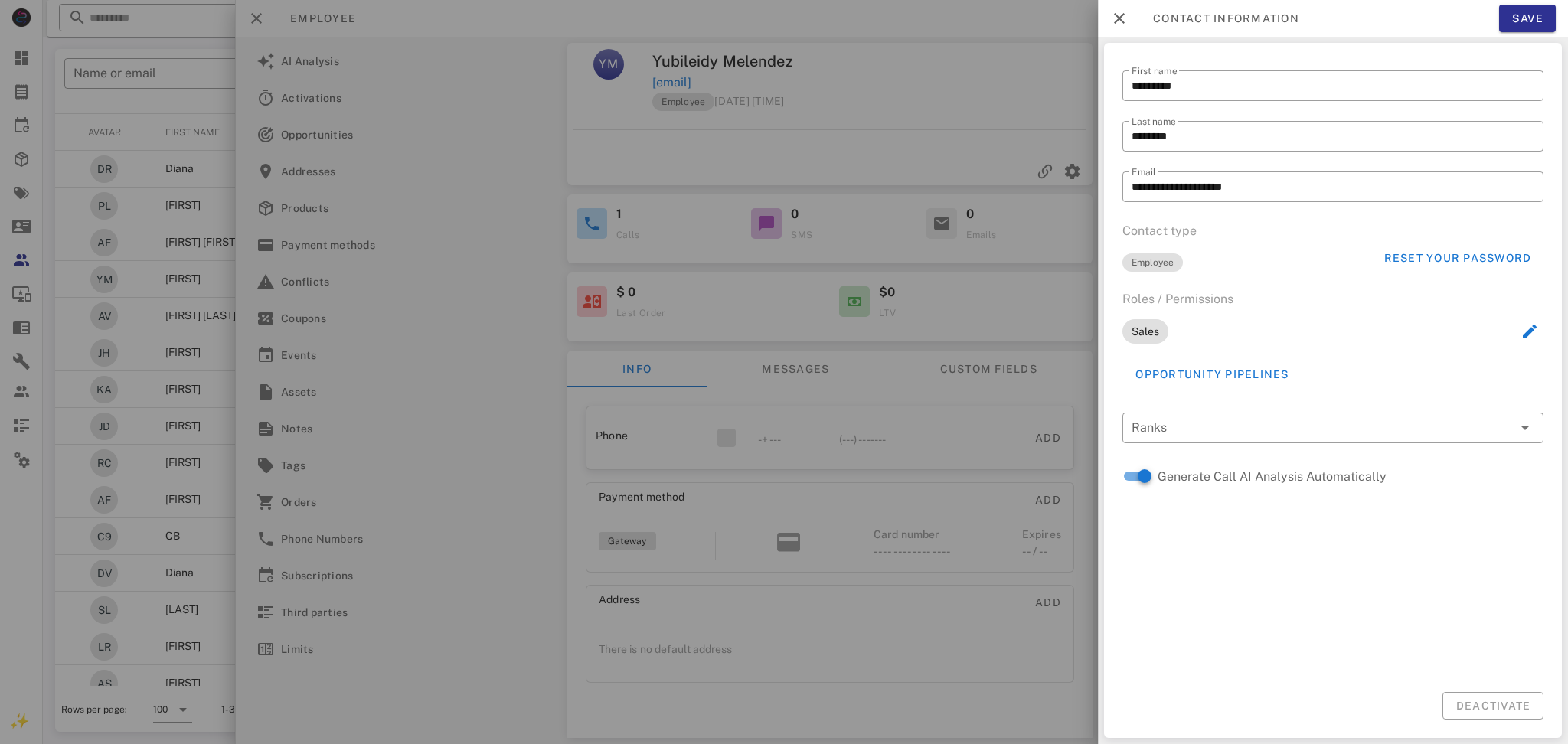 click at bounding box center (784, 372) 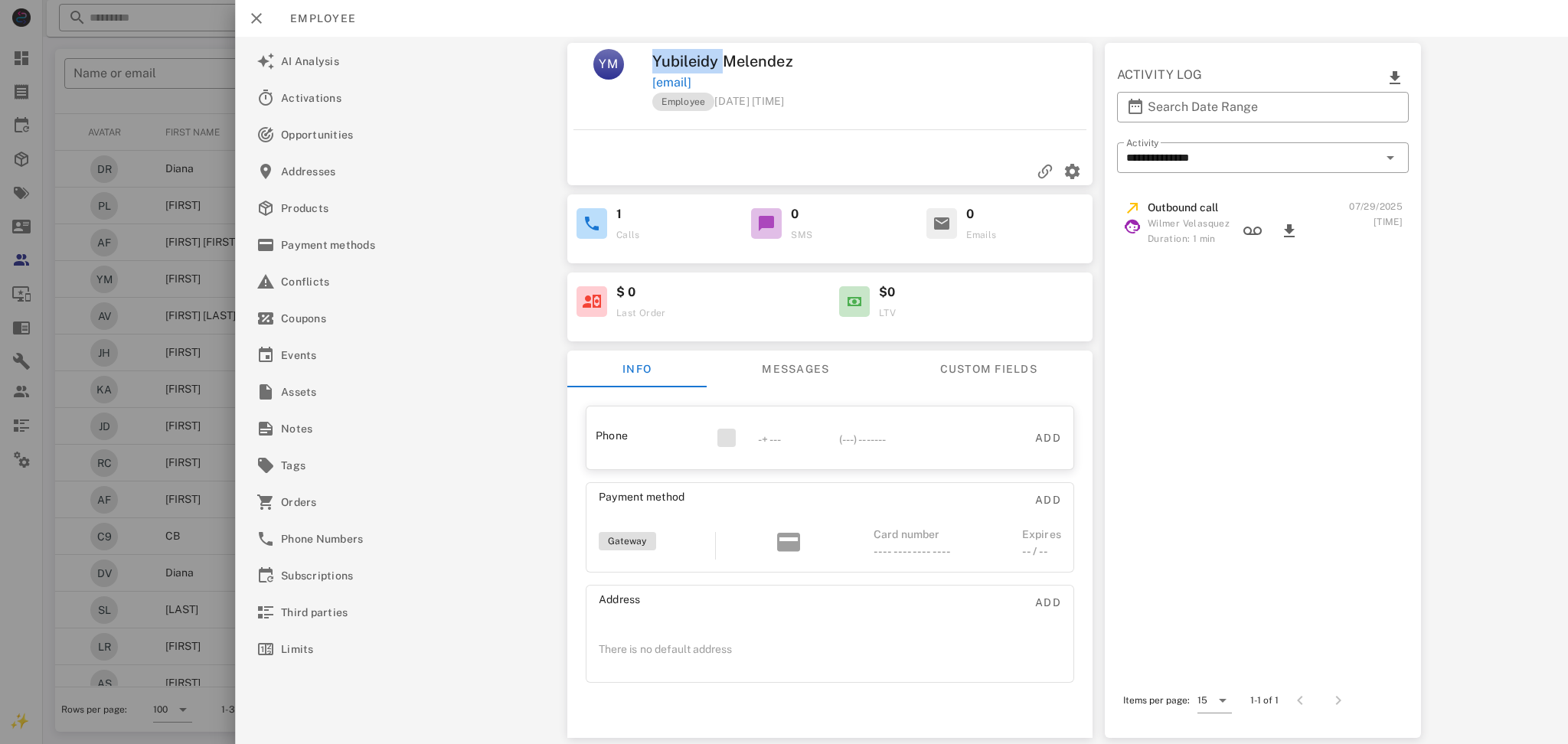 click on "Yubileidy Melendez" at bounding box center (763, 61) 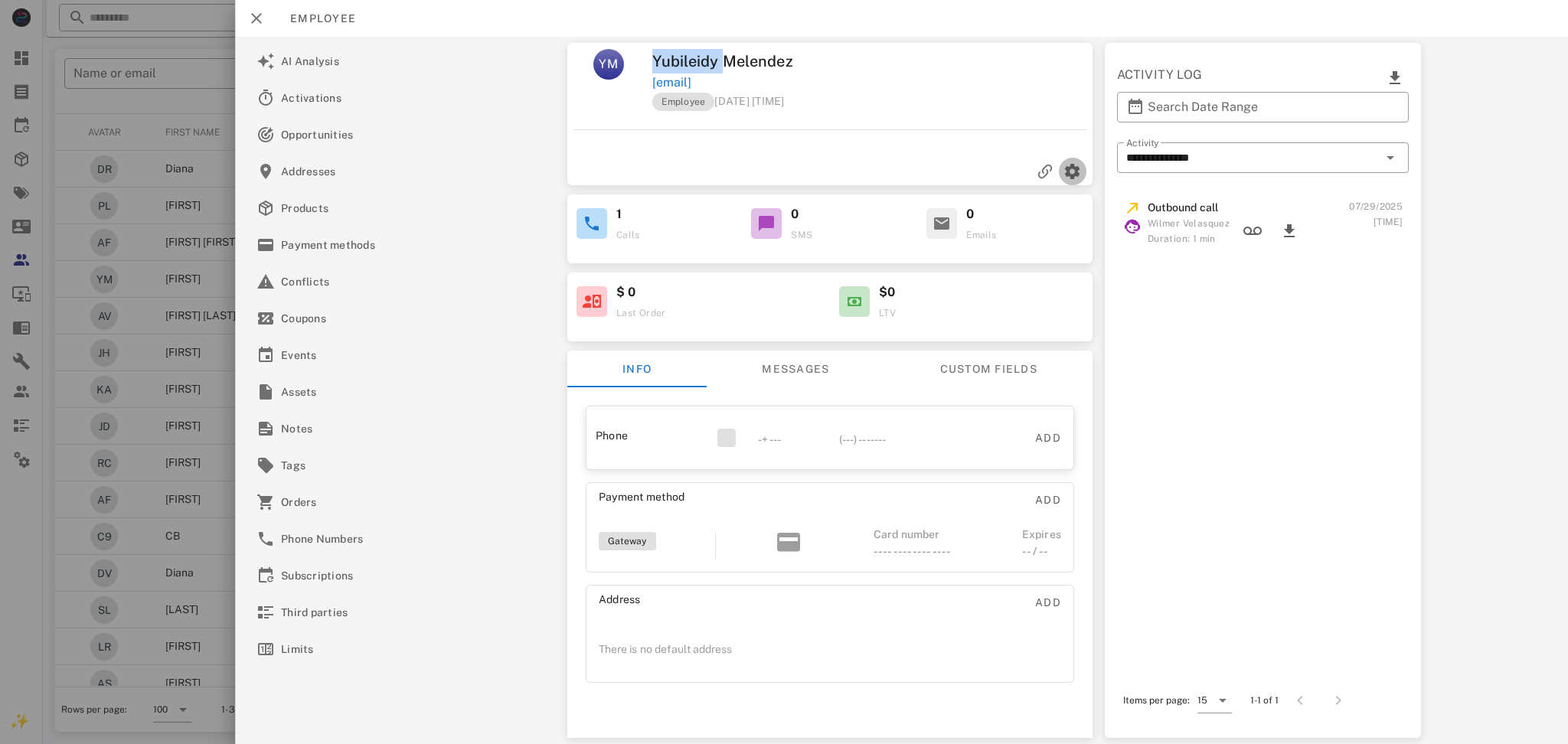 click at bounding box center [1073, 171] 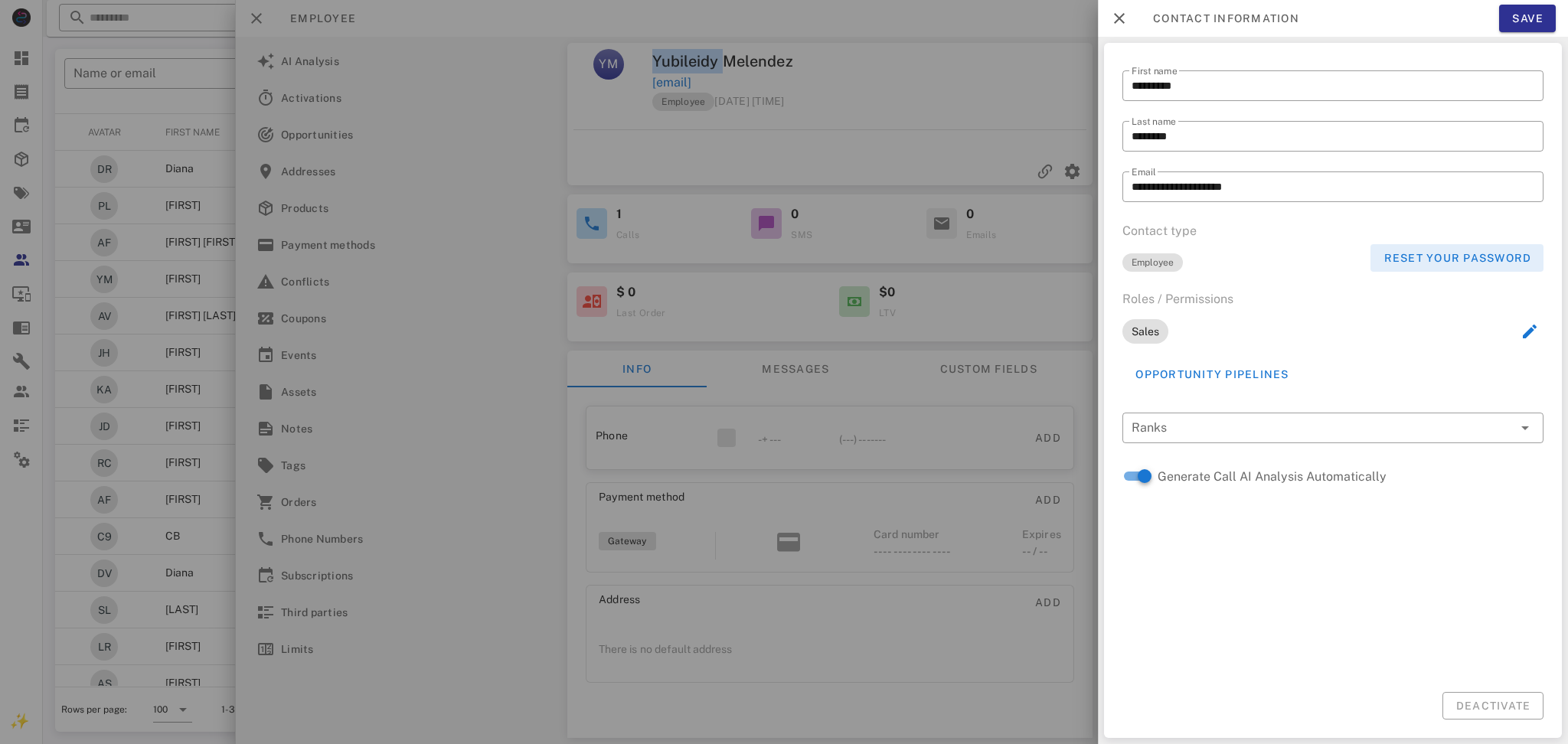 drag, startPoint x: 1414, startPoint y: 256, endPoint x: 1344, endPoint y: 292, distance: 78.71467 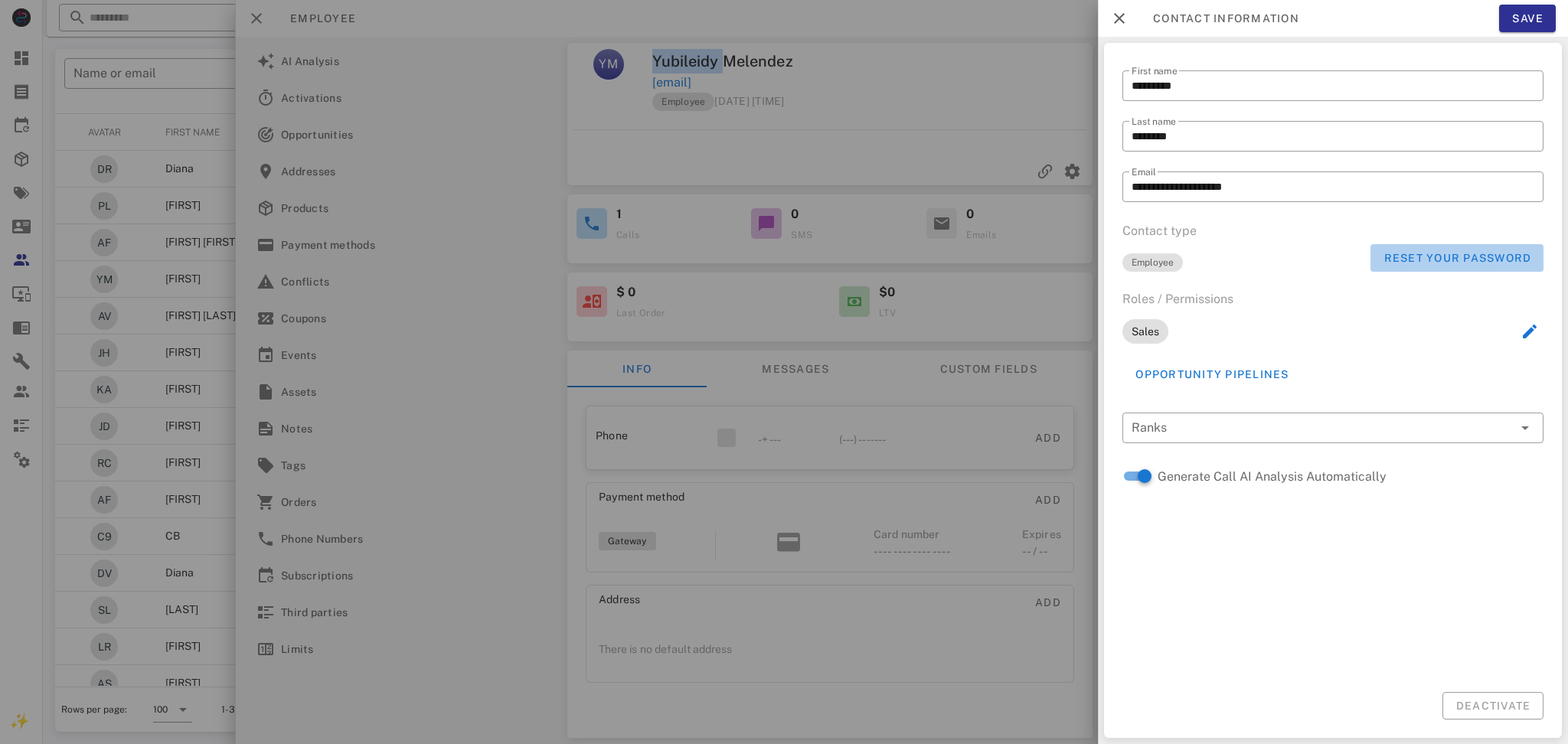 click on "Reset your password" at bounding box center [1457, 258] 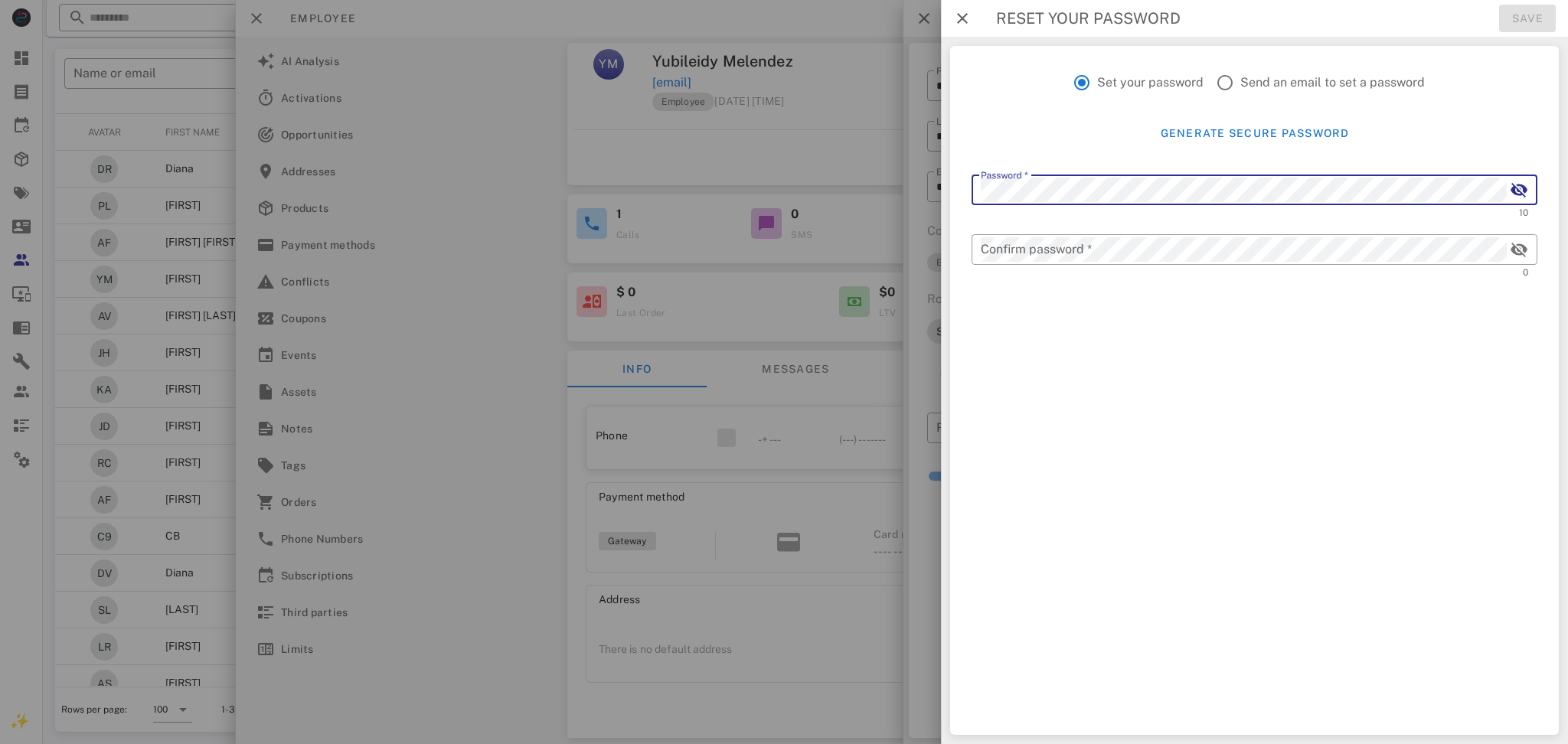 click at bounding box center (1519, 190) 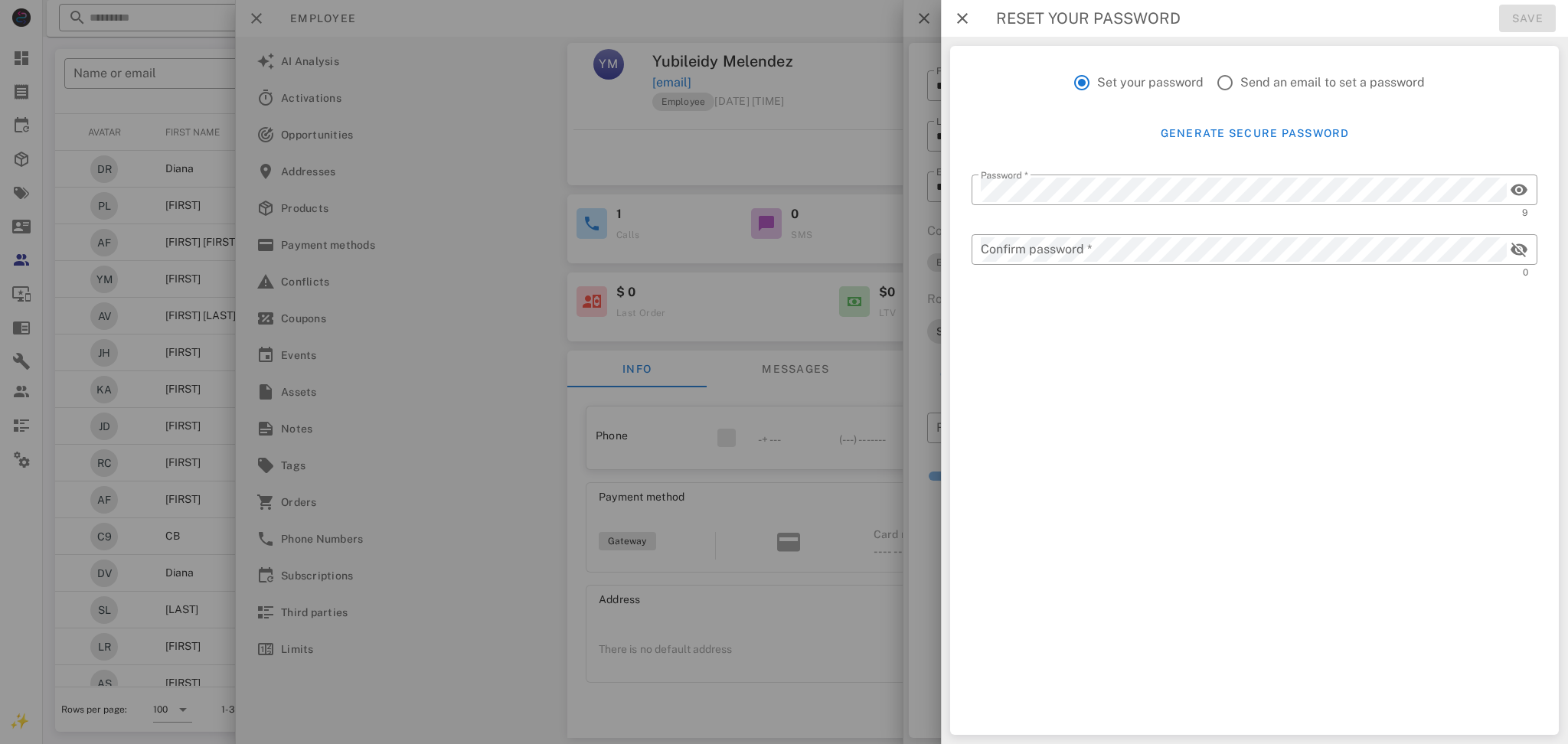click on "​ [PASSWORD] * 9" at bounding box center [1254, 200] 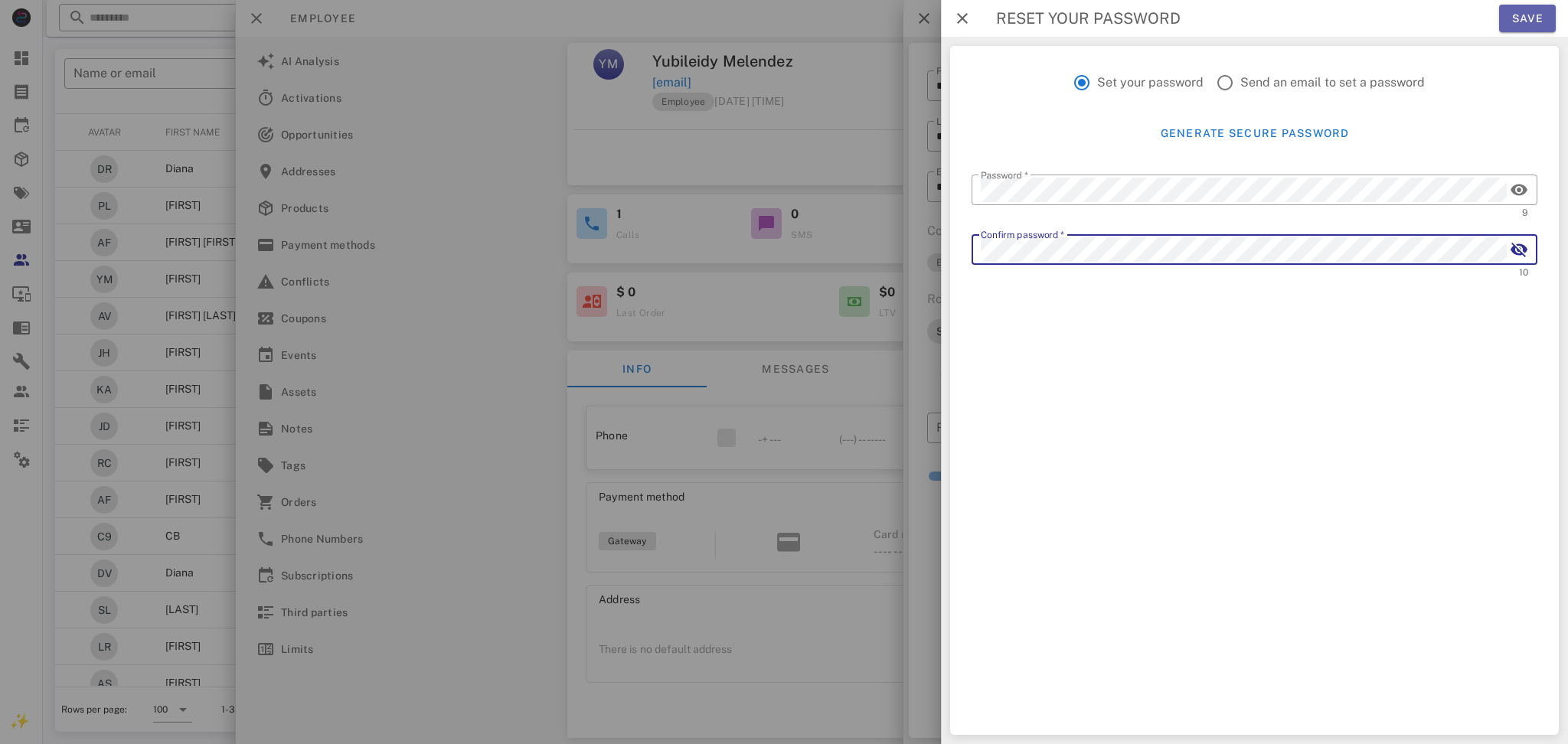 click on "Save" at bounding box center (1527, 18) 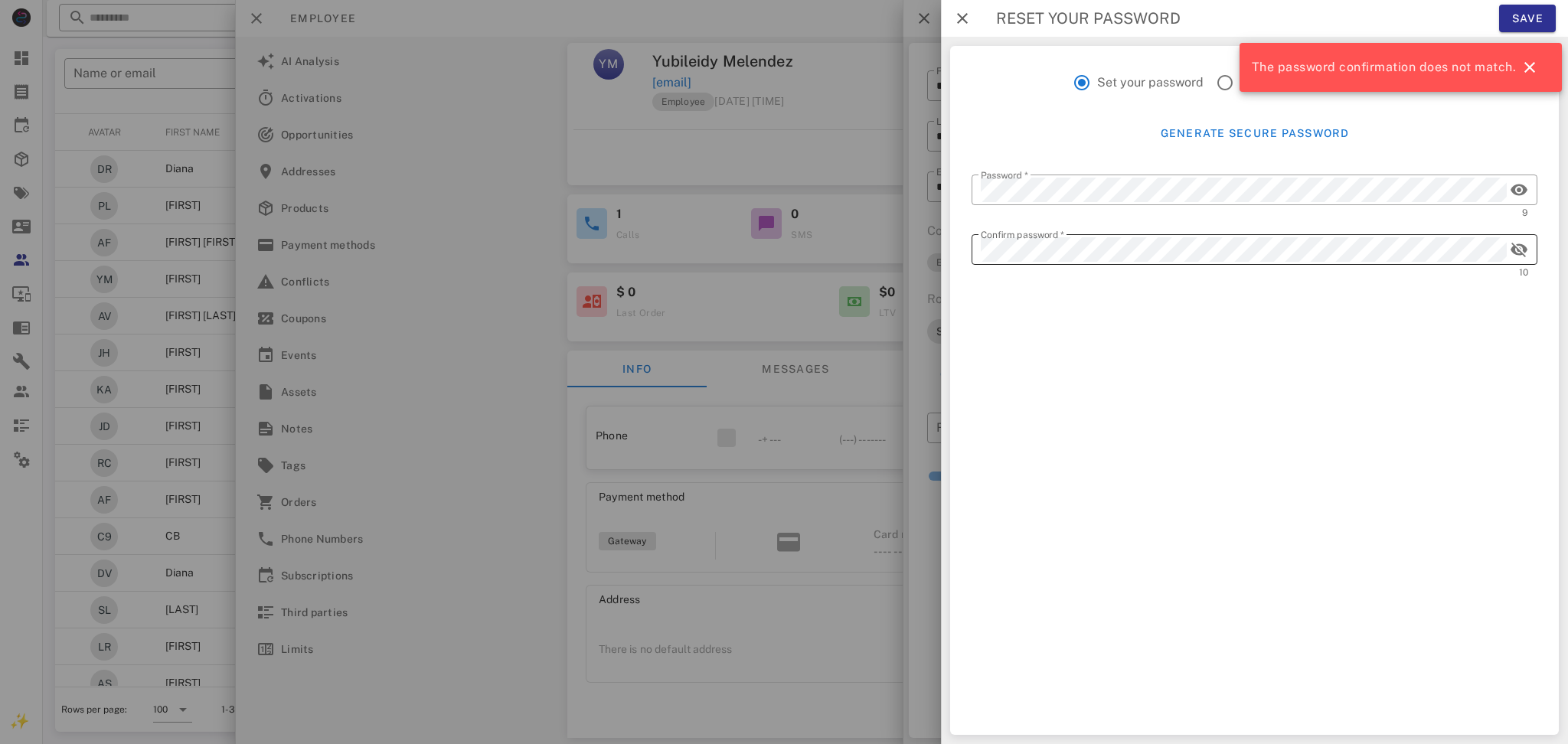 click at bounding box center (1519, 250) 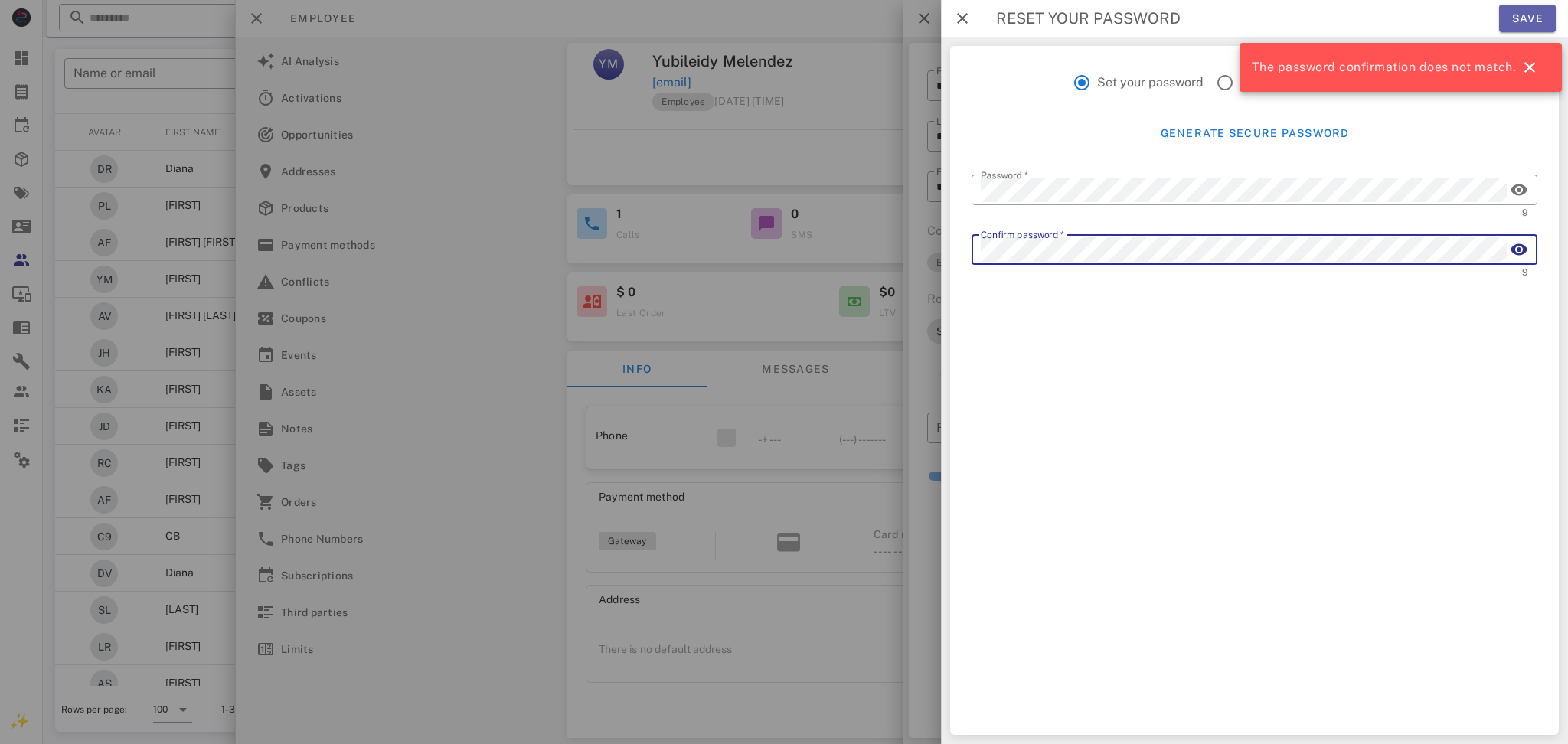 click on "Save" at bounding box center [1527, 18] 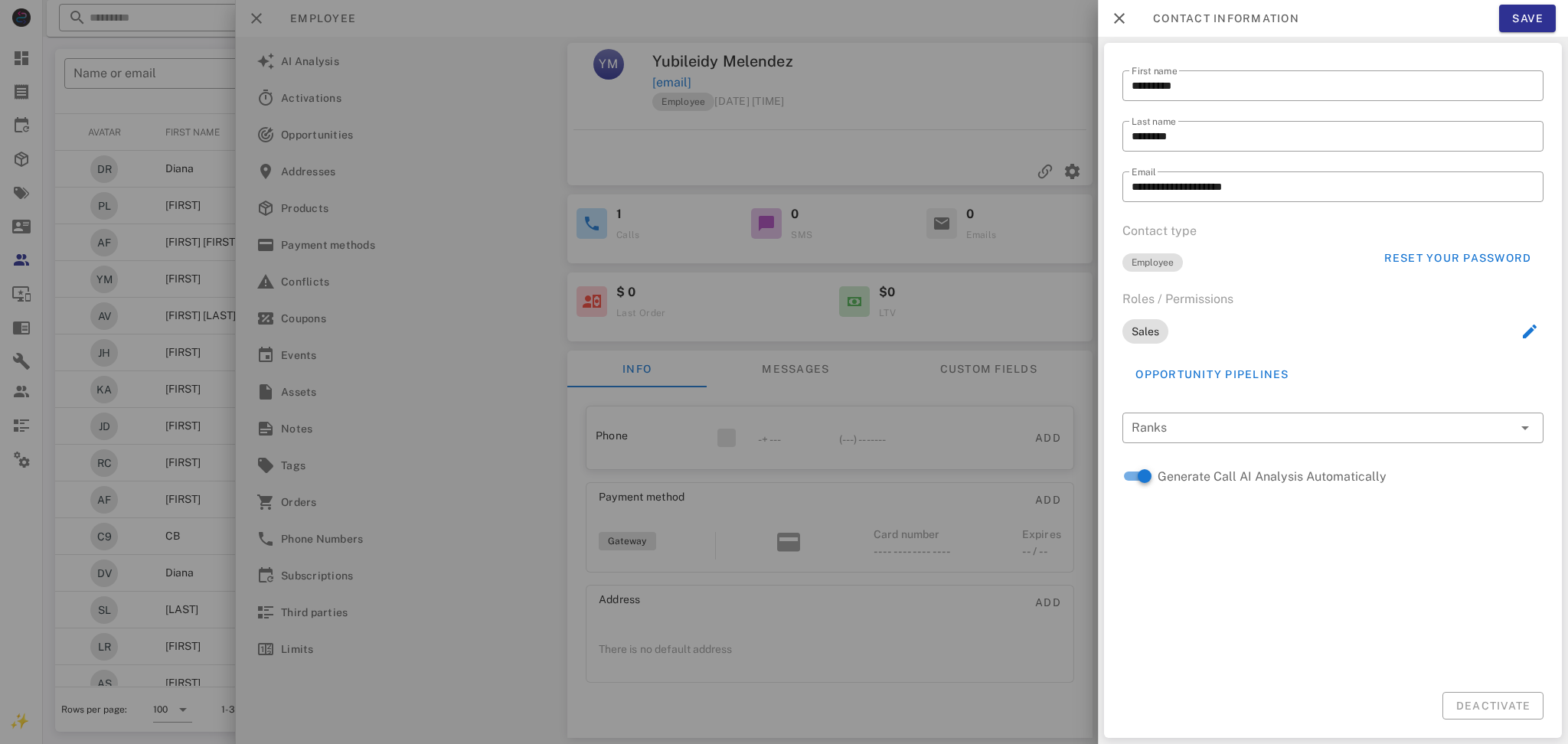 drag, startPoint x: 1242, startPoint y: 653, endPoint x: 1011, endPoint y: 445, distance: 310.846 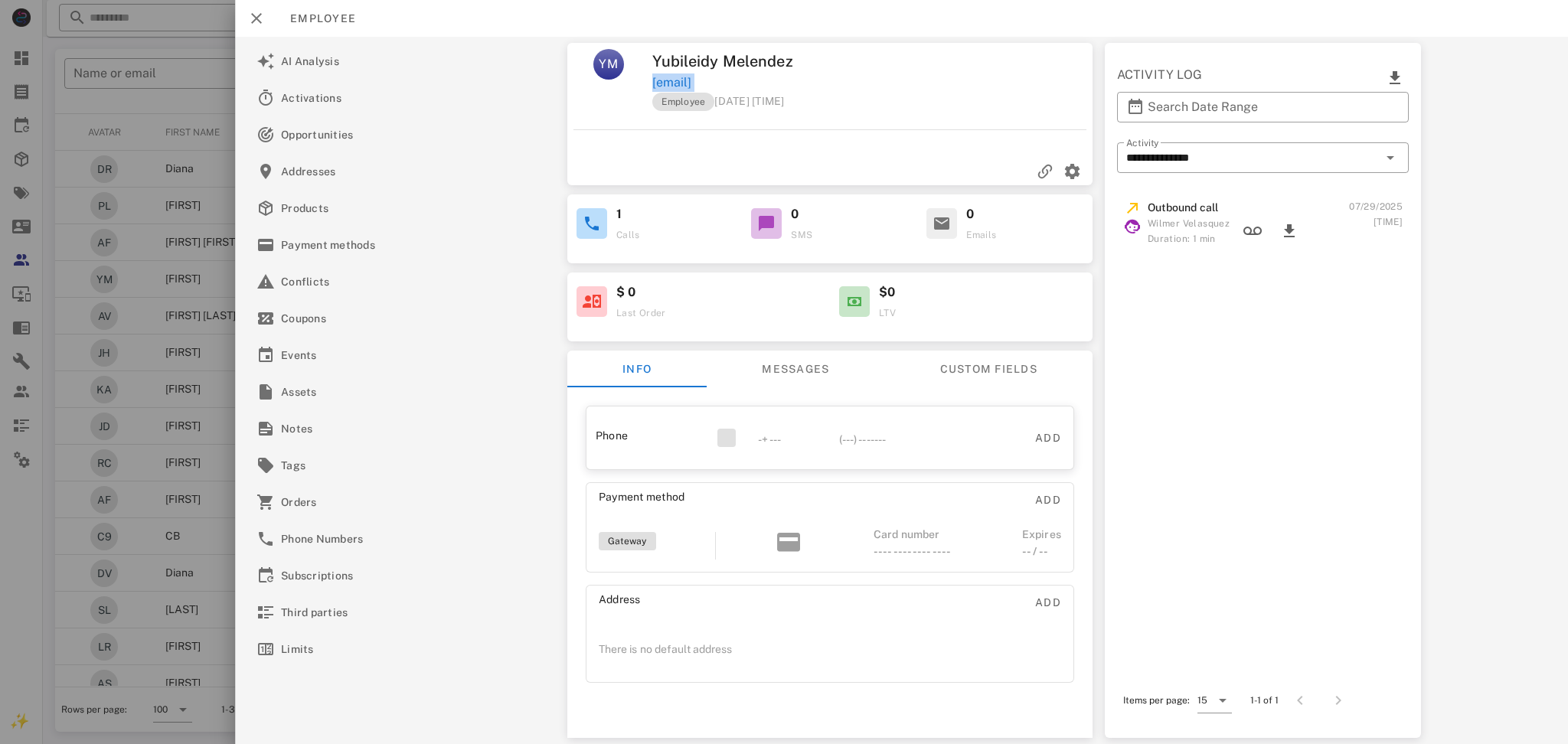 drag, startPoint x: 847, startPoint y: 59, endPoint x: 877, endPoint y: 76, distance: 34.481879 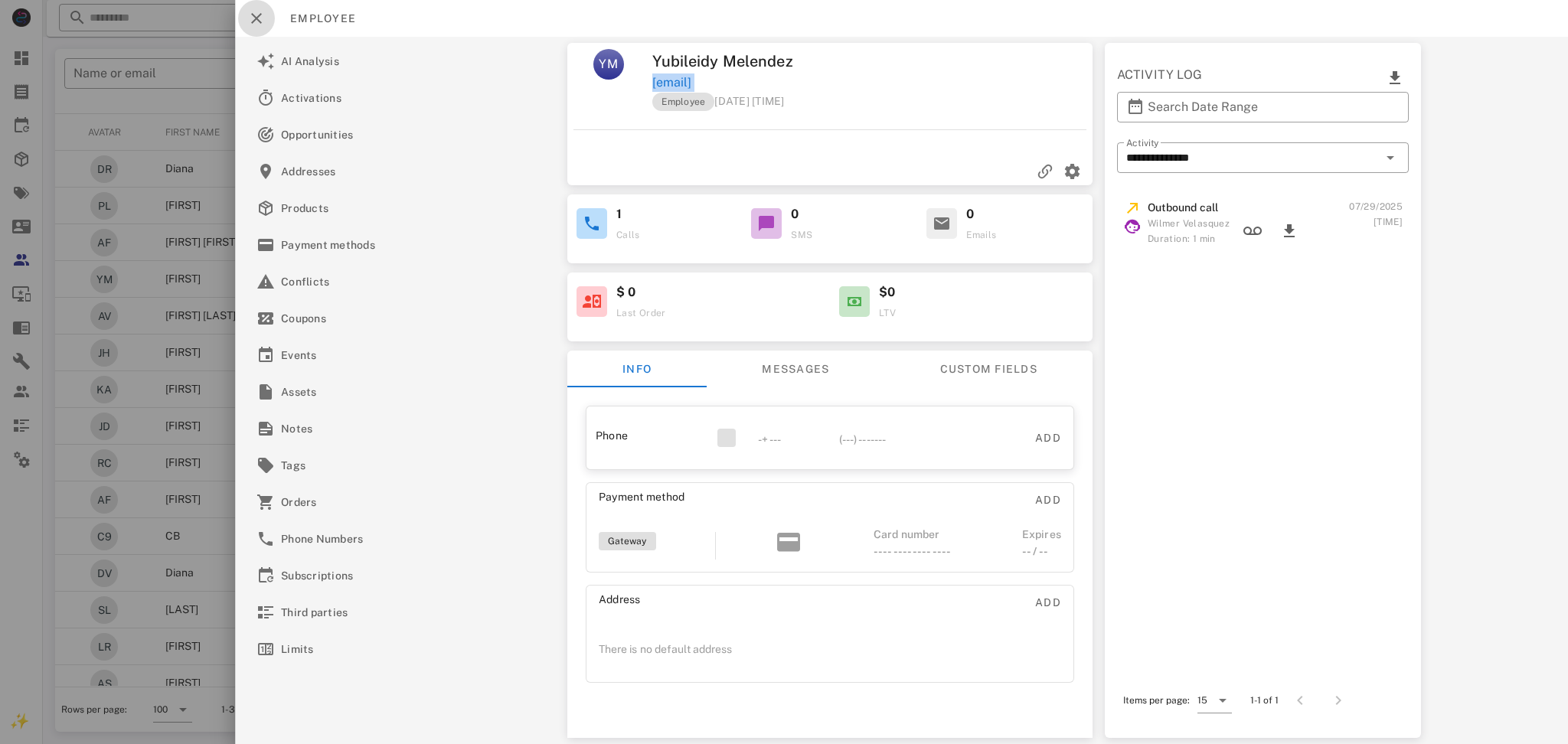 click at bounding box center [256, 18] 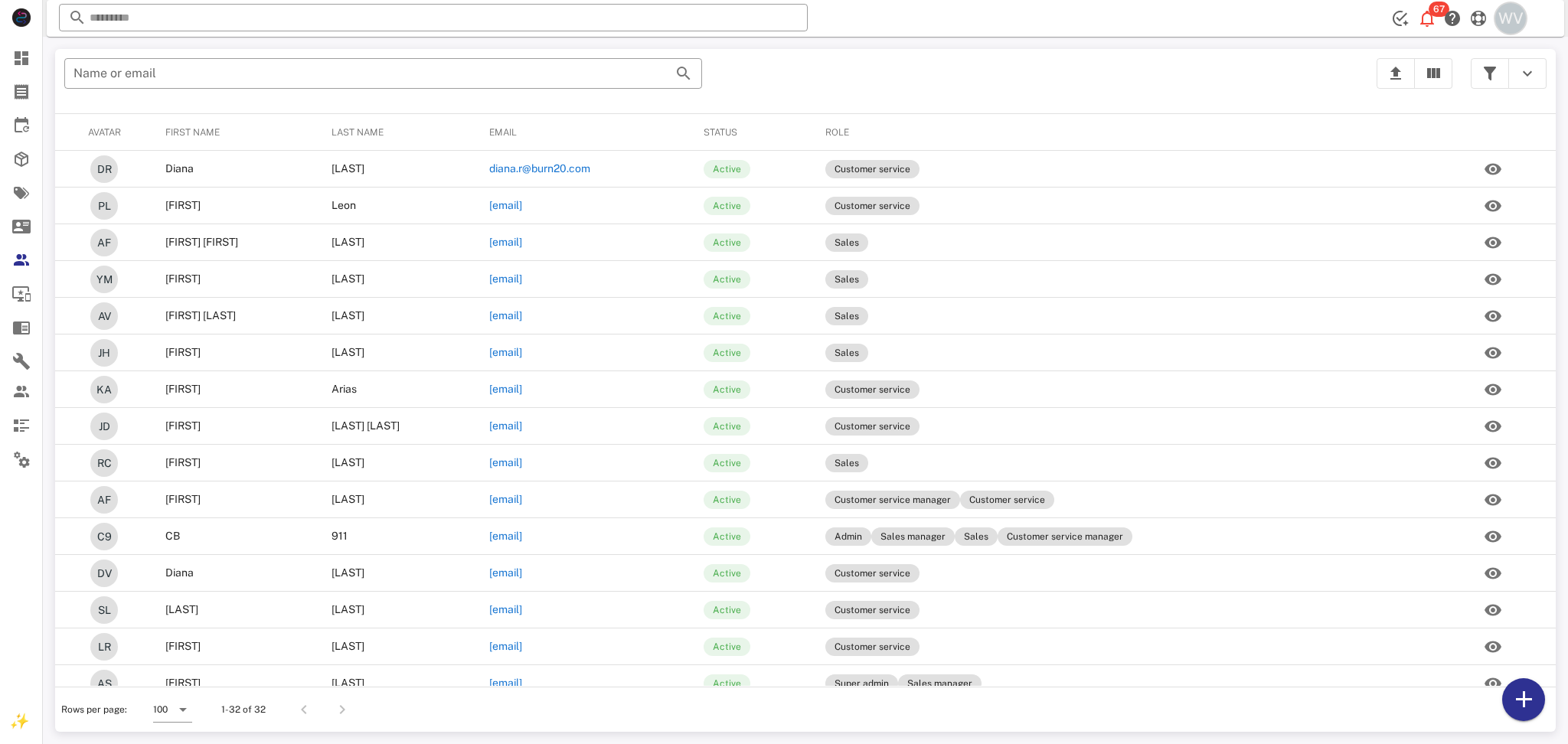 click on "WV" at bounding box center [1511, 18] 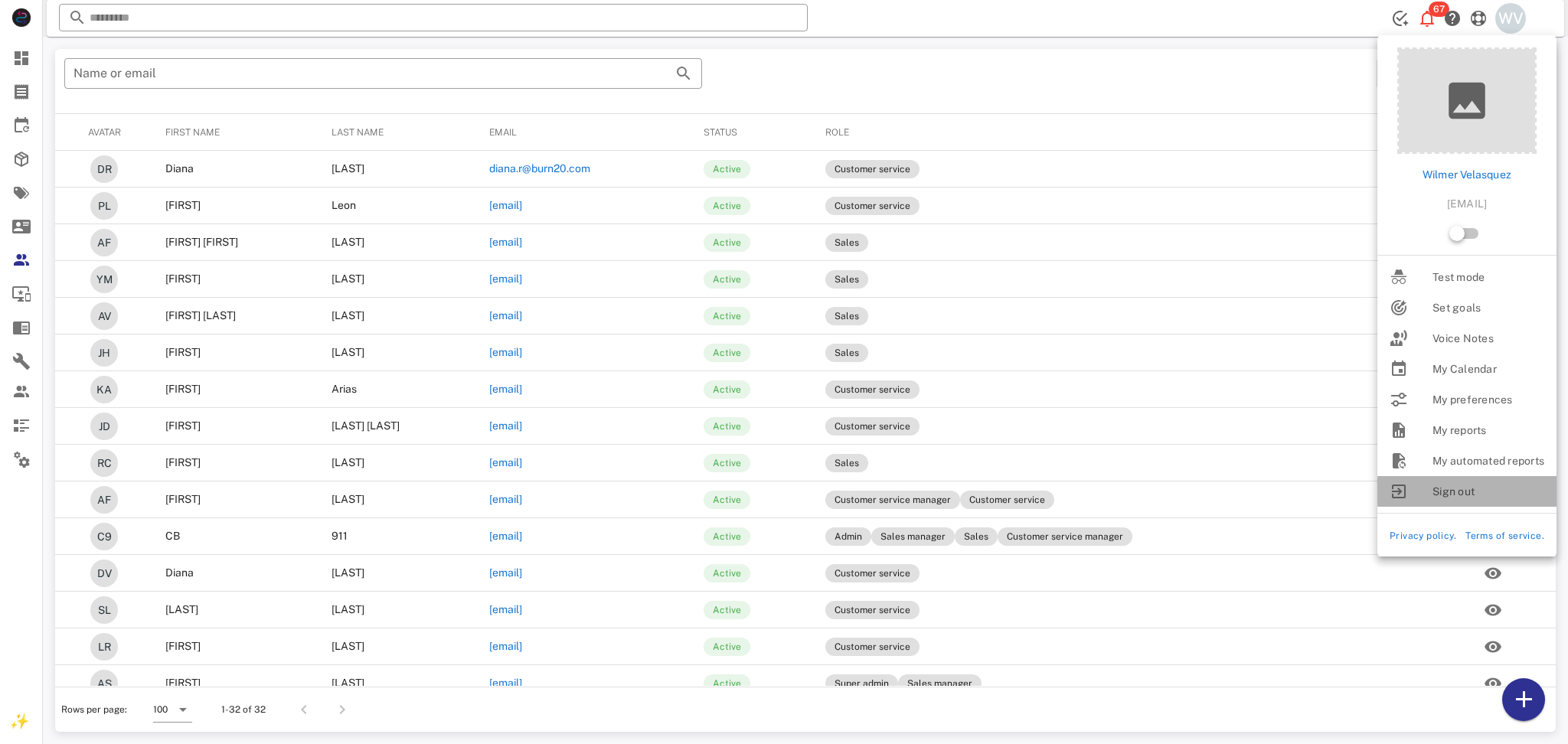 click on "Sign out" at bounding box center (1488, 491) 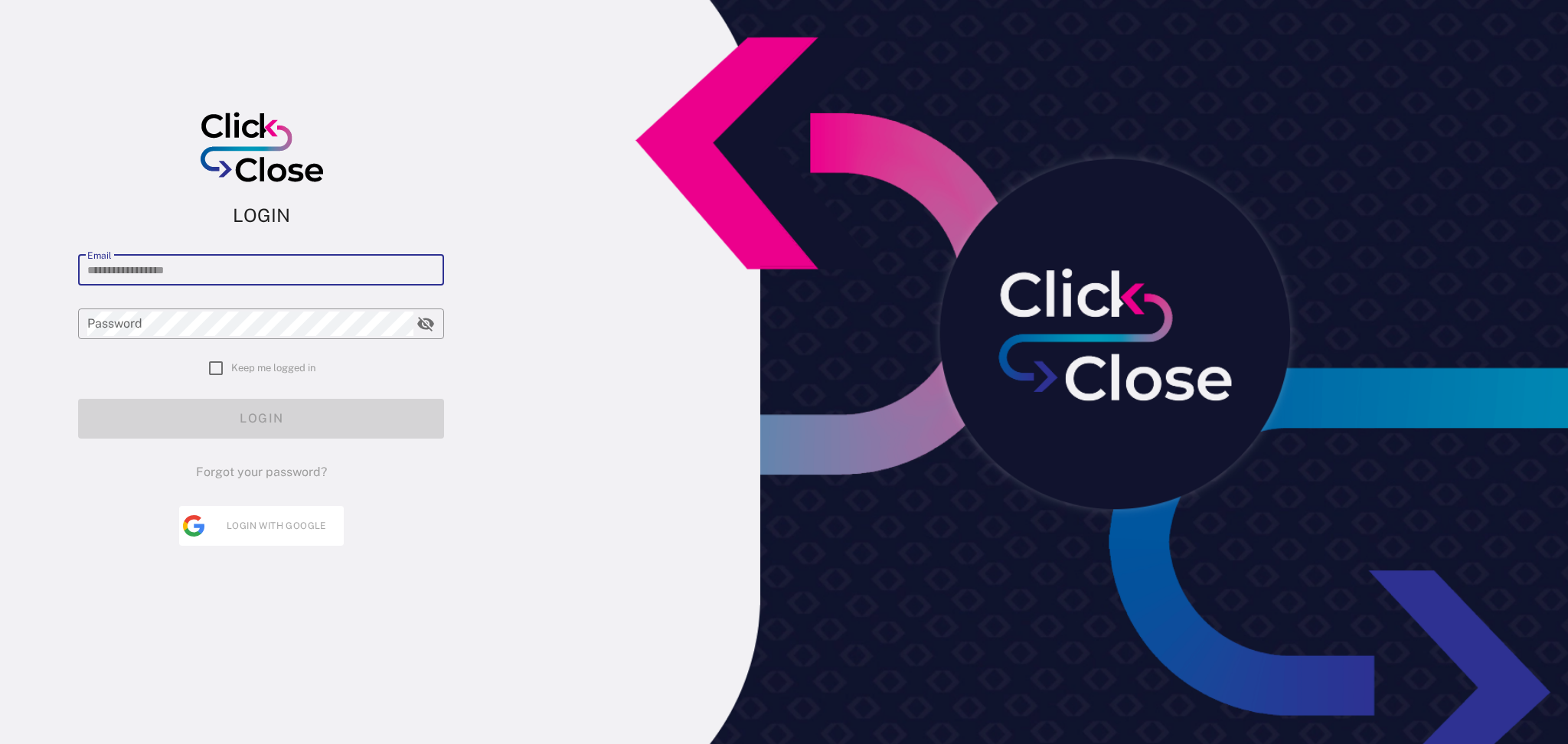 click on "Email" at bounding box center (261, 270) 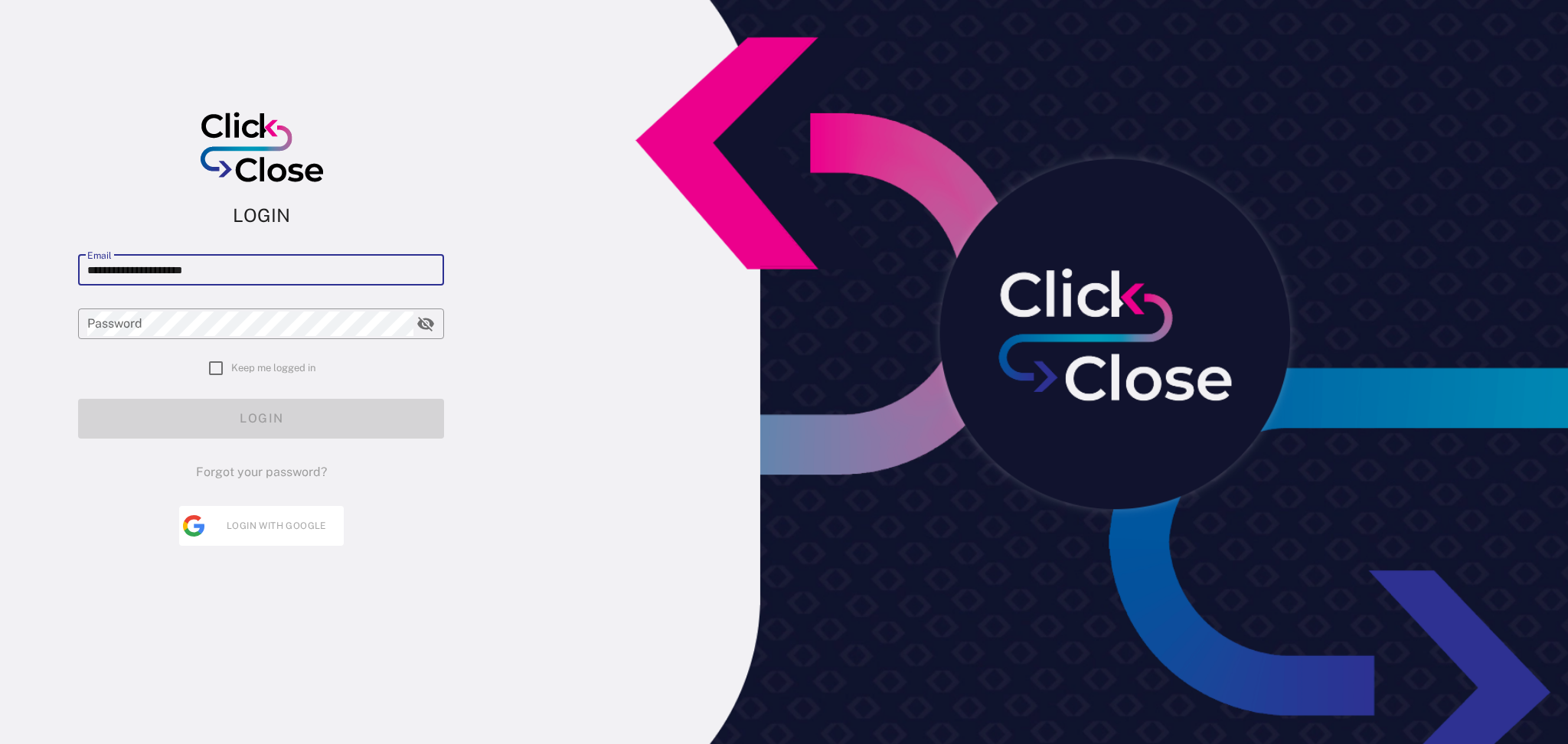 type on "**********" 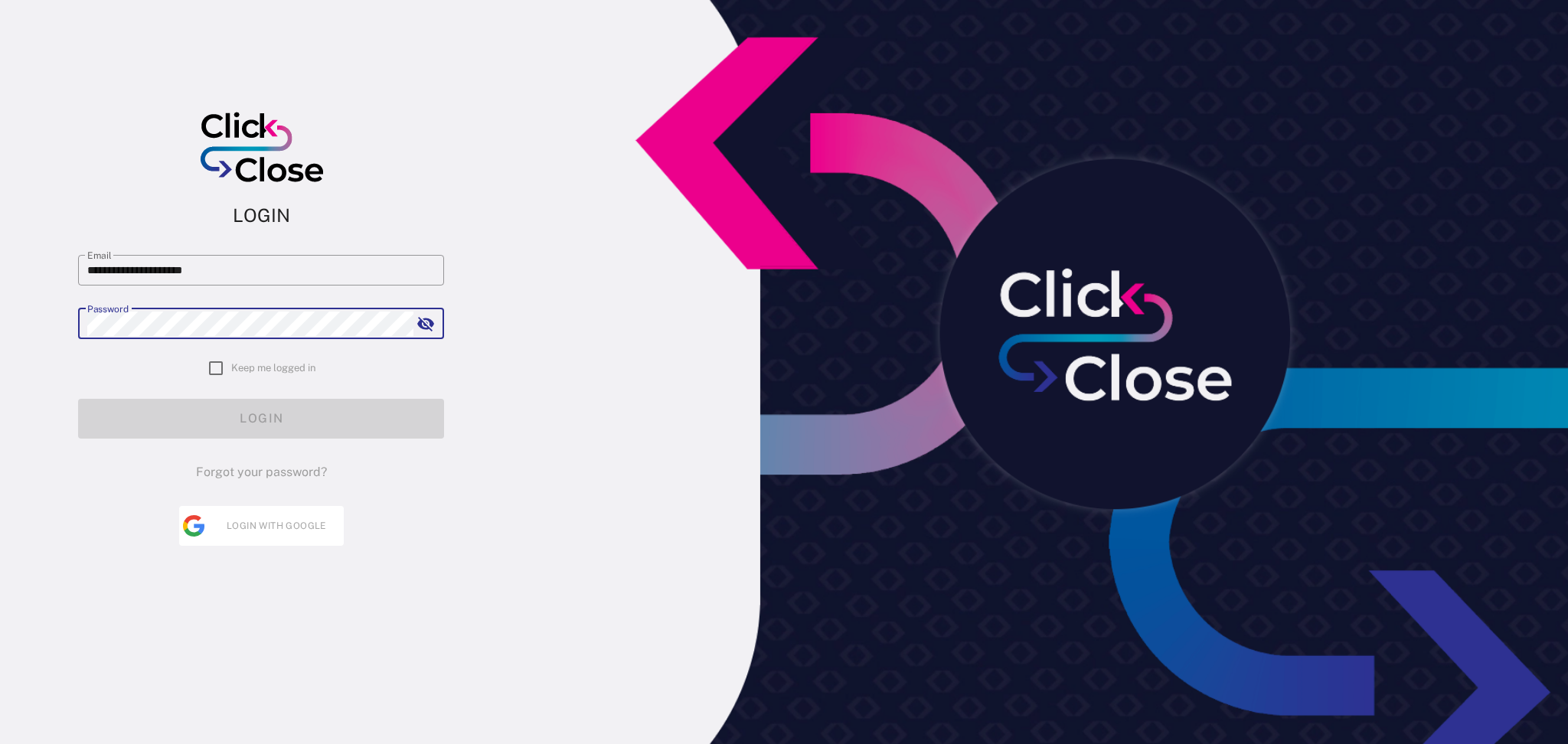click at bounding box center [1045, 372] 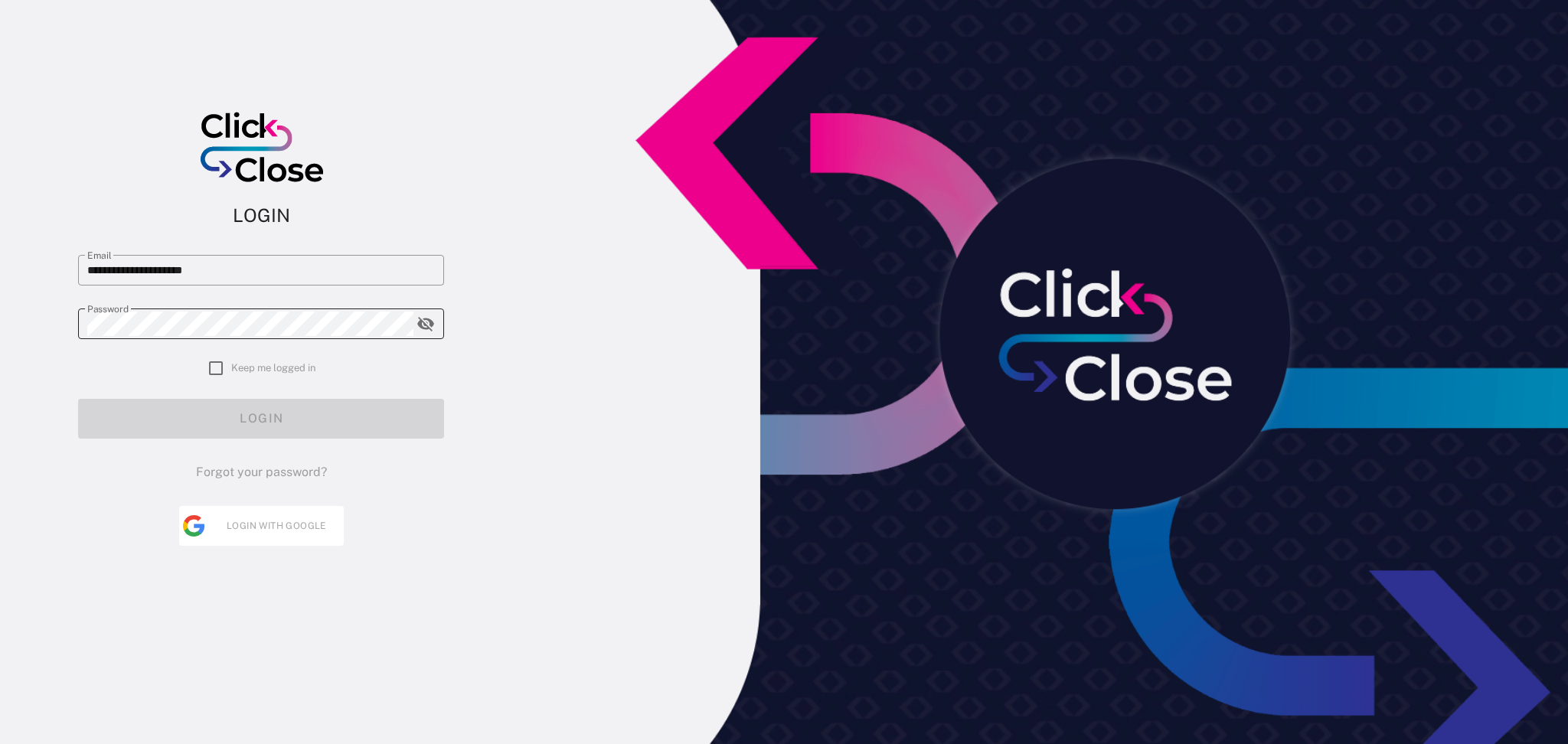 drag, startPoint x: 235, startPoint y: 291, endPoint x: 241, endPoint y: 308, distance: 18.027756 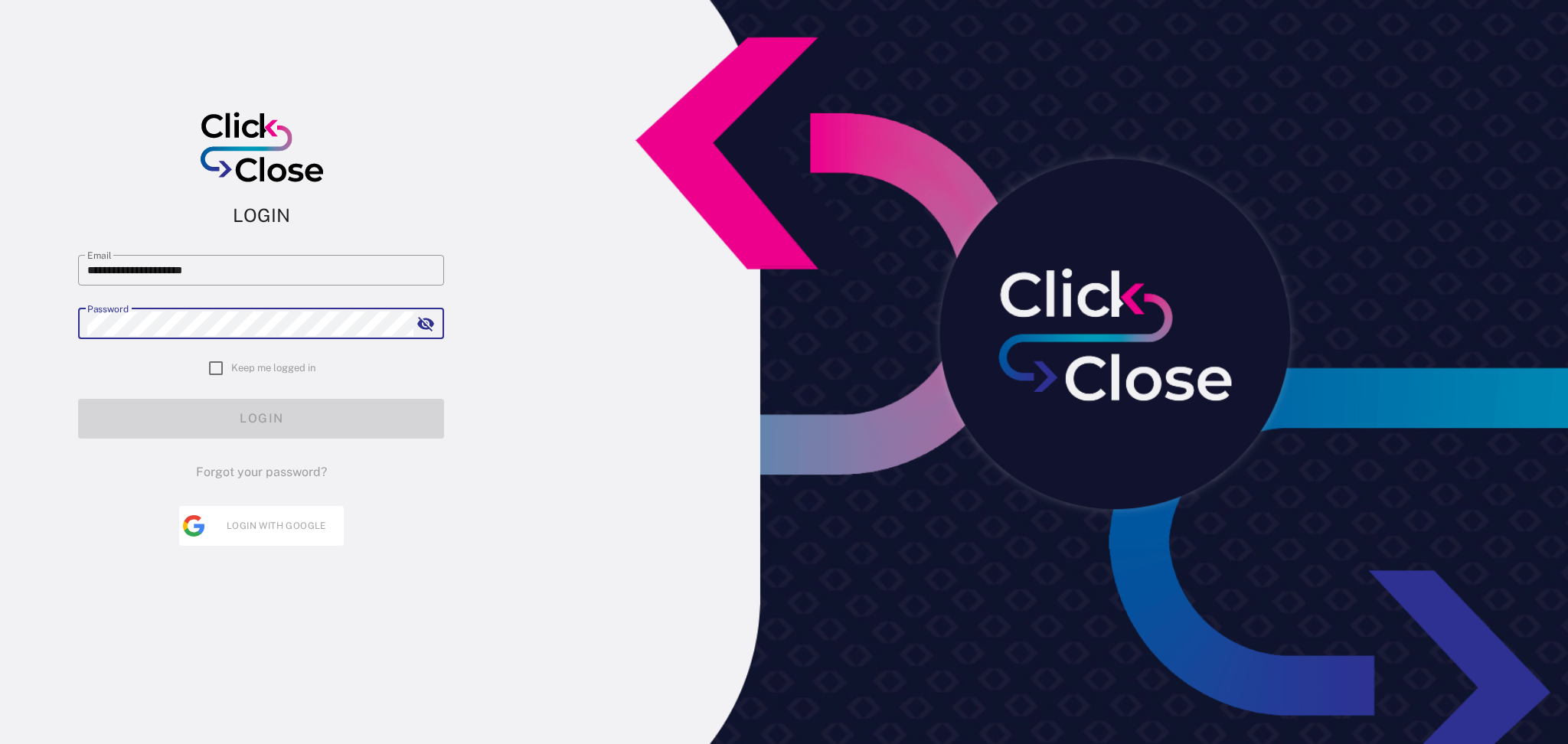 click at bounding box center [426, 324] 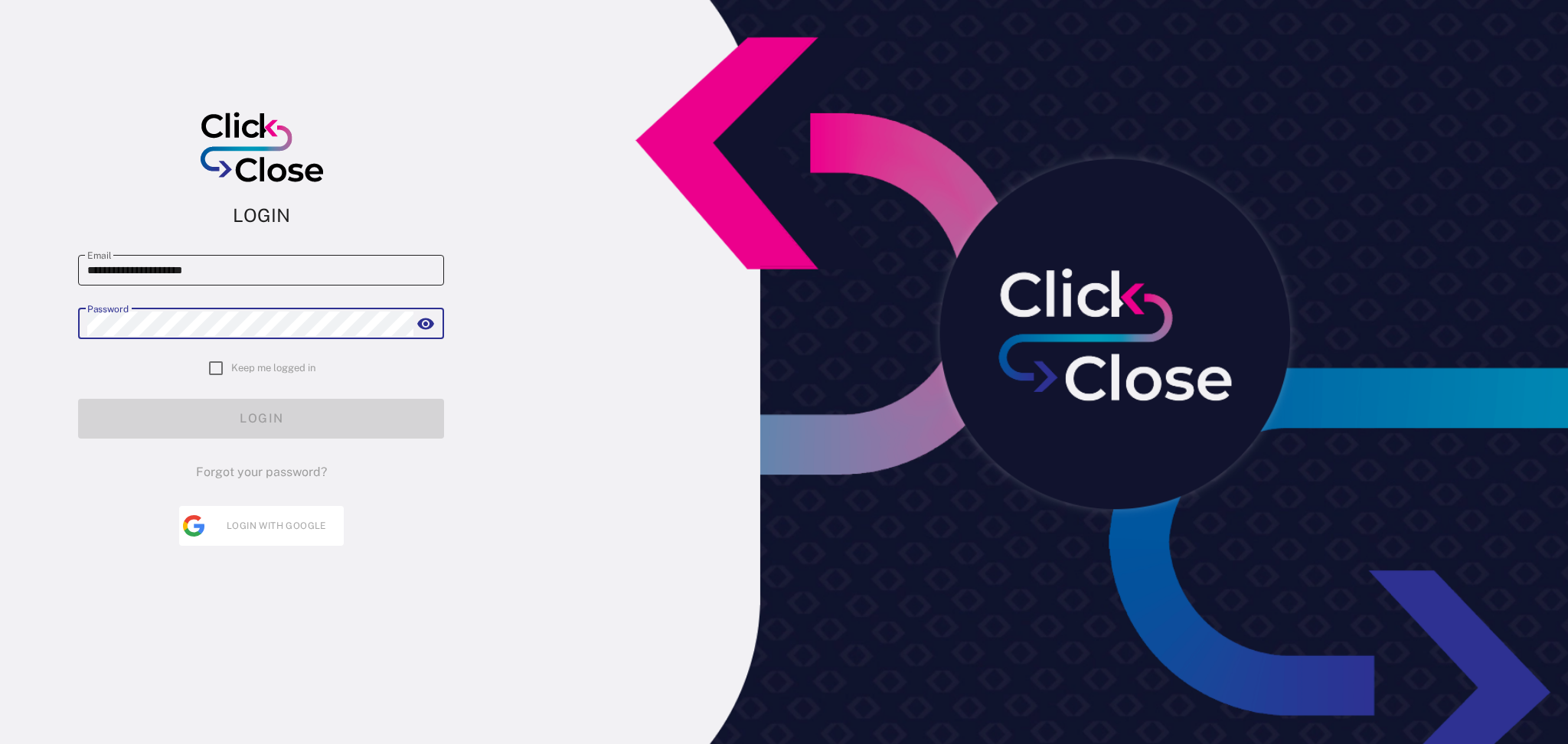 click on "**********" at bounding box center (261, 270) 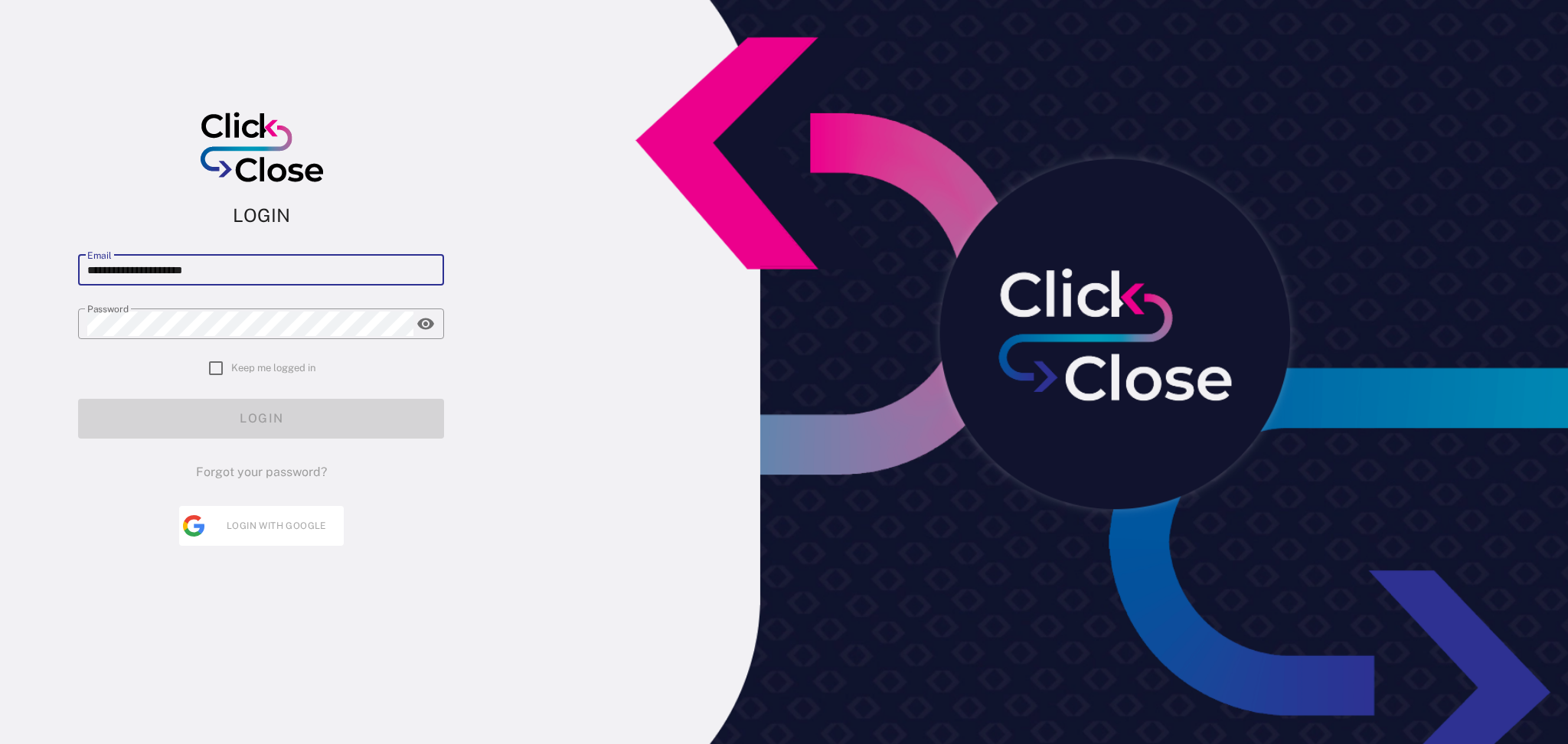 click on "**********" at bounding box center [261, 361] 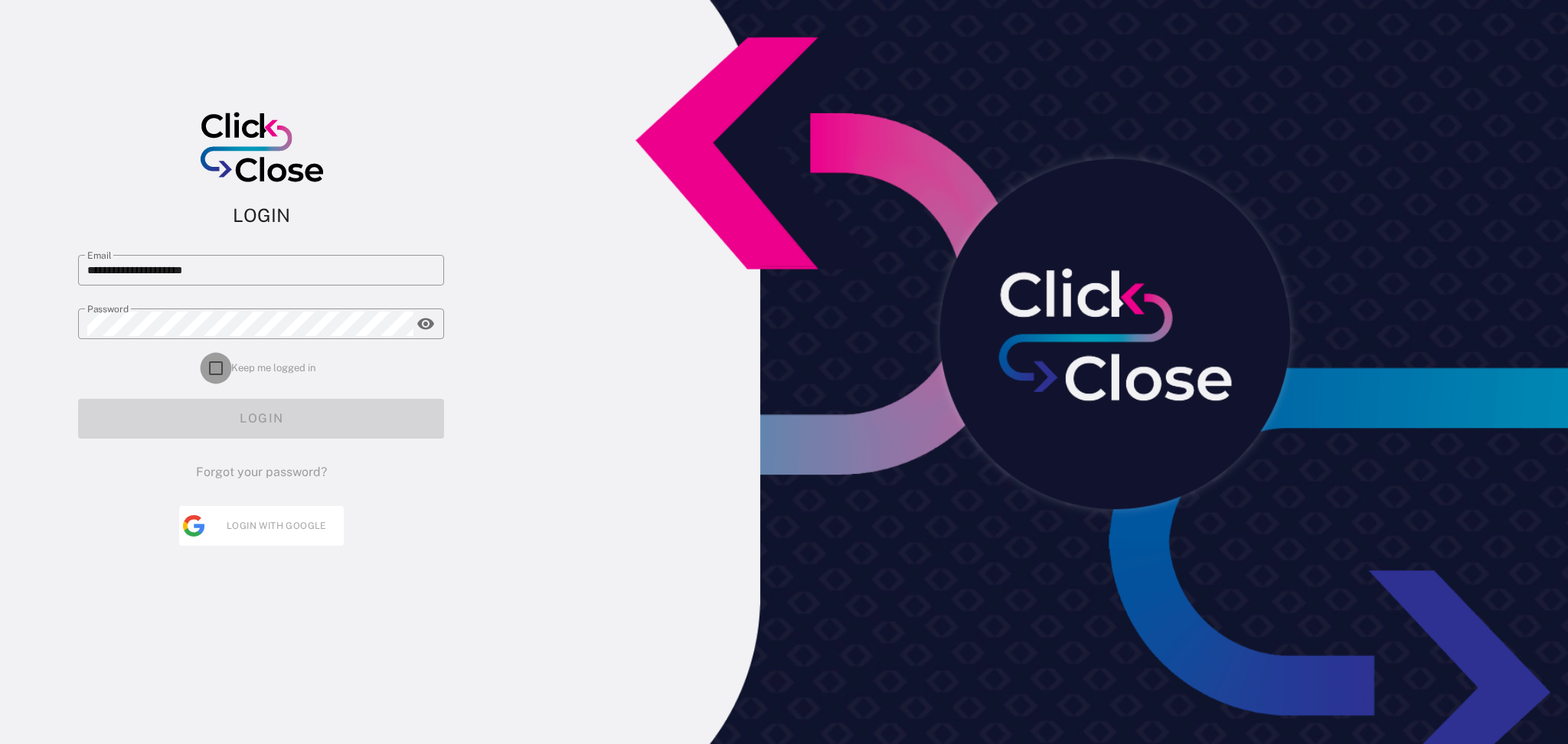click at bounding box center [216, 368] 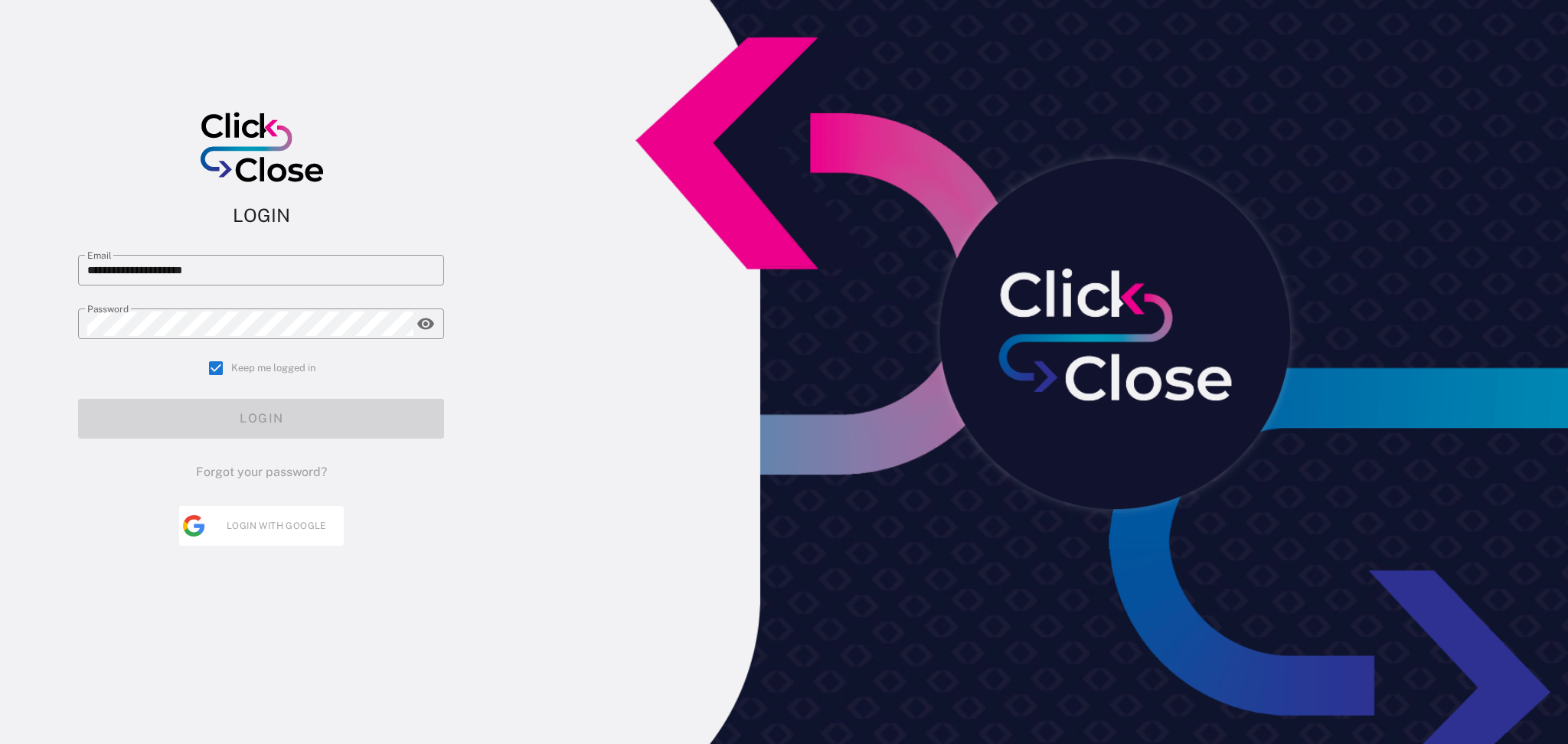 click on "**********" at bounding box center [261, 361] 